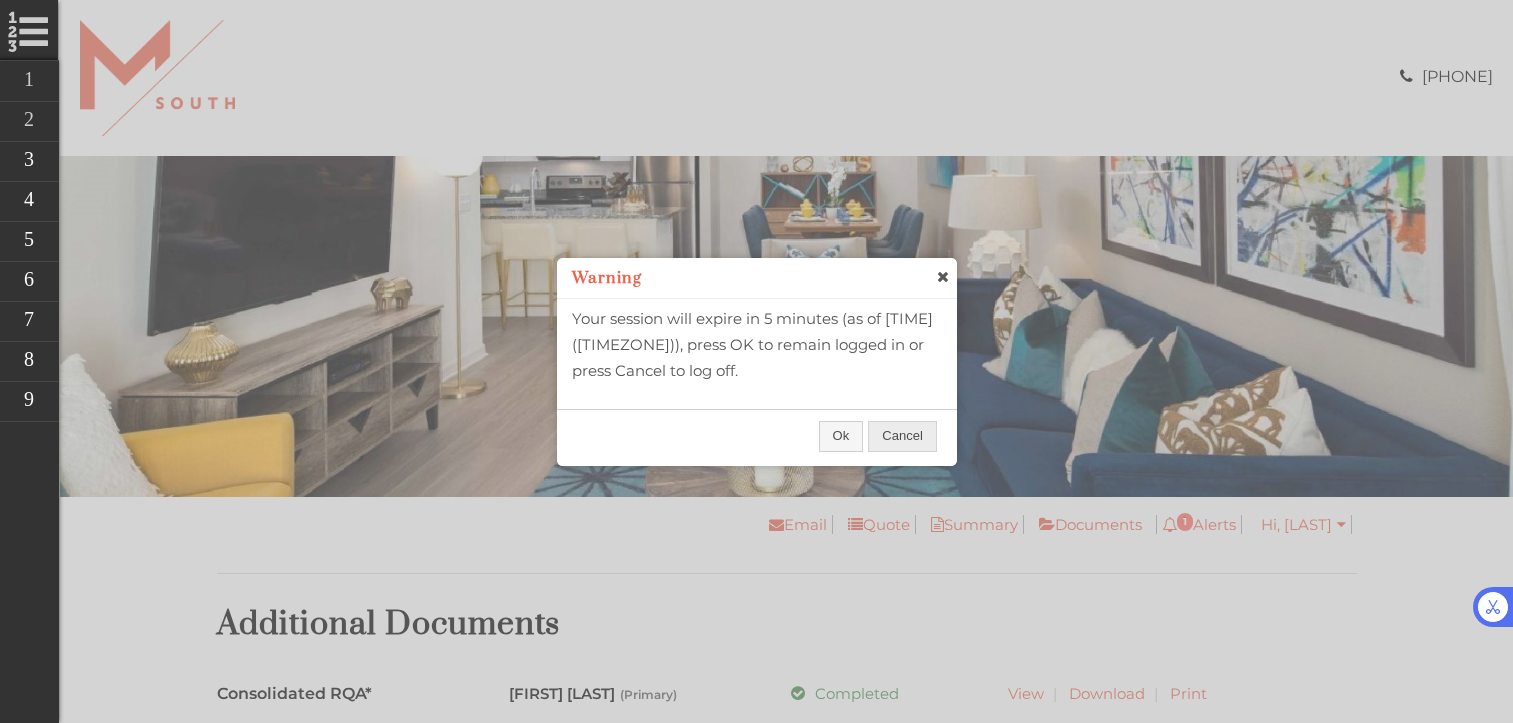 scroll, scrollTop: 0, scrollLeft: 0, axis: both 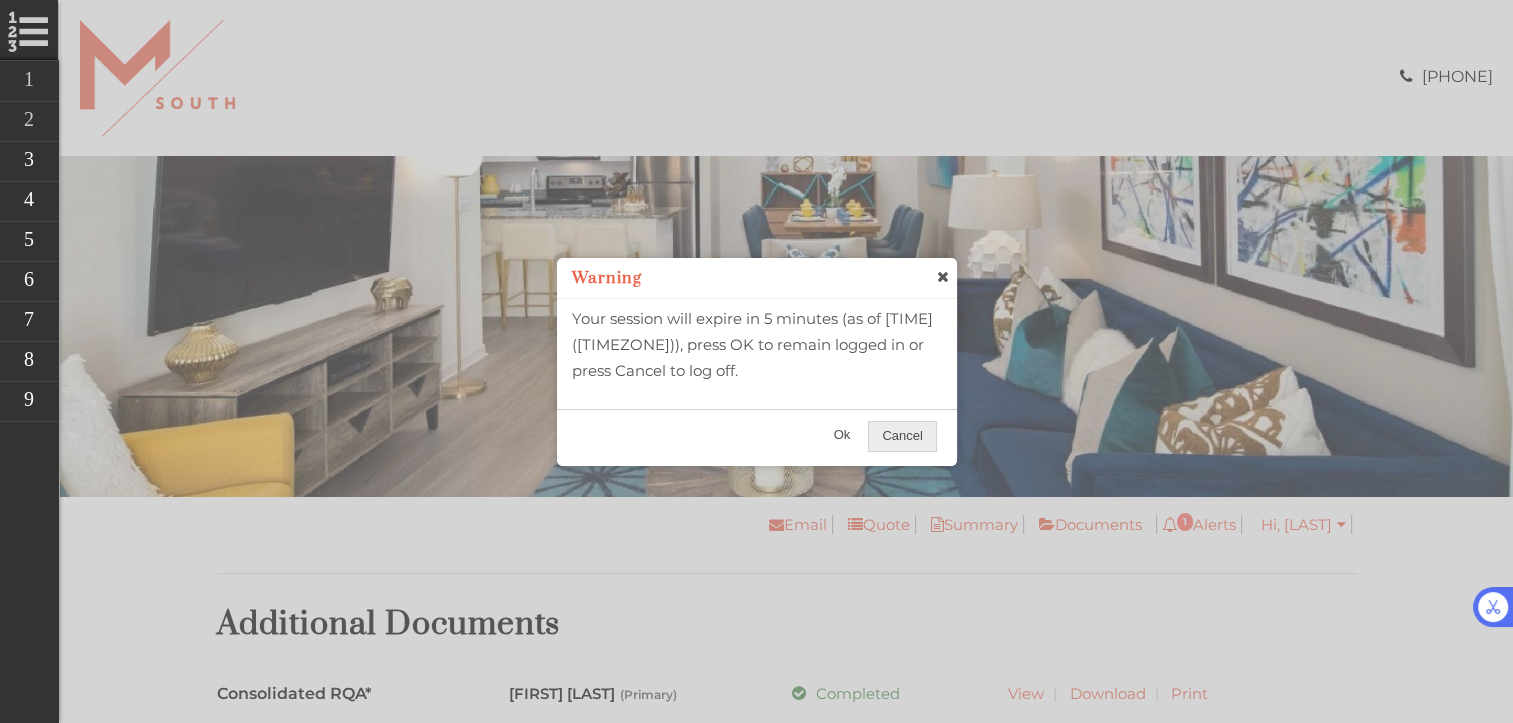 click on "Ok" at bounding box center [842, 435] 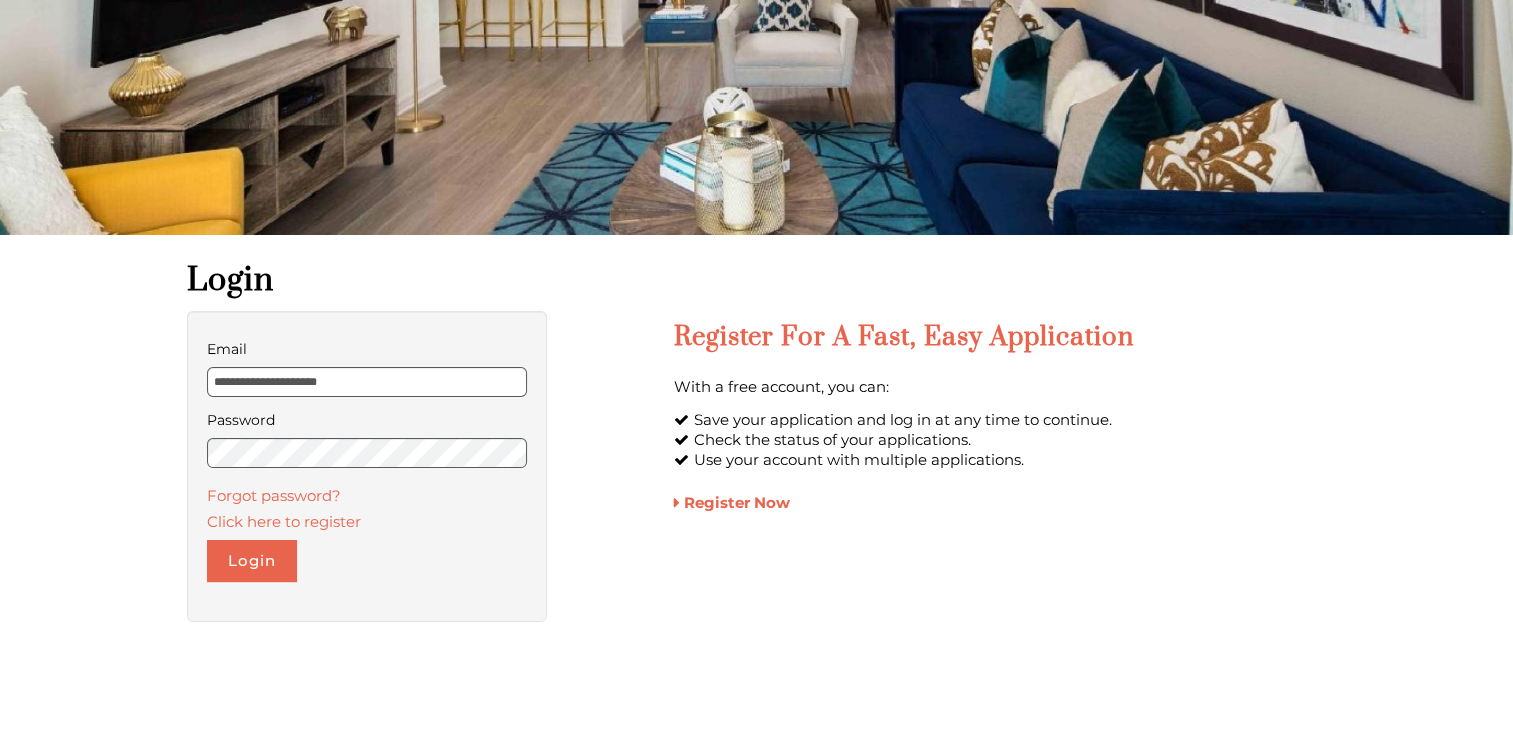 scroll, scrollTop: 0, scrollLeft: 0, axis: both 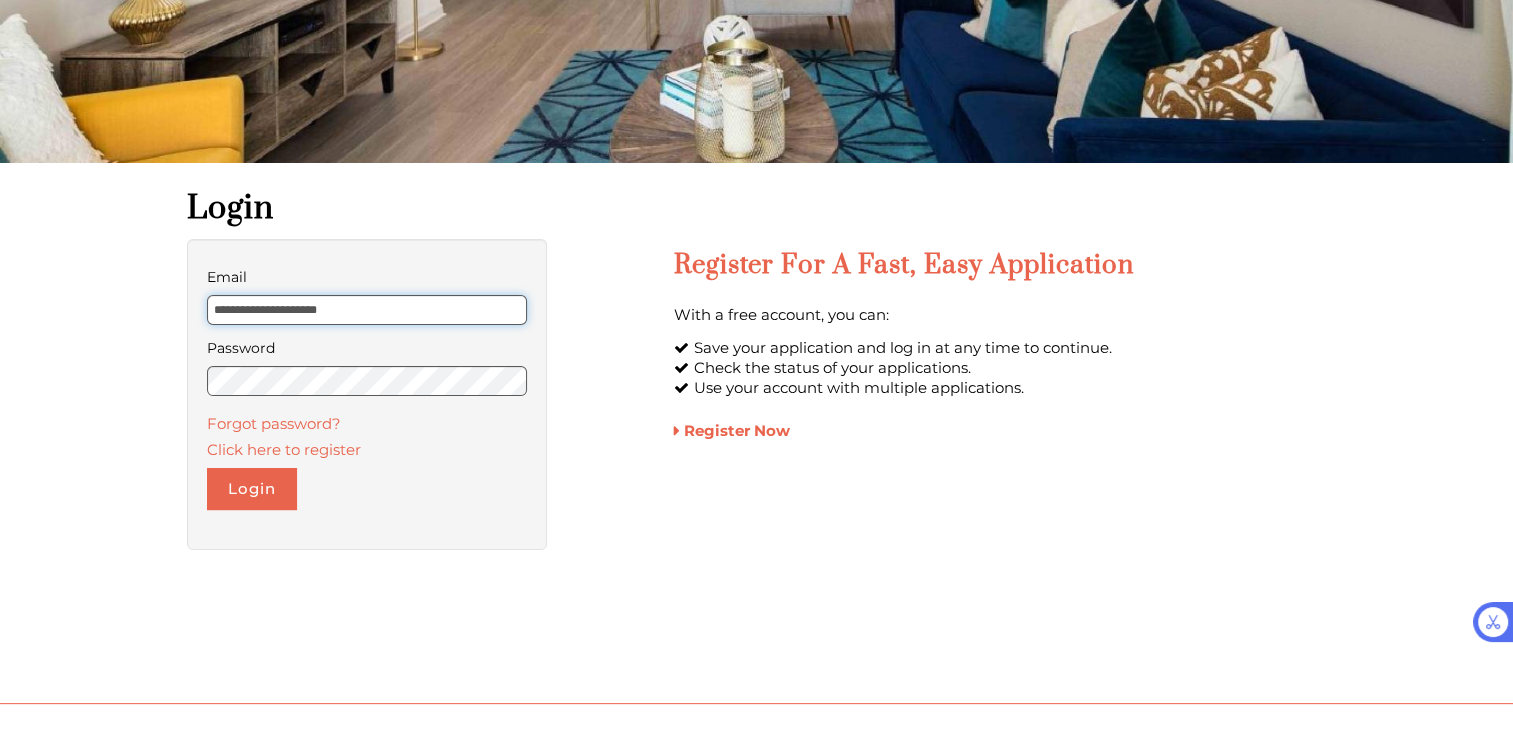 drag, startPoint x: 372, startPoint y: 308, endPoint x: 197, endPoint y: 312, distance: 175.04572 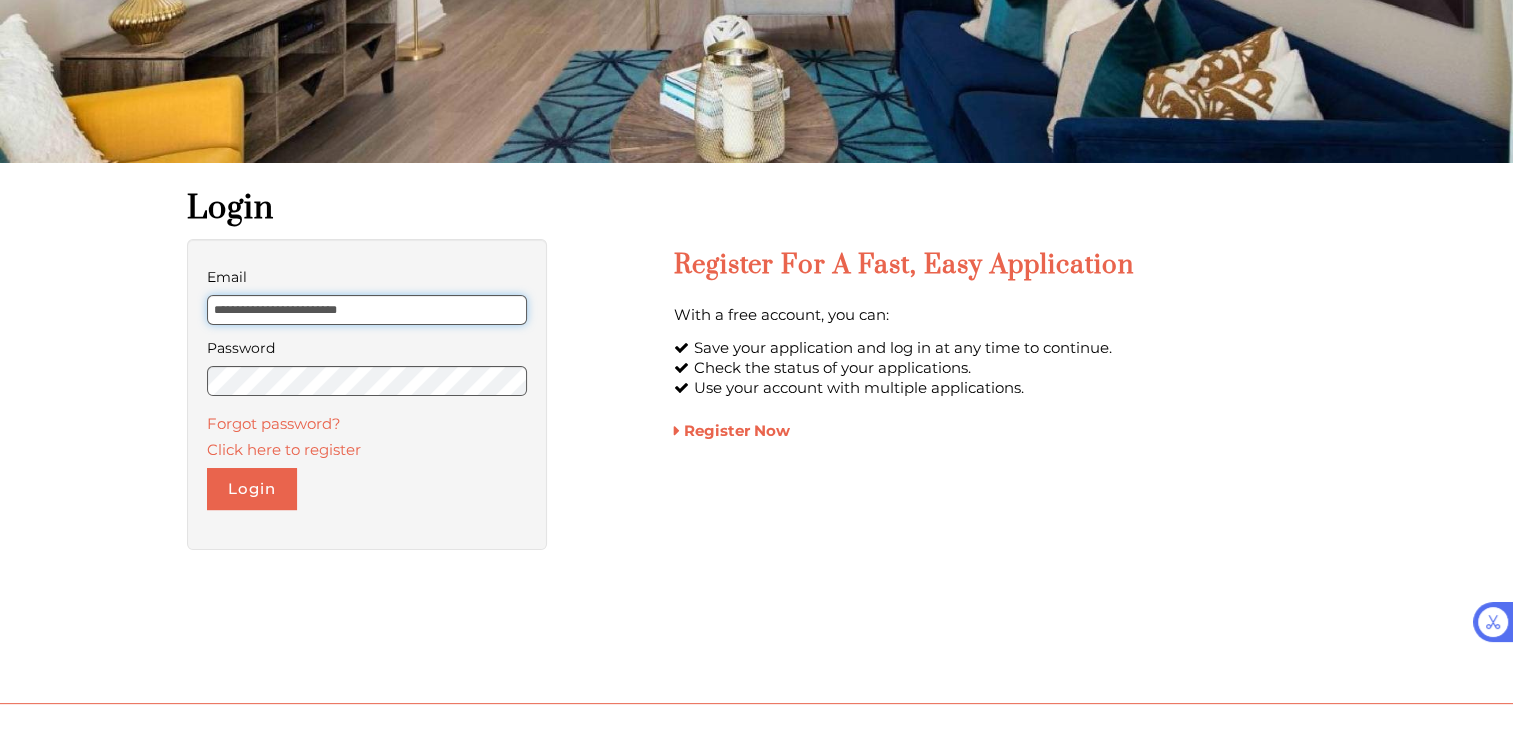 type on "**********" 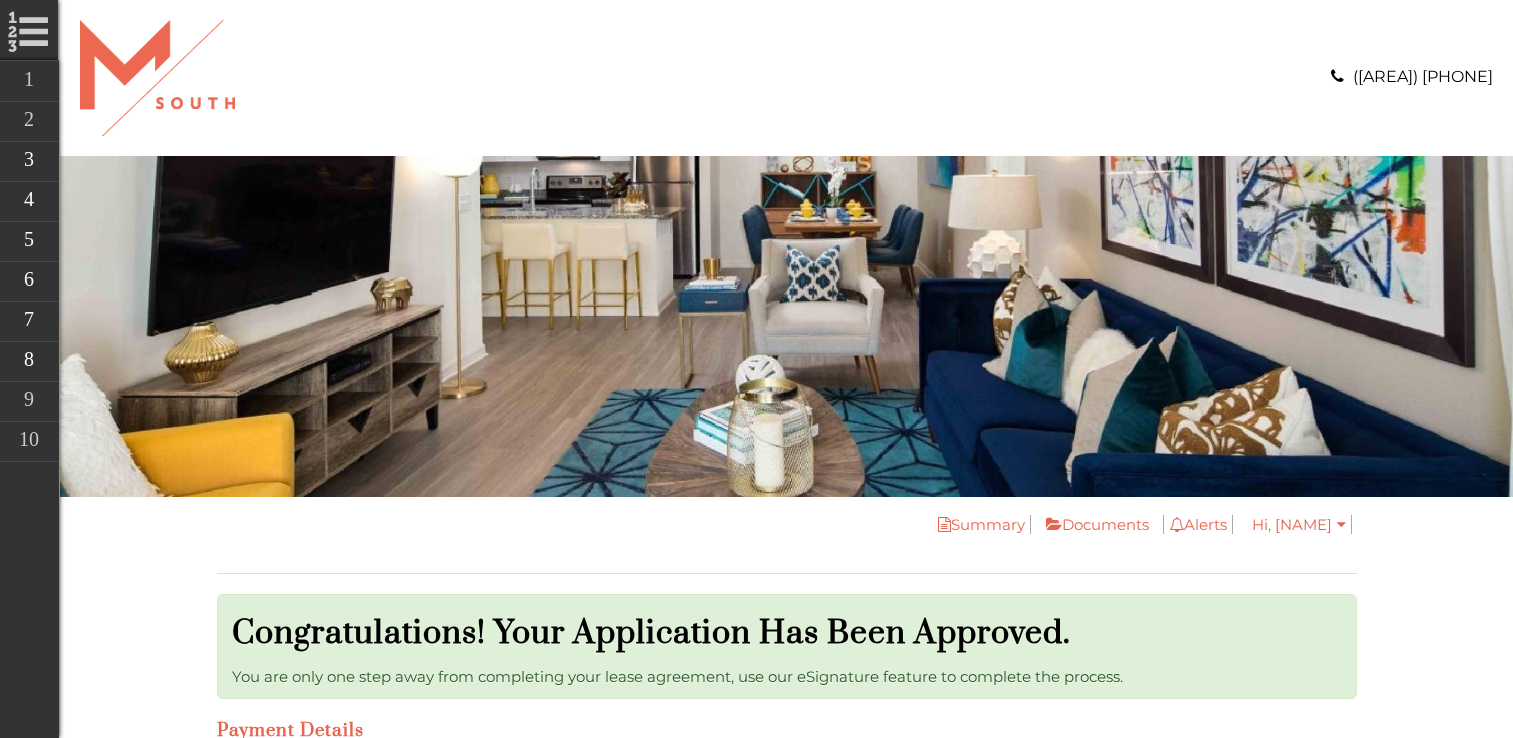 scroll, scrollTop: 0, scrollLeft: 0, axis: both 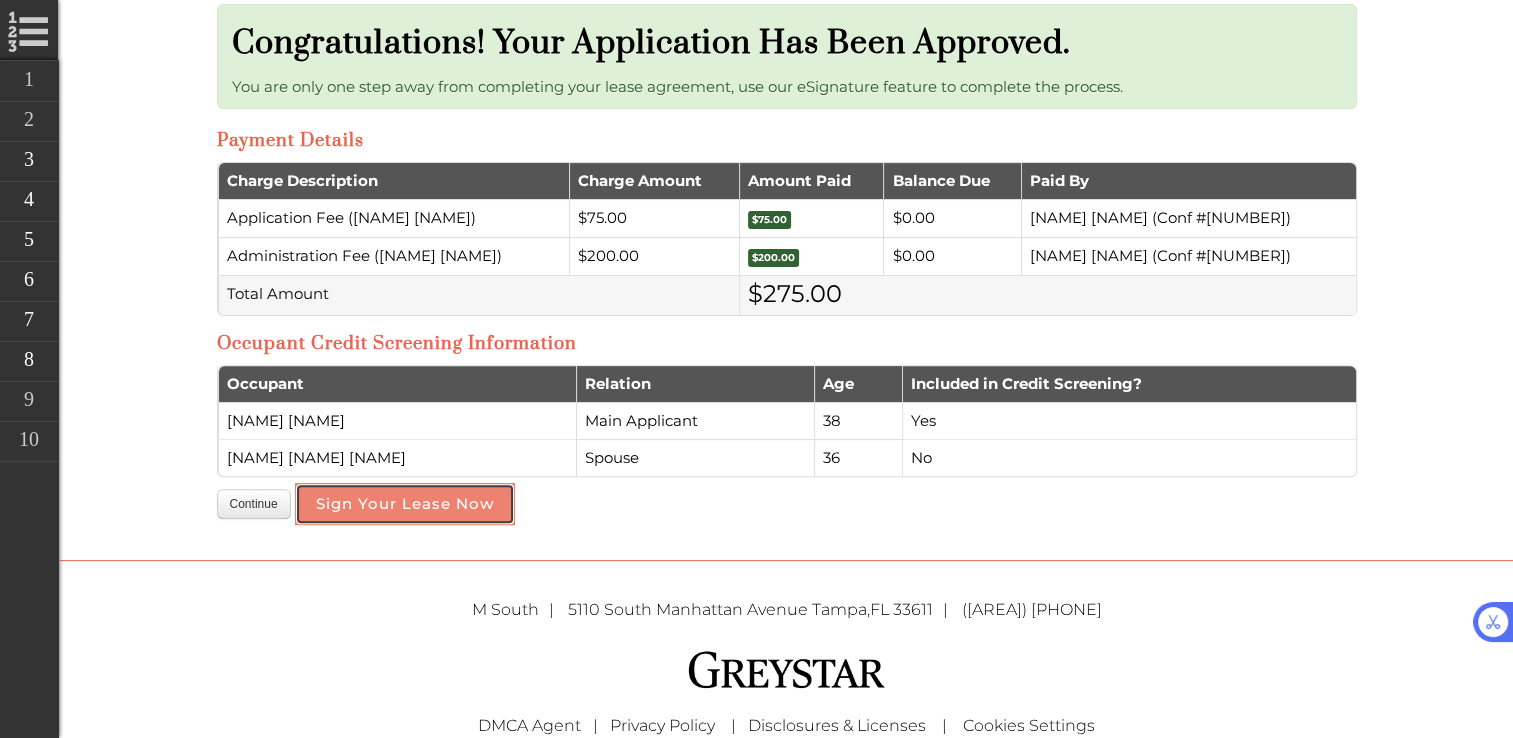 click on "Sign Your Lease Now" at bounding box center (405, 504) 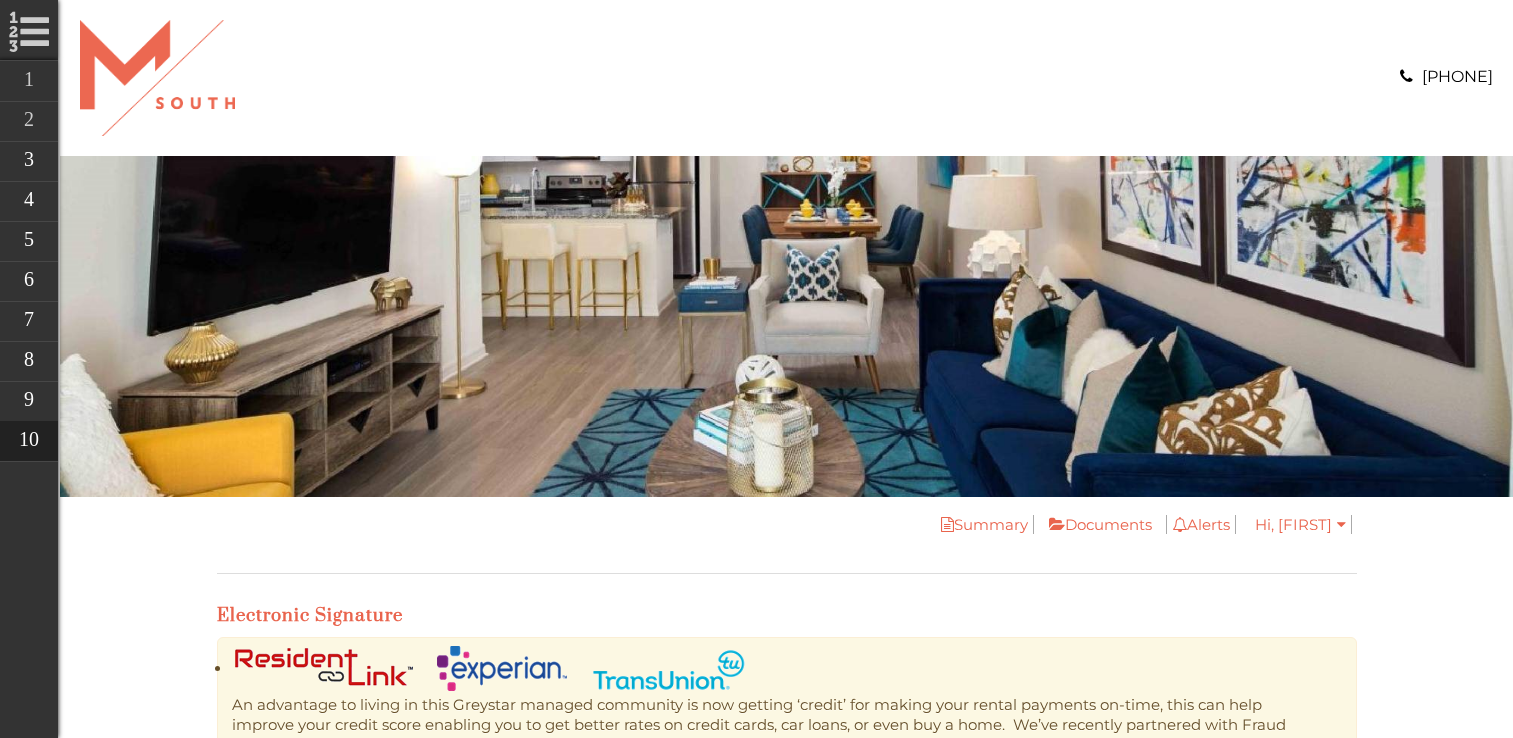 scroll, scrollTop: 0, scrollLeft: 0, axis: both 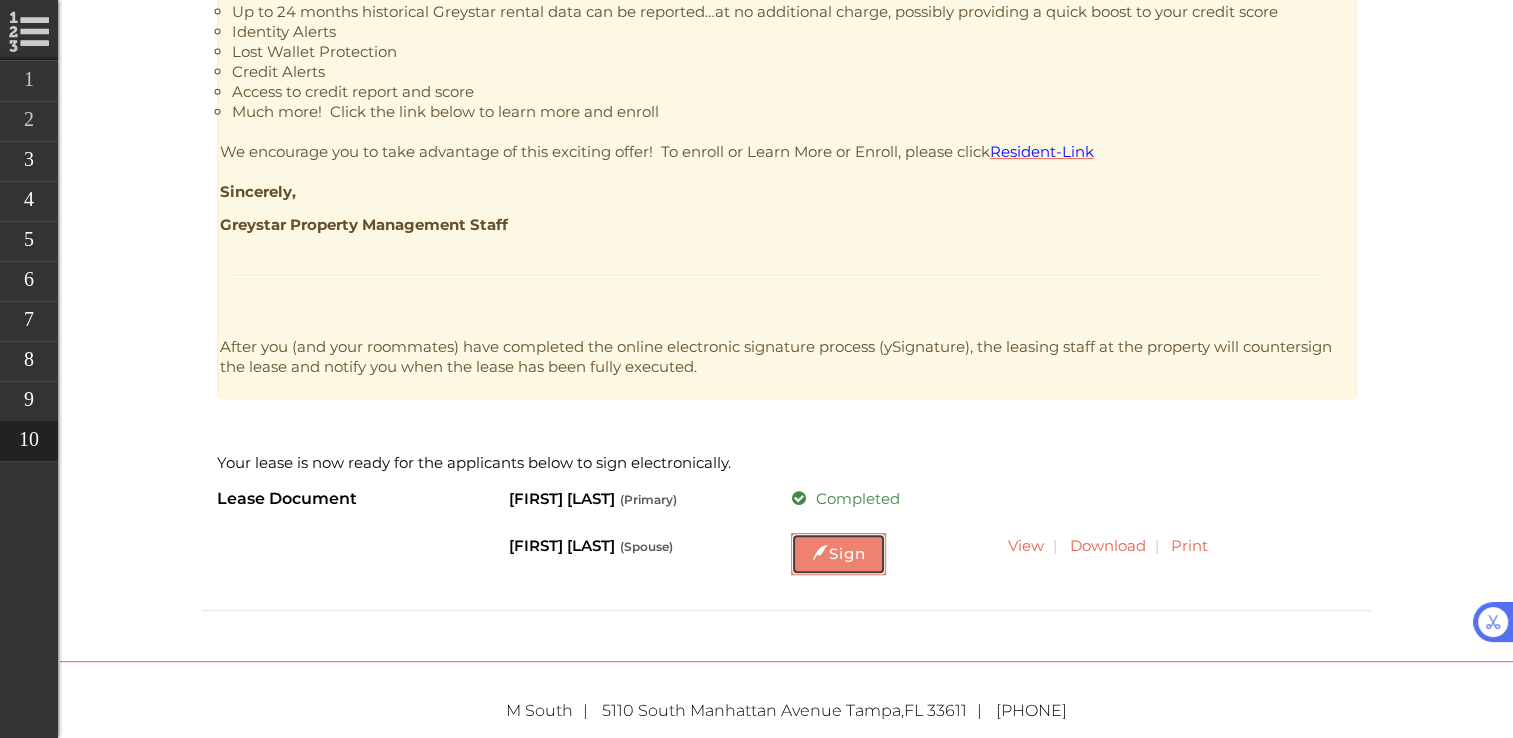 click on "Sign" at bounding box center [0, 0] 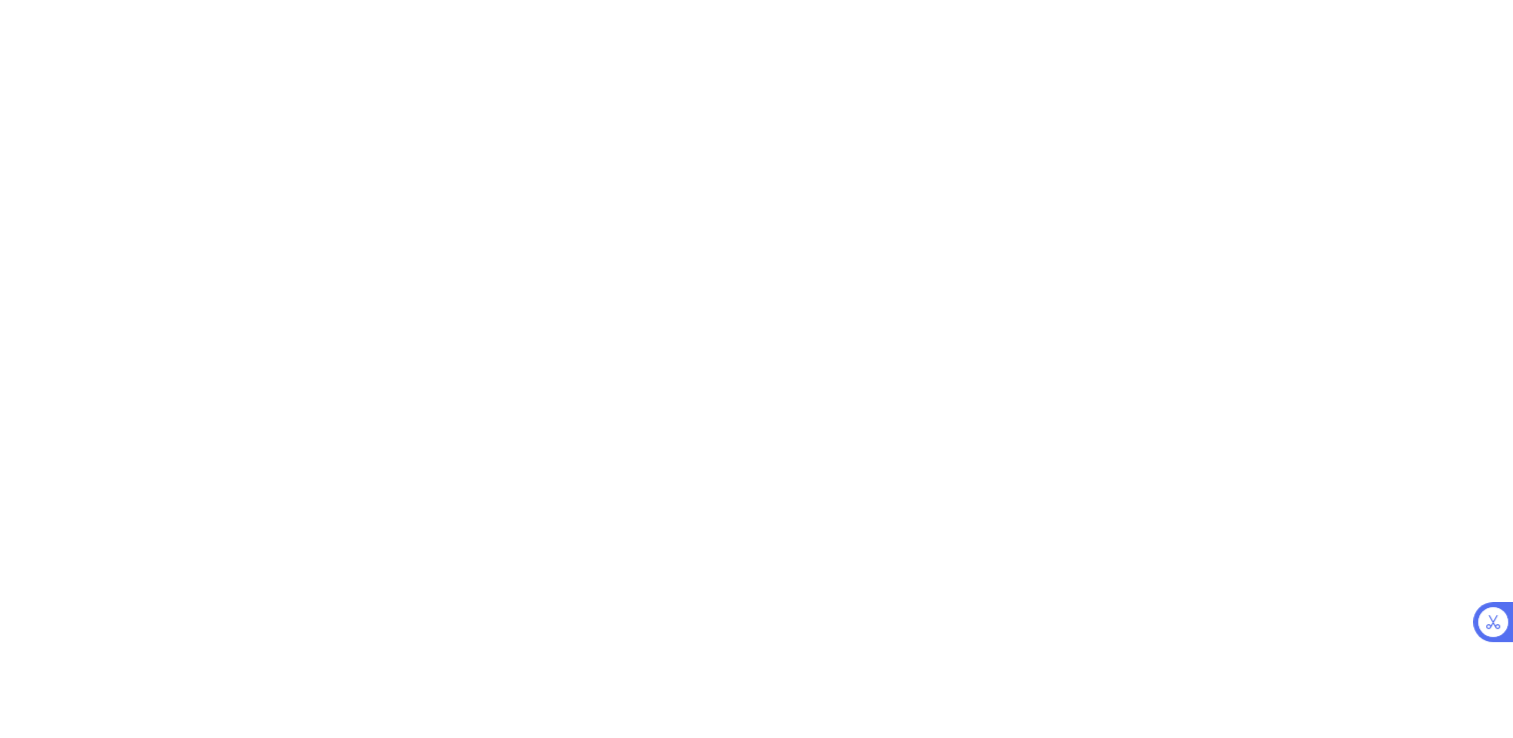 scroll, scrollTop: 0, scrollLeft: 0, axis: both 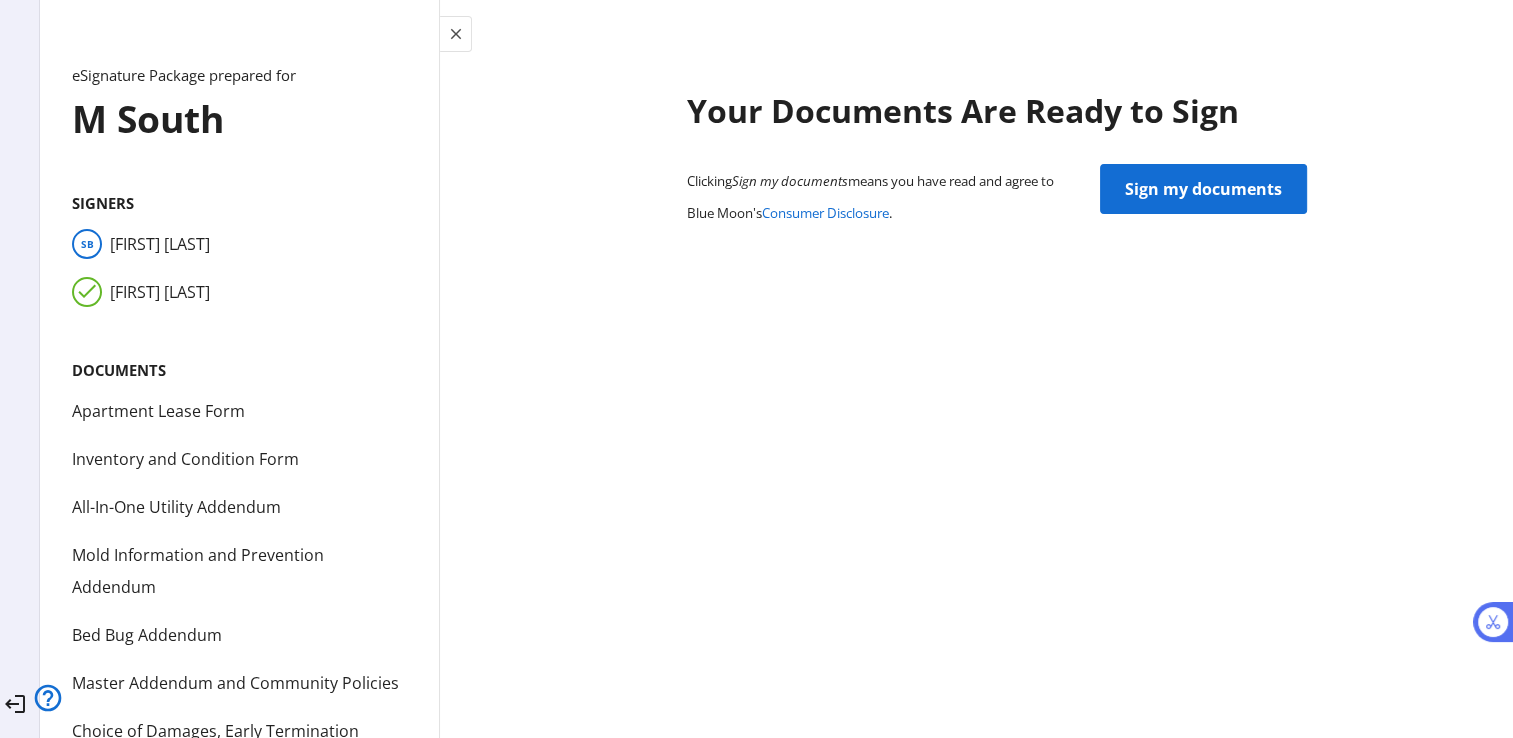 click on "Sign my documents" 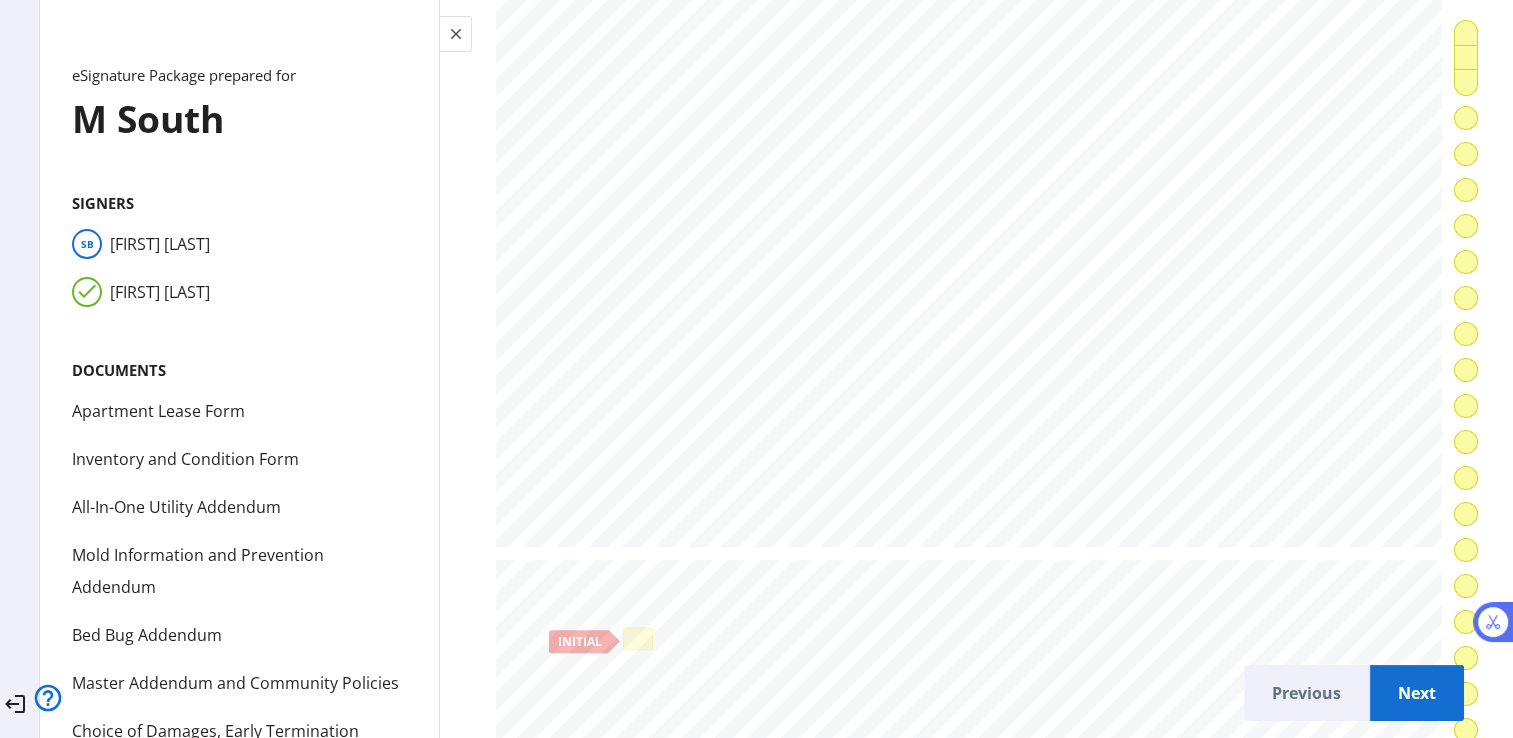 scroll, scrollTop: 1240, scrollLeft: 0, axis: vertical 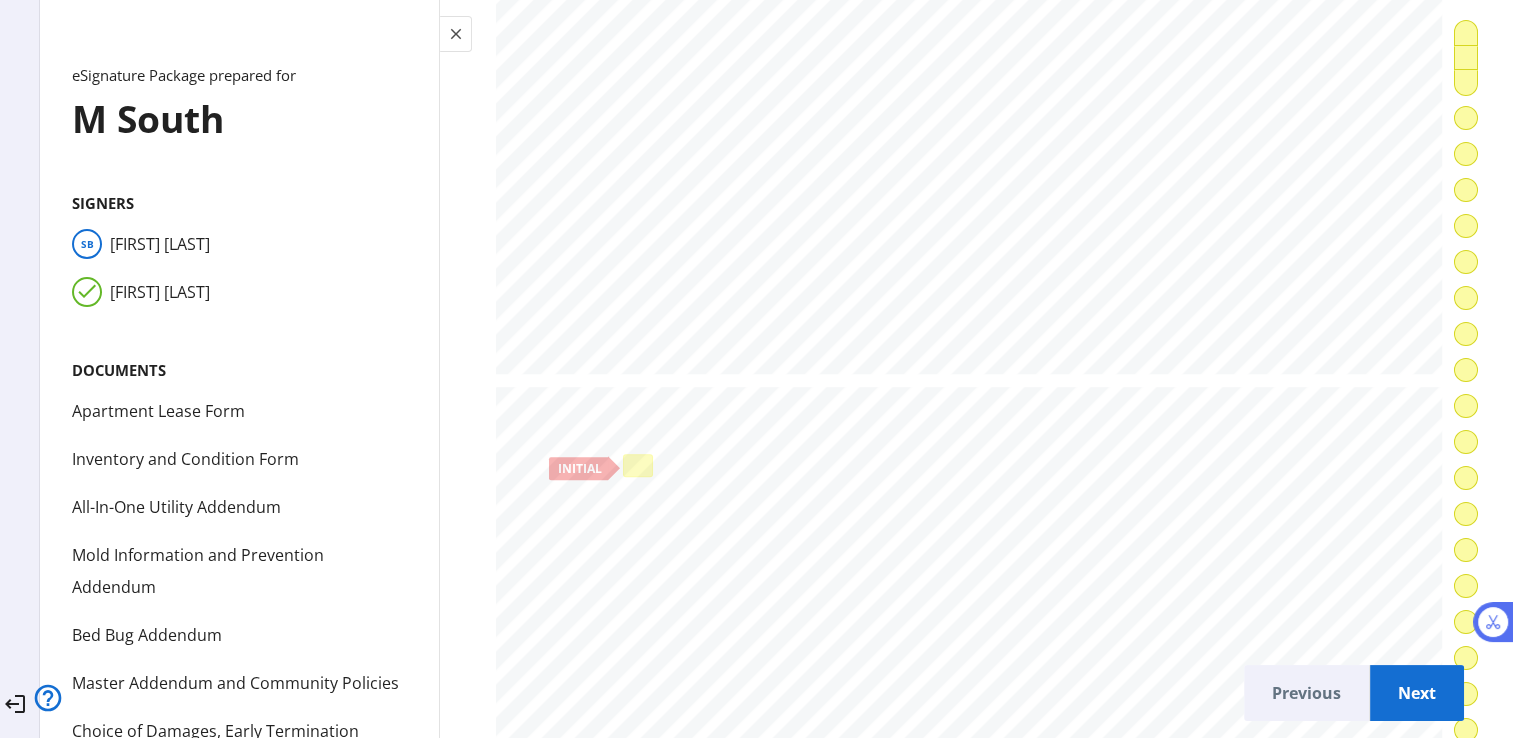 click at bounding box center [638, 466] 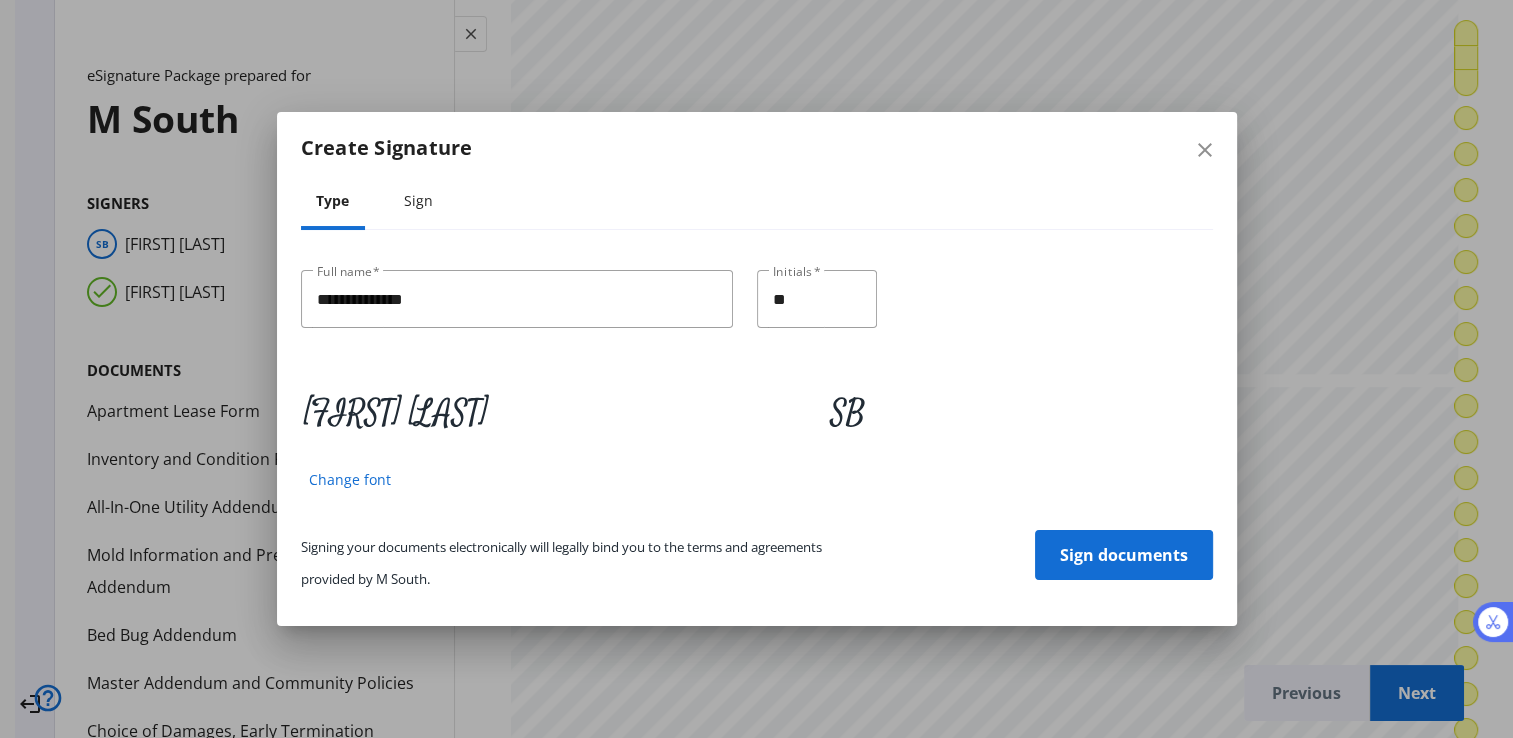 click on "Sign documents" at bounding box center (1124, 555) 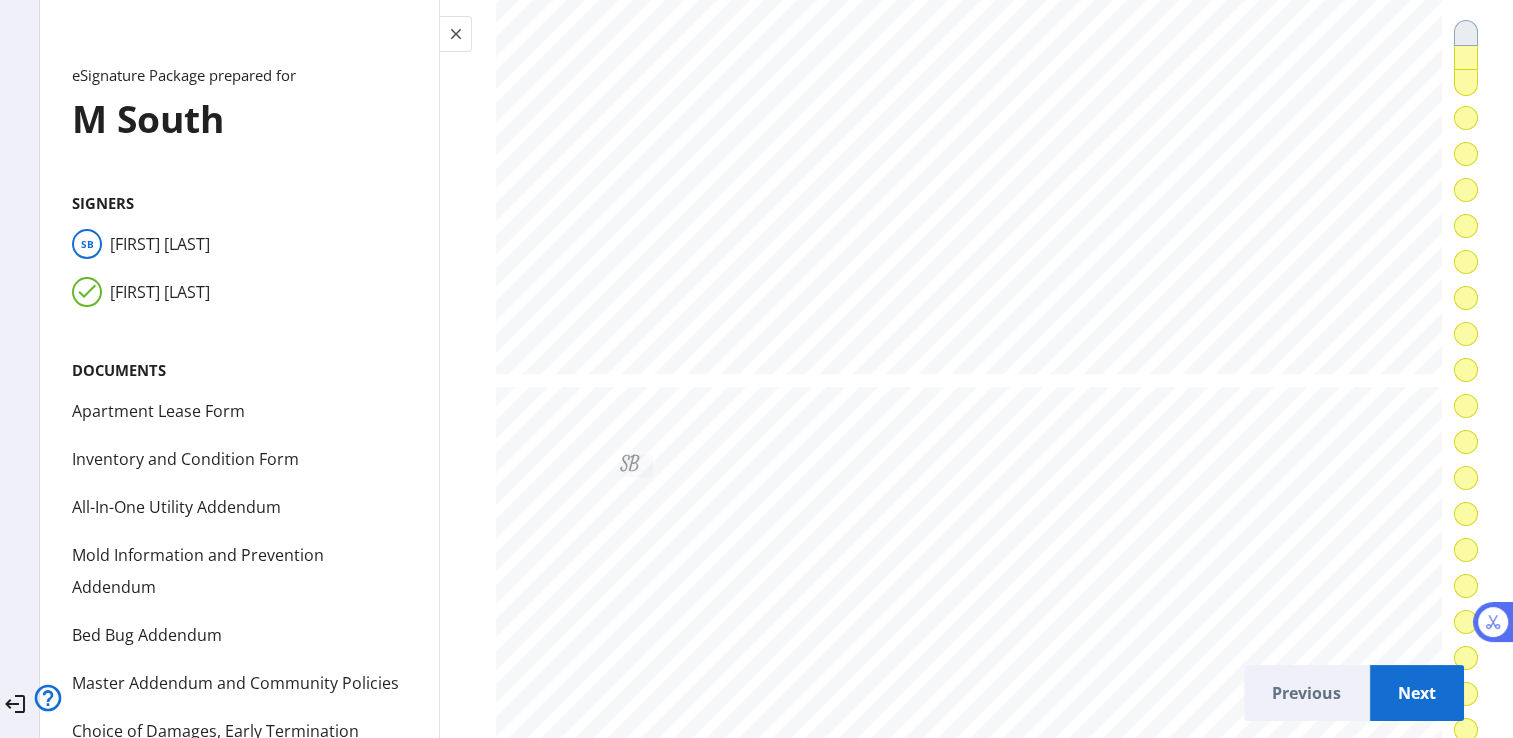 click on "Next" at bounding box center [1417, 693] 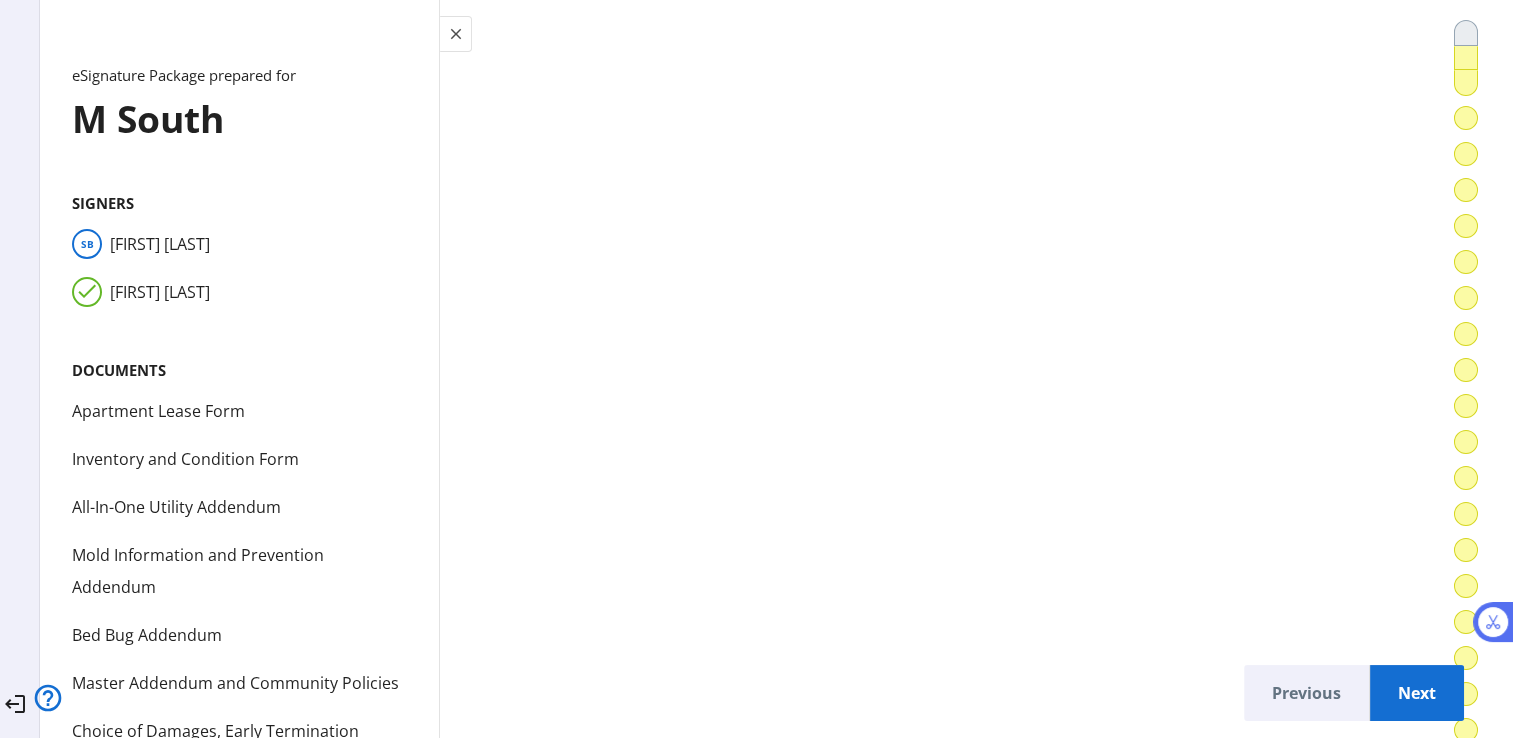 scroll, scrollTop: 13401, scrollLeft: 0, axis: vertical 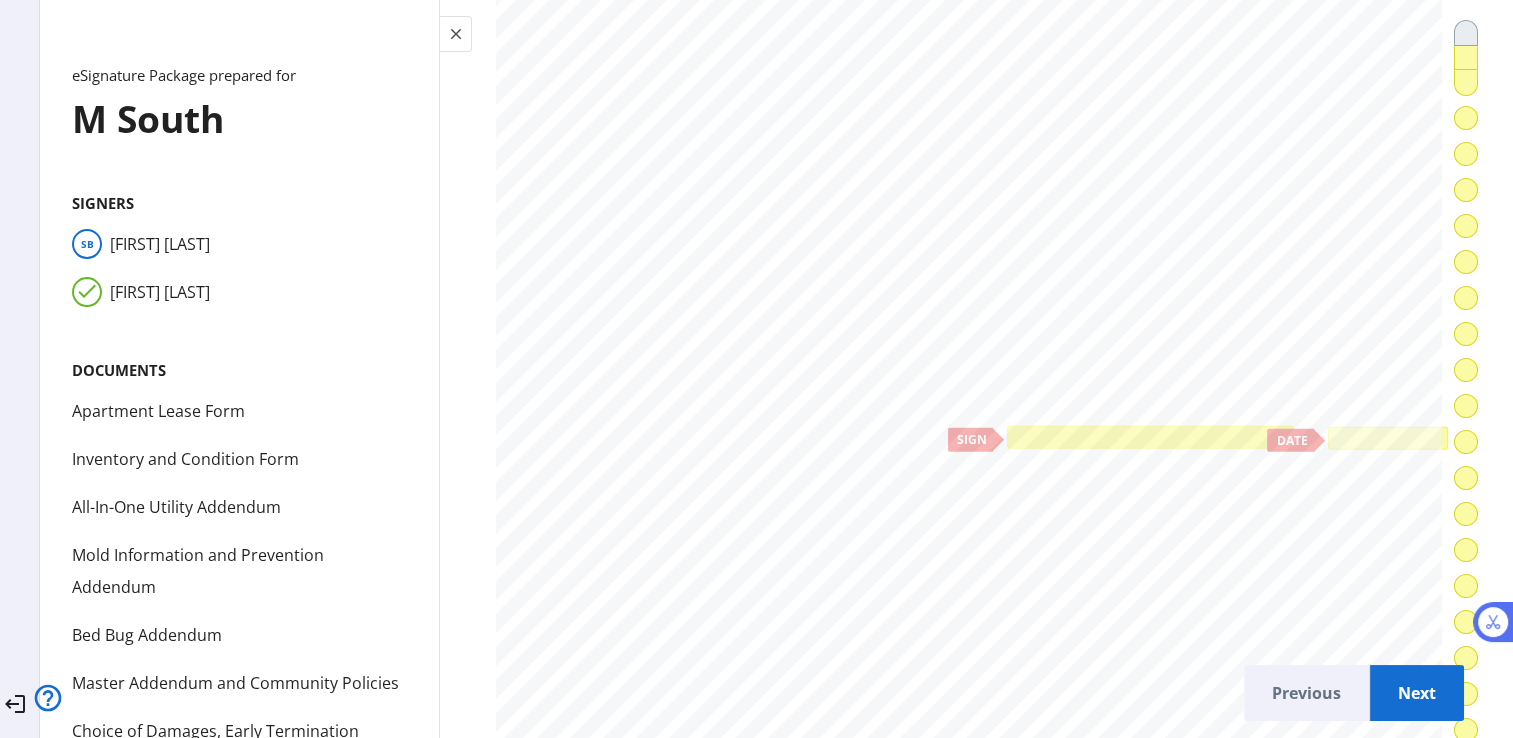 click at bounding box center (1151, 437) 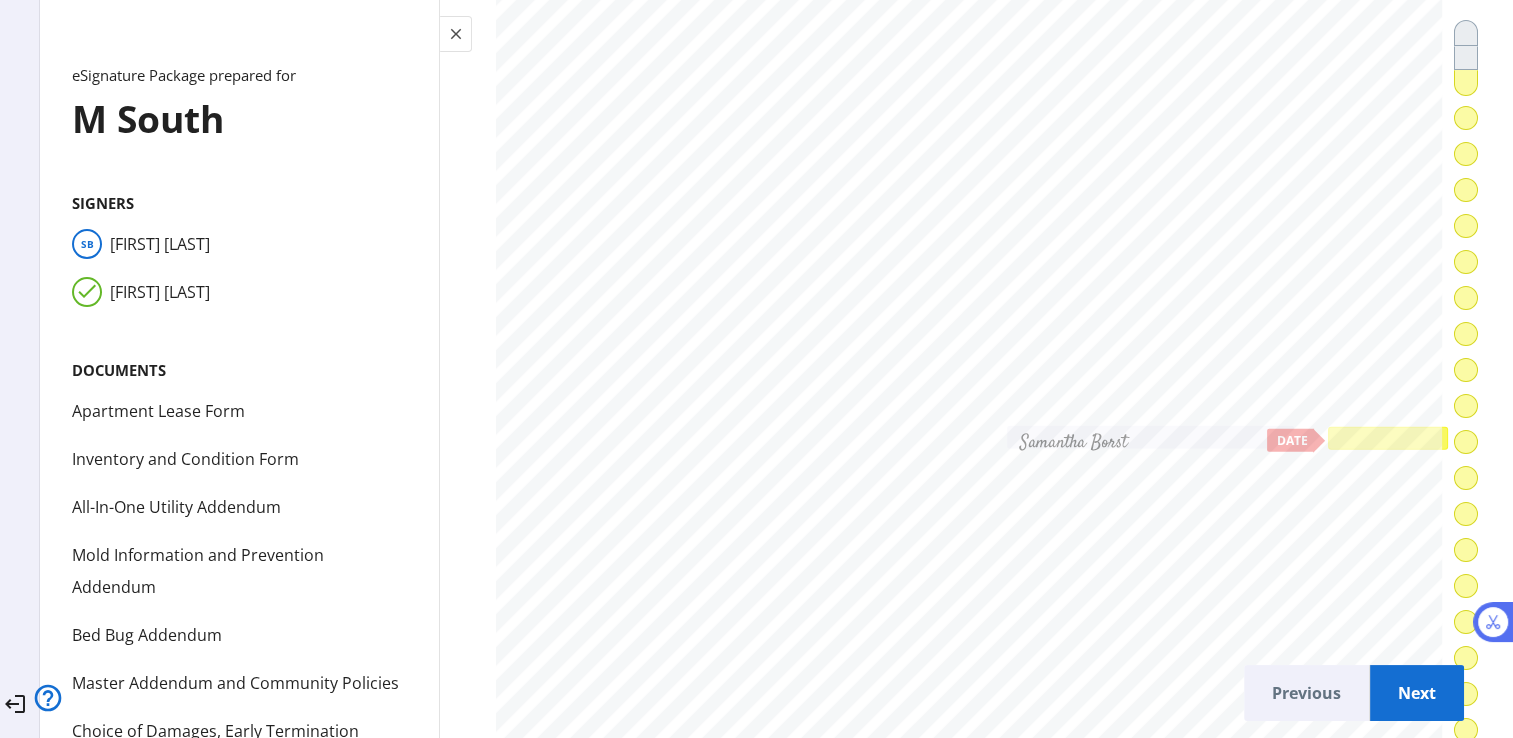 click at bounding box center [1387, 438] 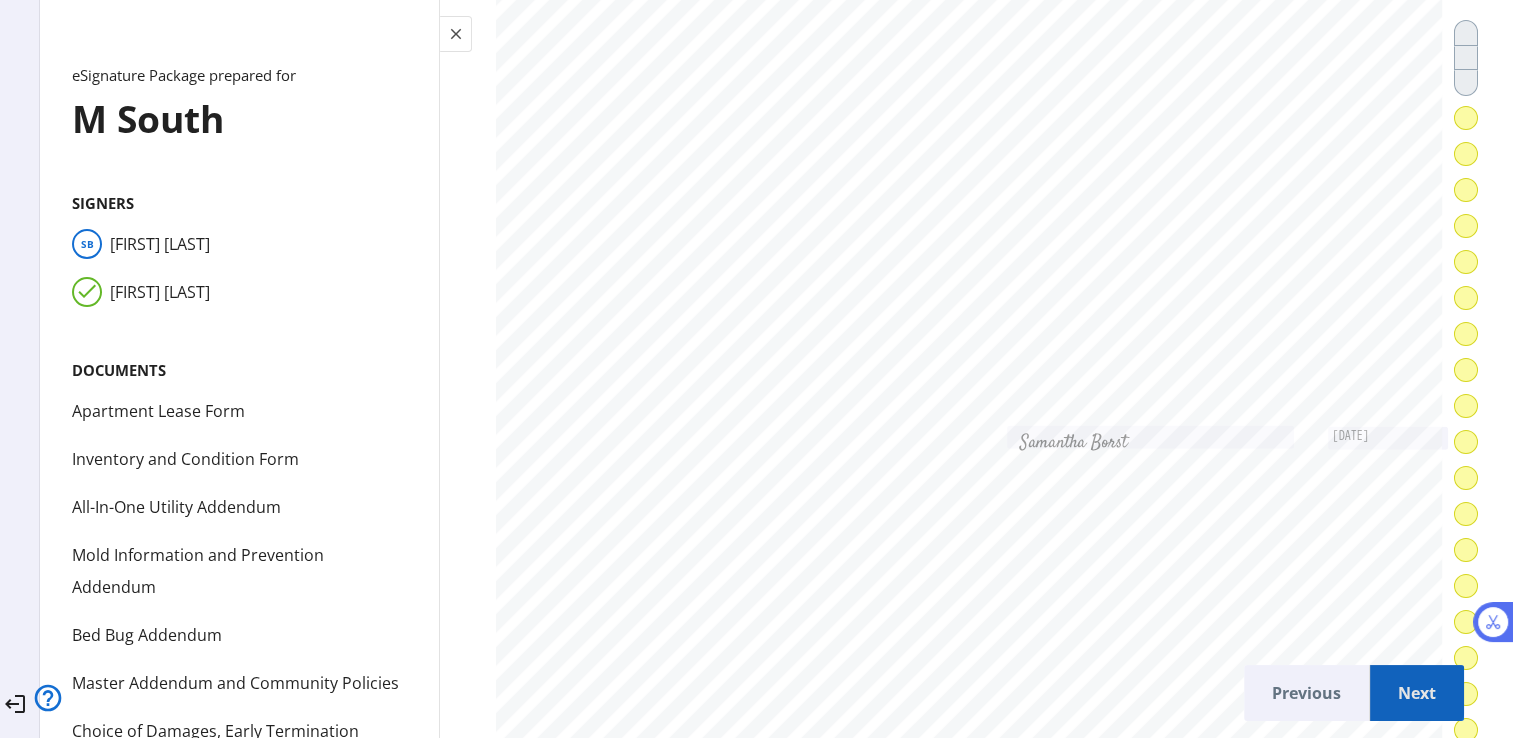 click on "Next" at bounding box center [1417, 693] 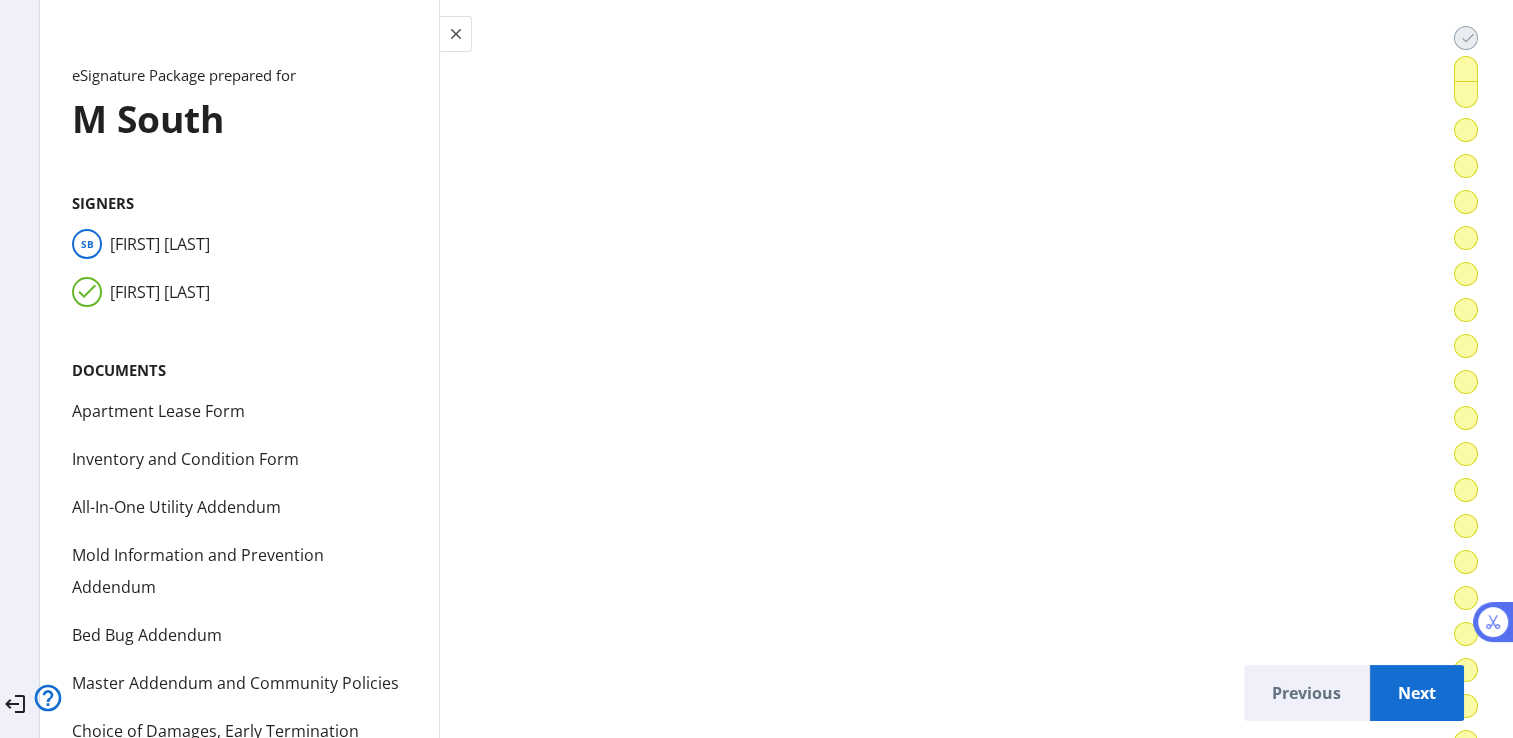 scroll, scrollTop: 19064, scrollLeft: 0, axis: vertical 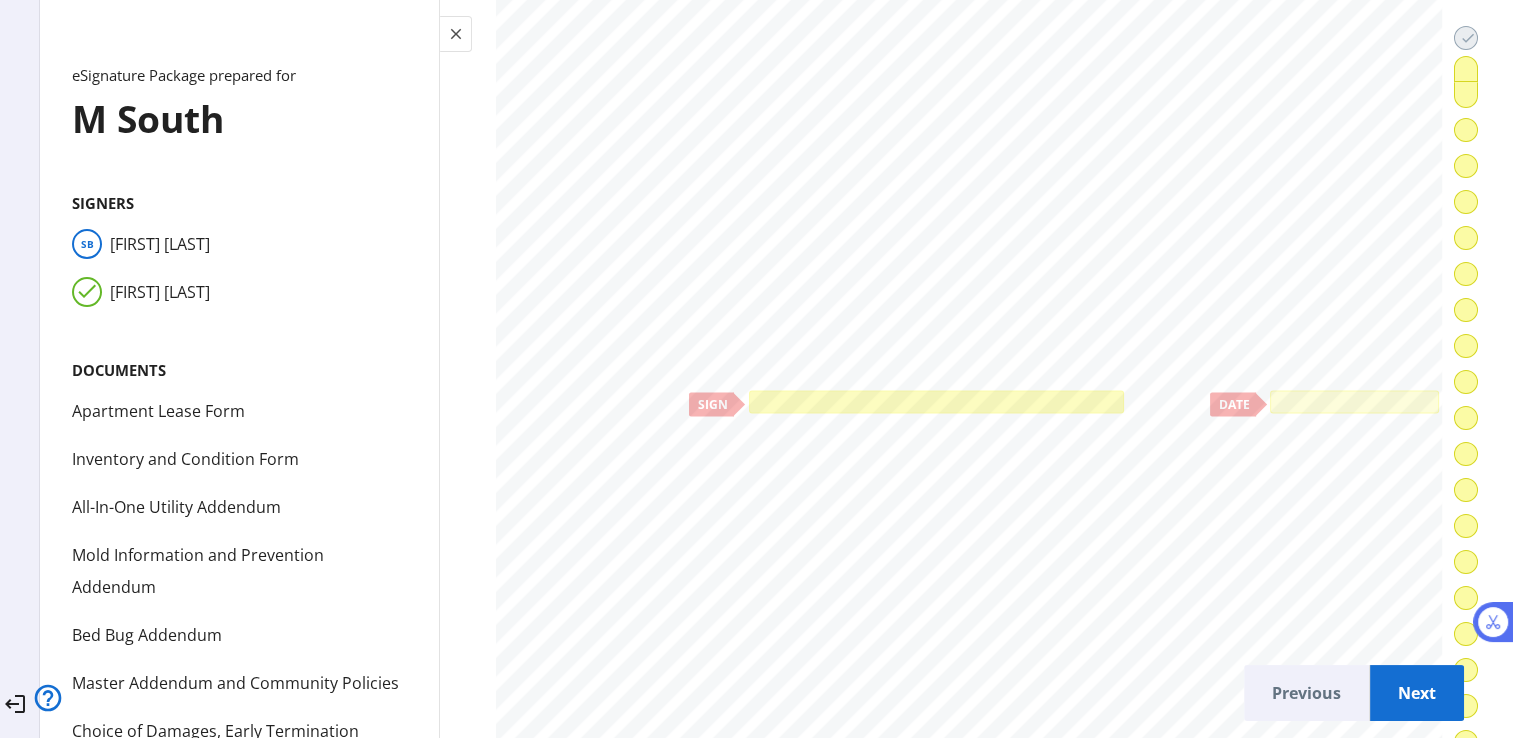 click at bounding box center (936, 402) 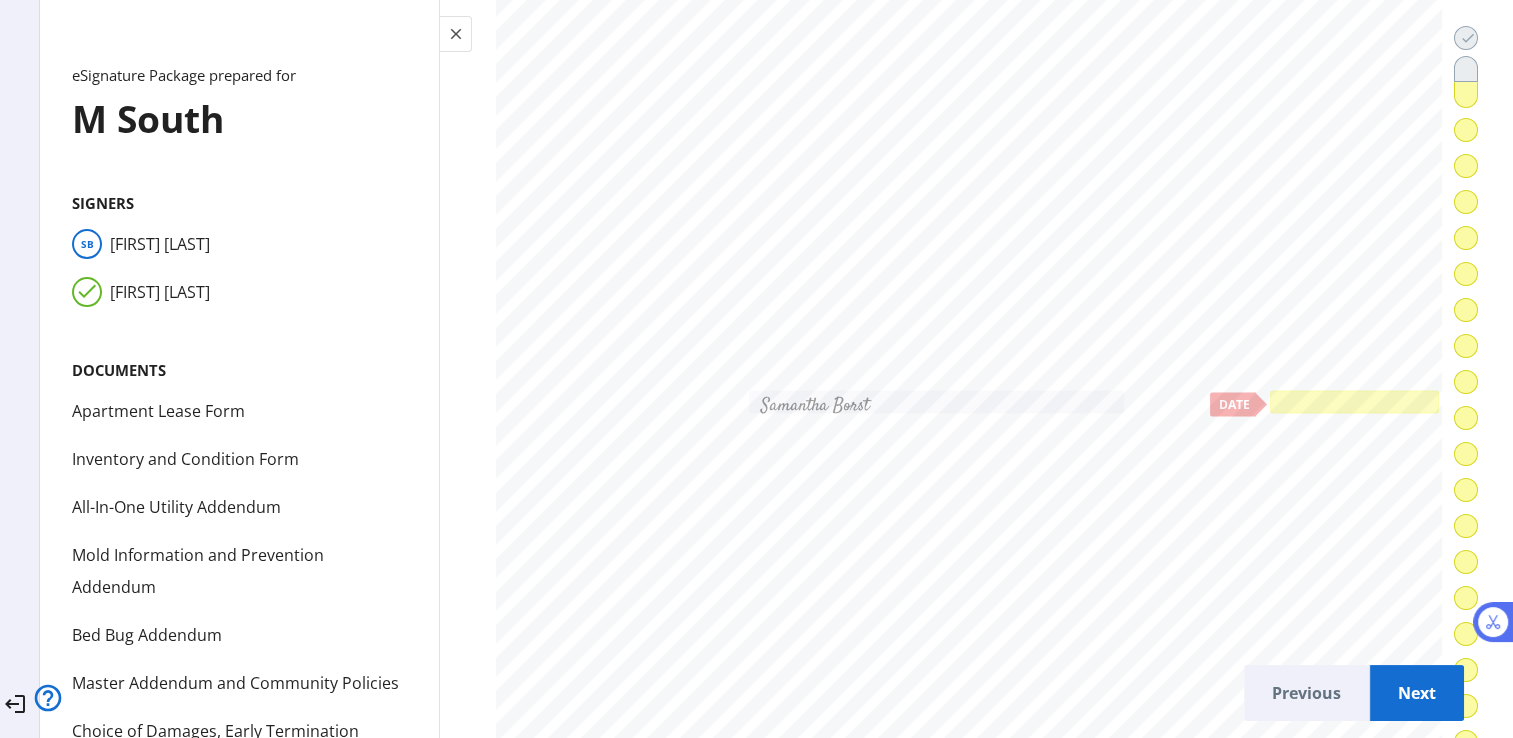click at bounding box center [1355, 402] 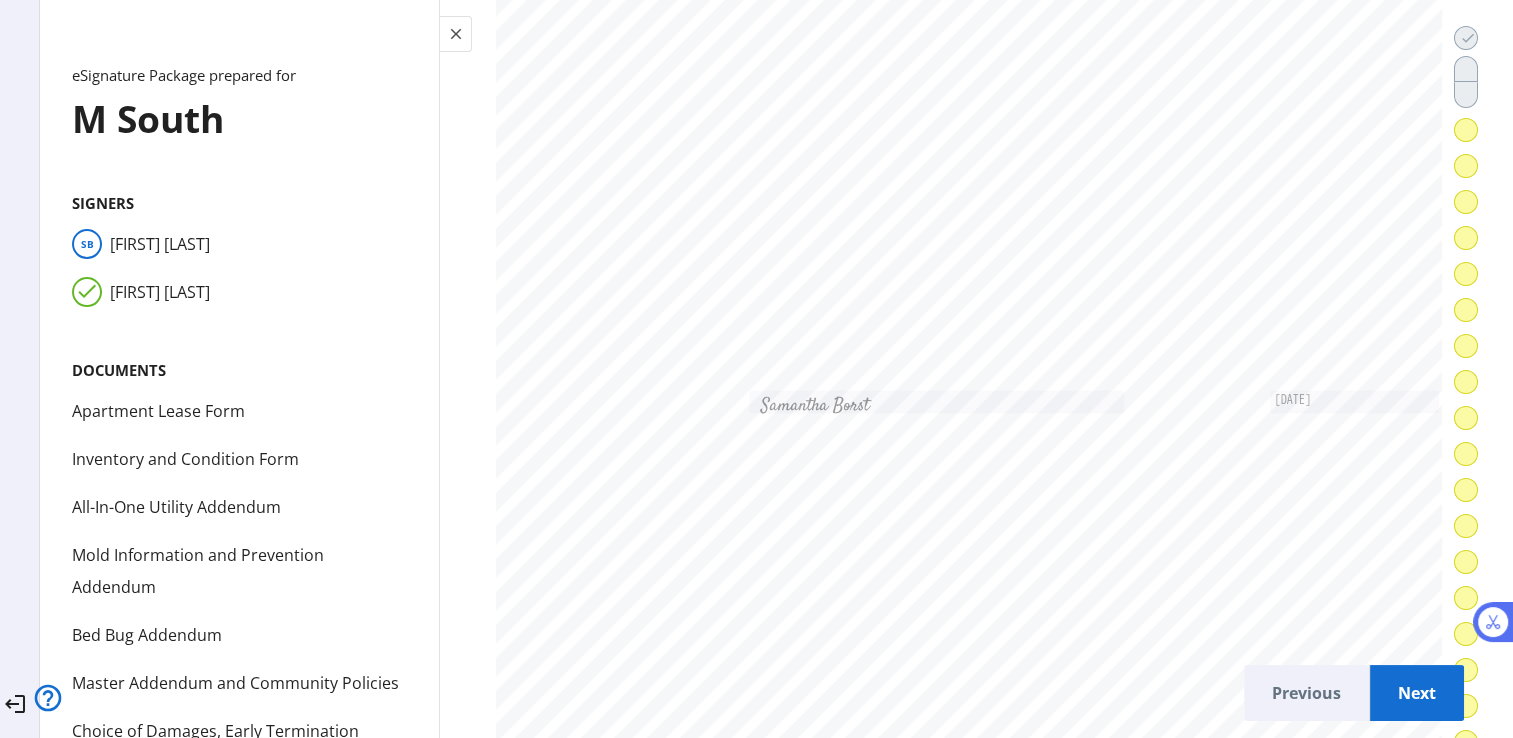 click on "Next" at bounding box center (1417, 693) 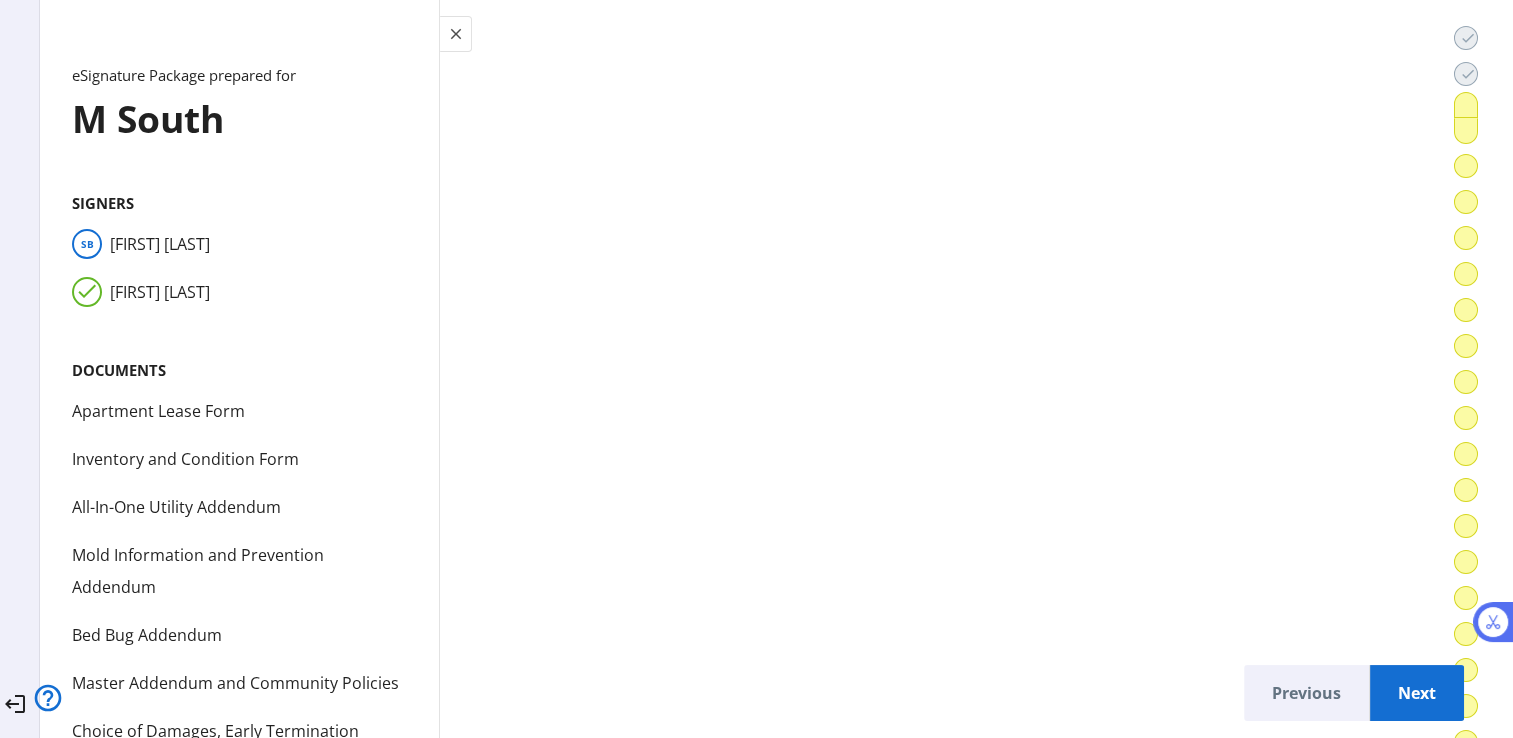scroll, scrollTop: 23484, scrollLeft: 0, axis: vertical 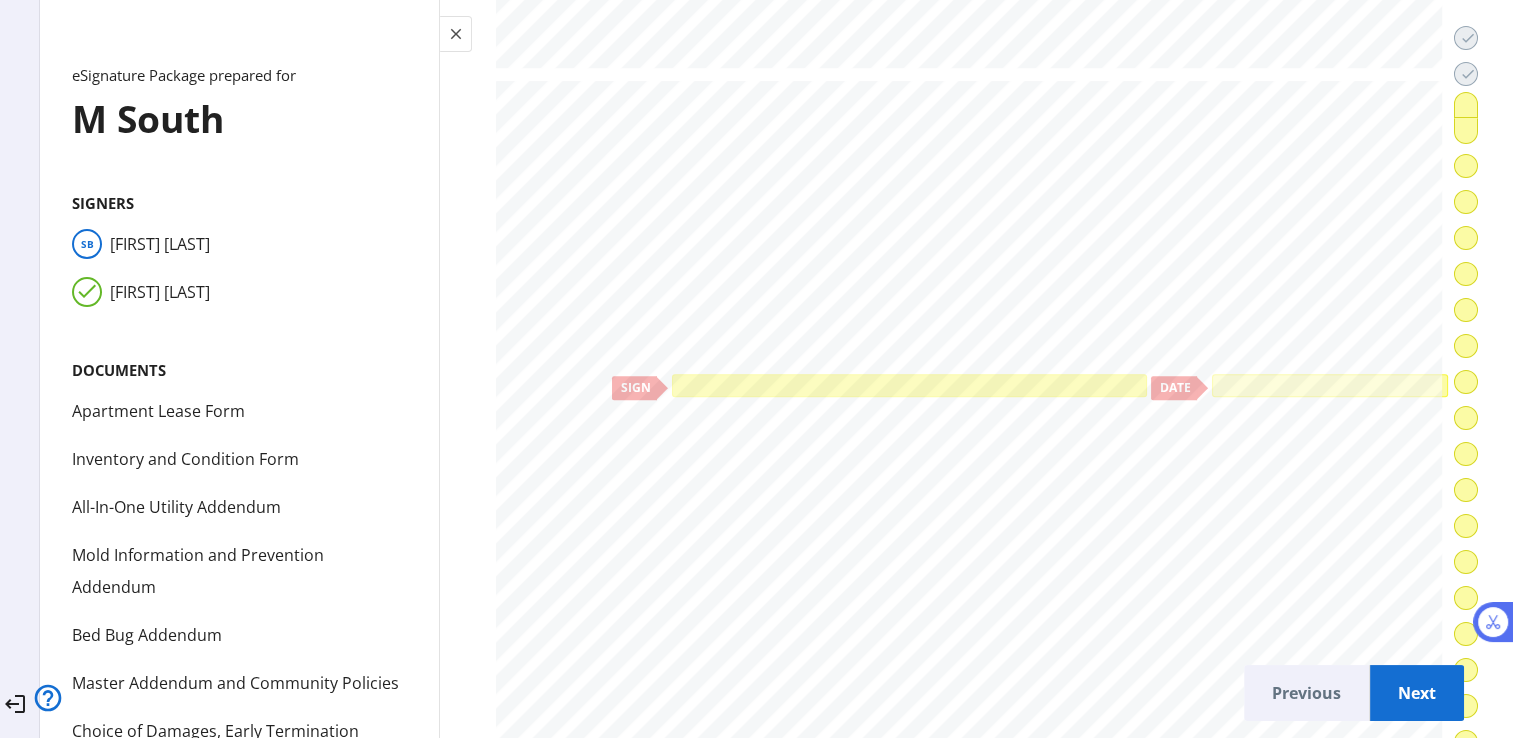 click at bounding box center [909, 385] 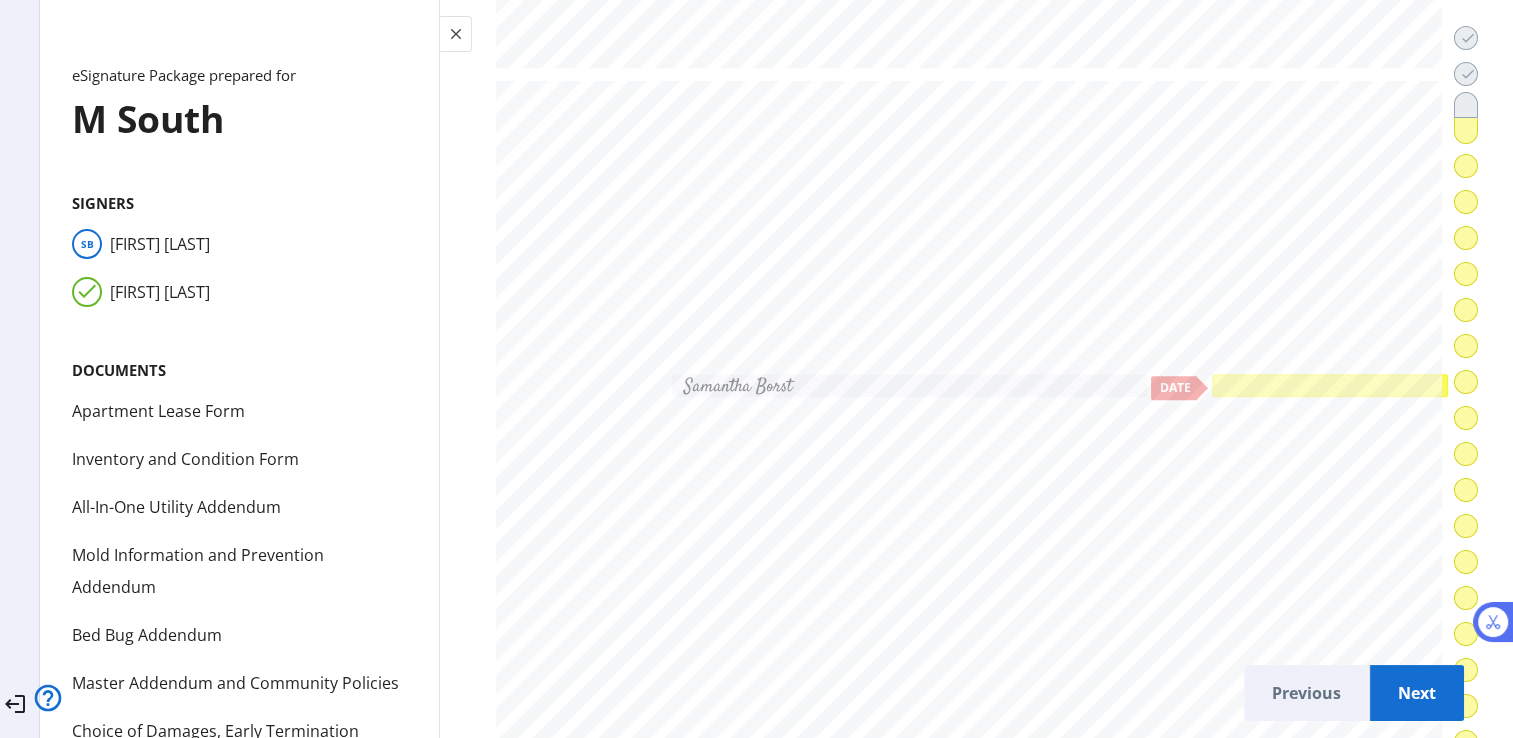 click at bounding box center (1330, 385) 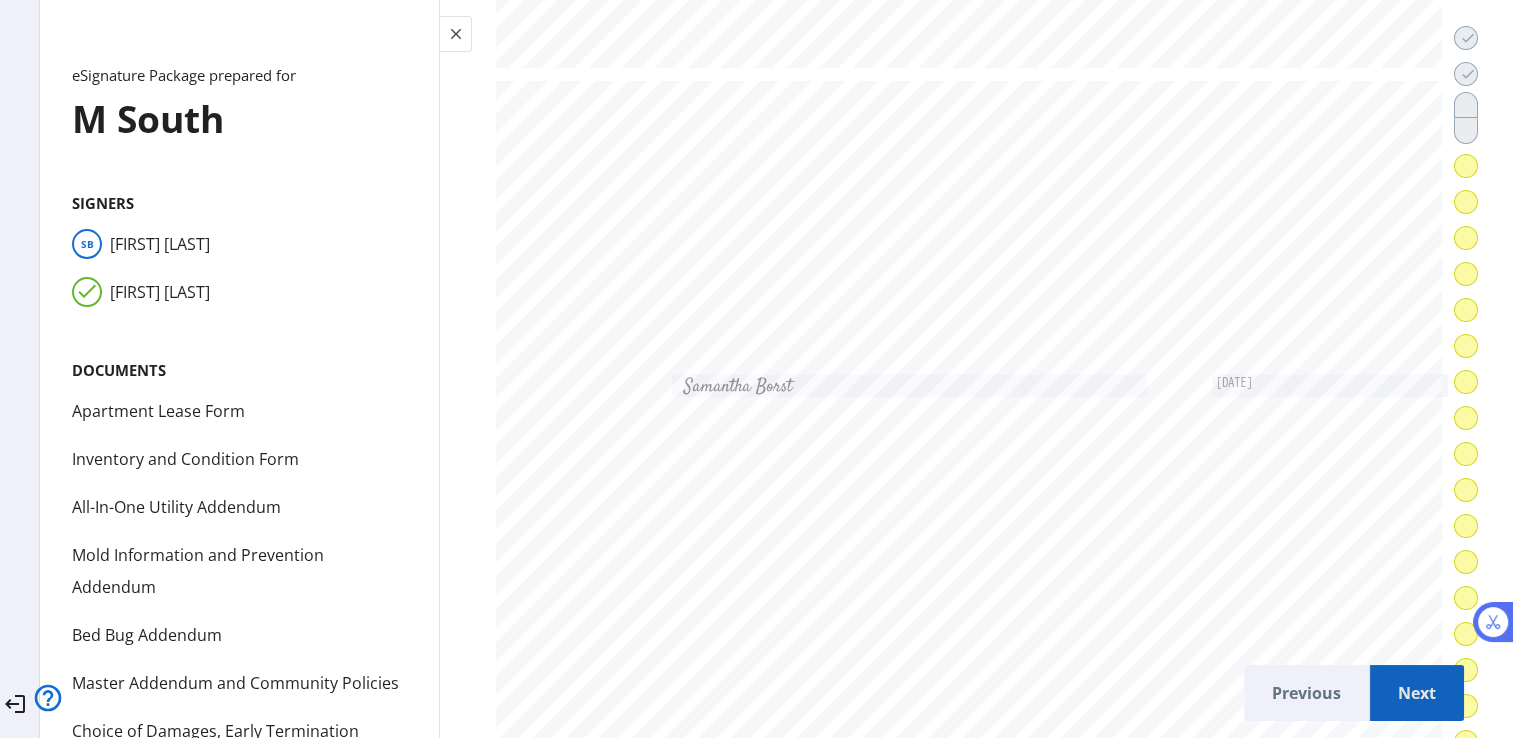 click on "Next" at bounding box center (1417, 693) 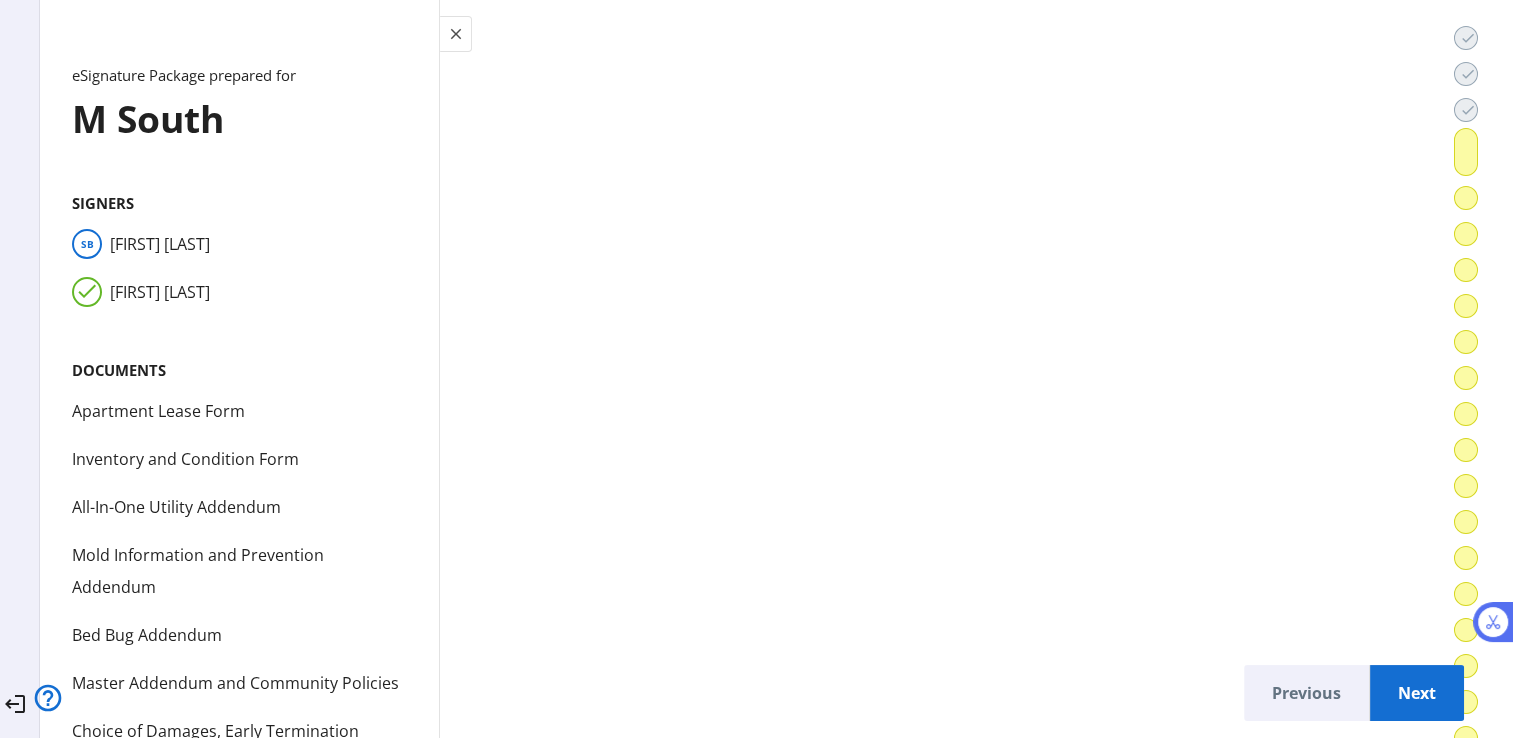 scroll, scrollTop: 27248, scrollLeft: 0, axis: vertical 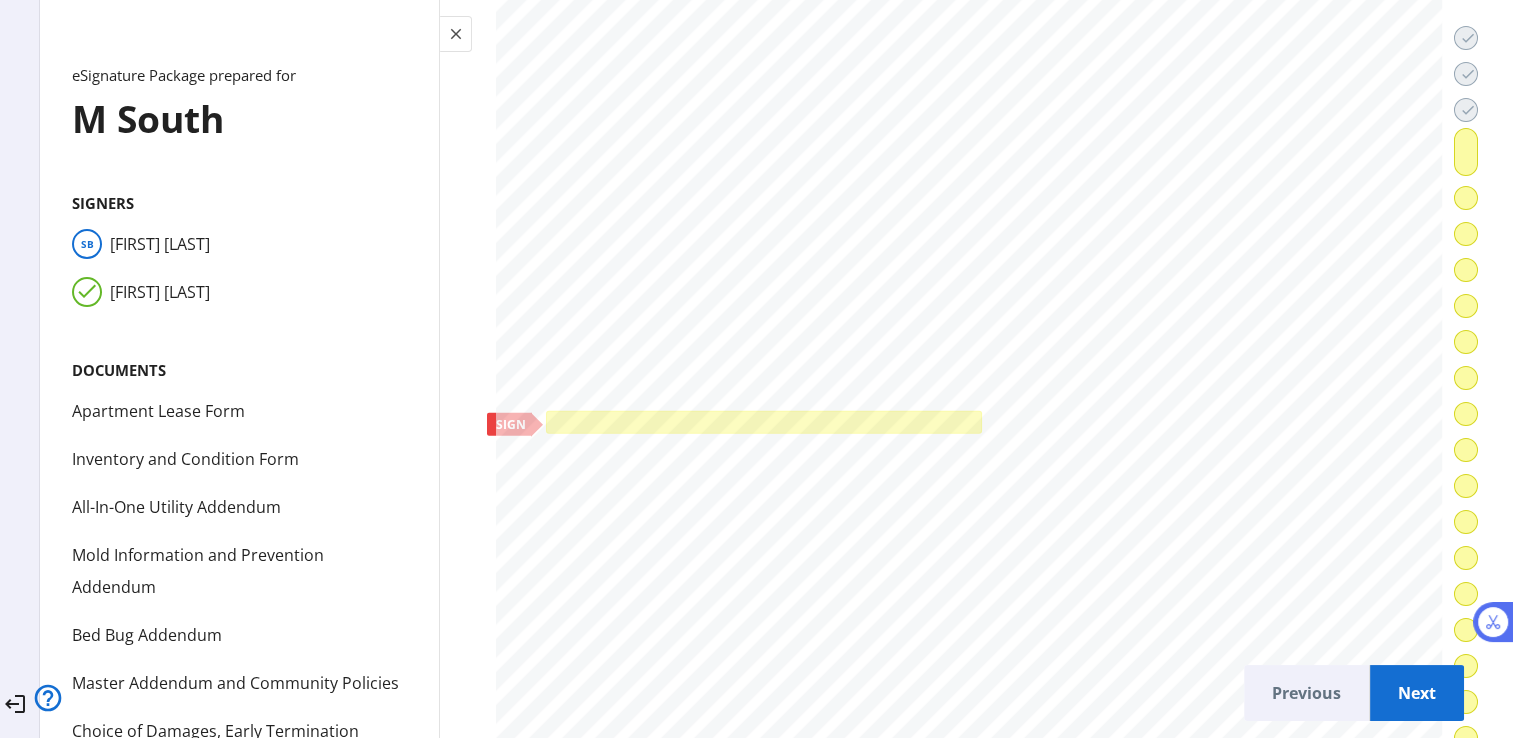 click at bounding box center (764, 422) 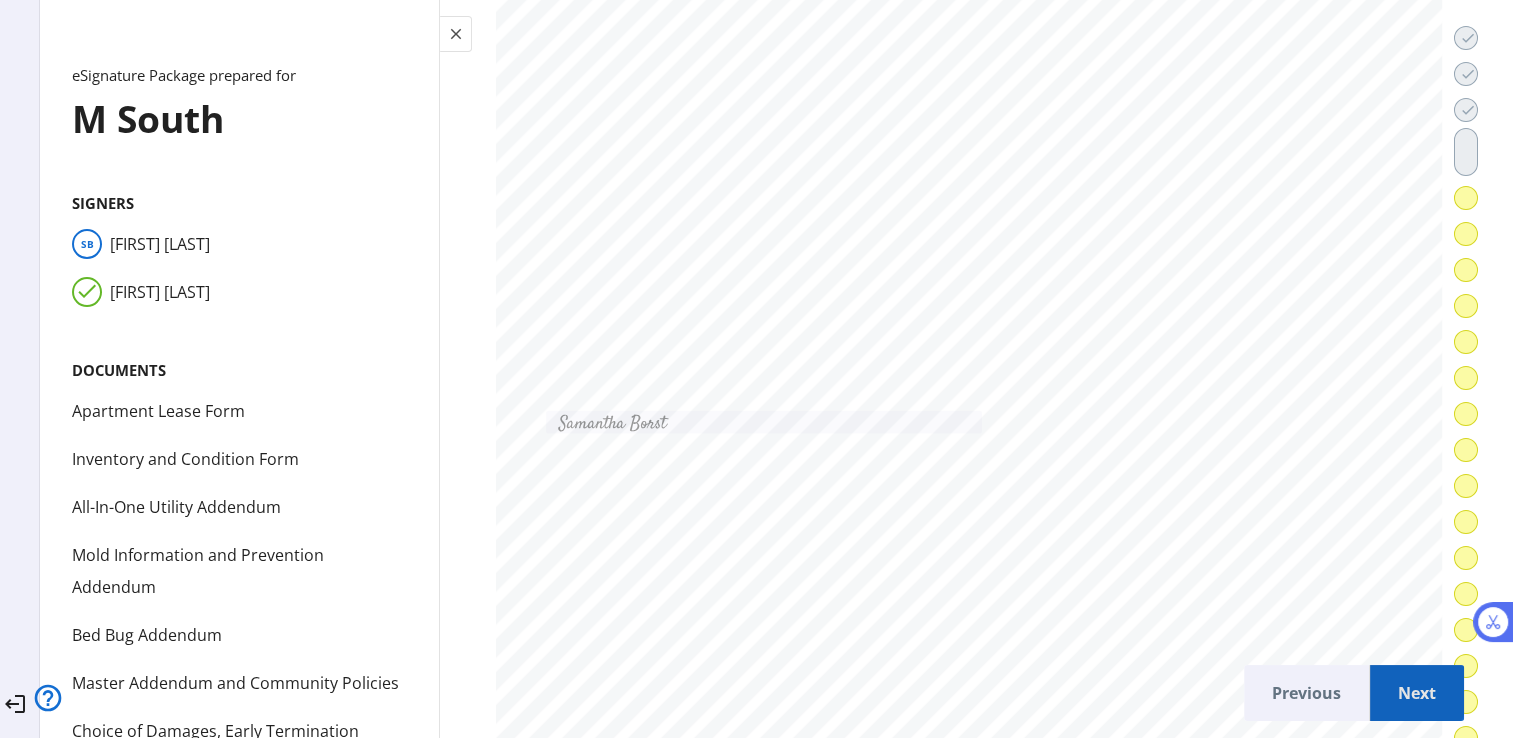 click on "Next" at bounding box center [1417, 693] 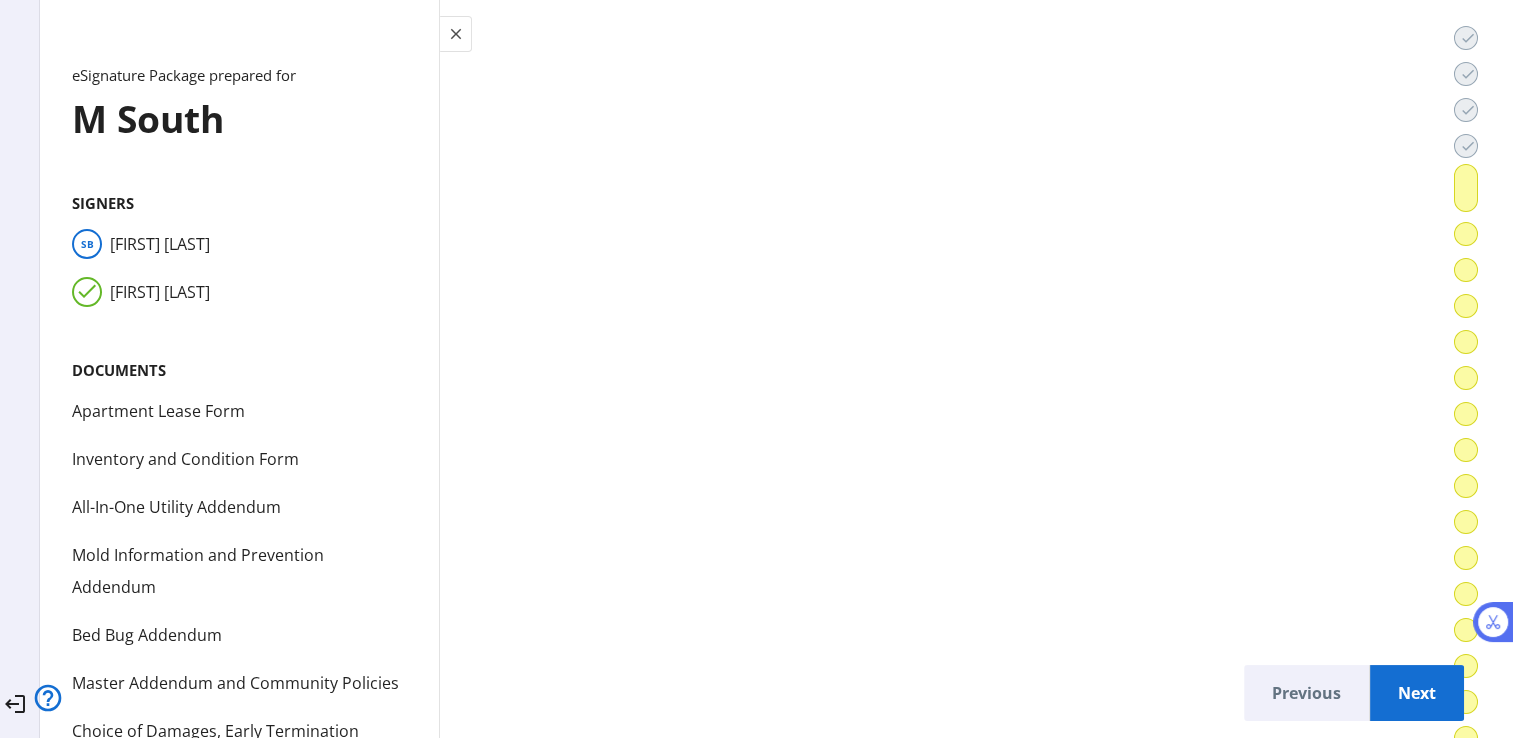 scroll, scrollTop: 30832, scrollLeft: 0, axis: vertical 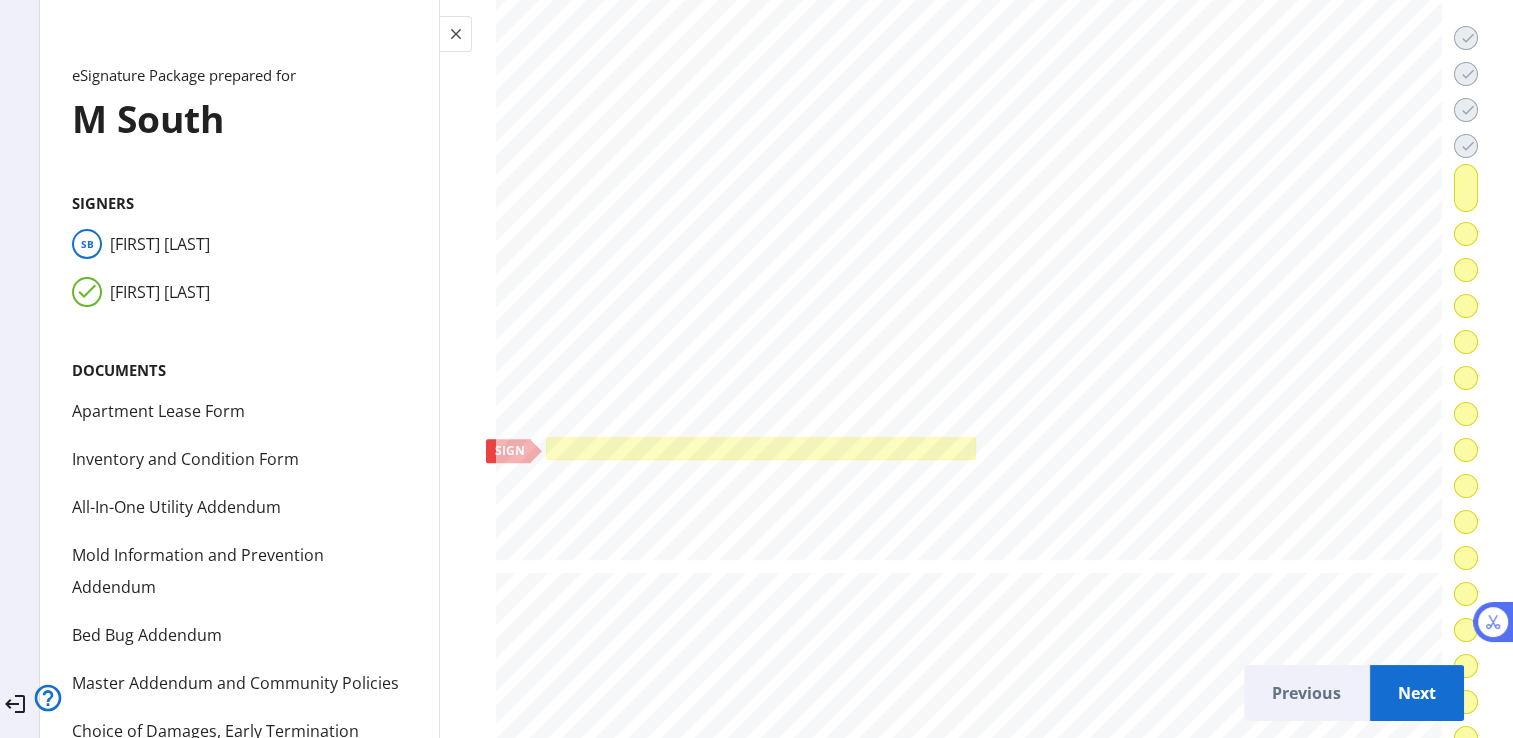 click at bounding box center (760, 449) 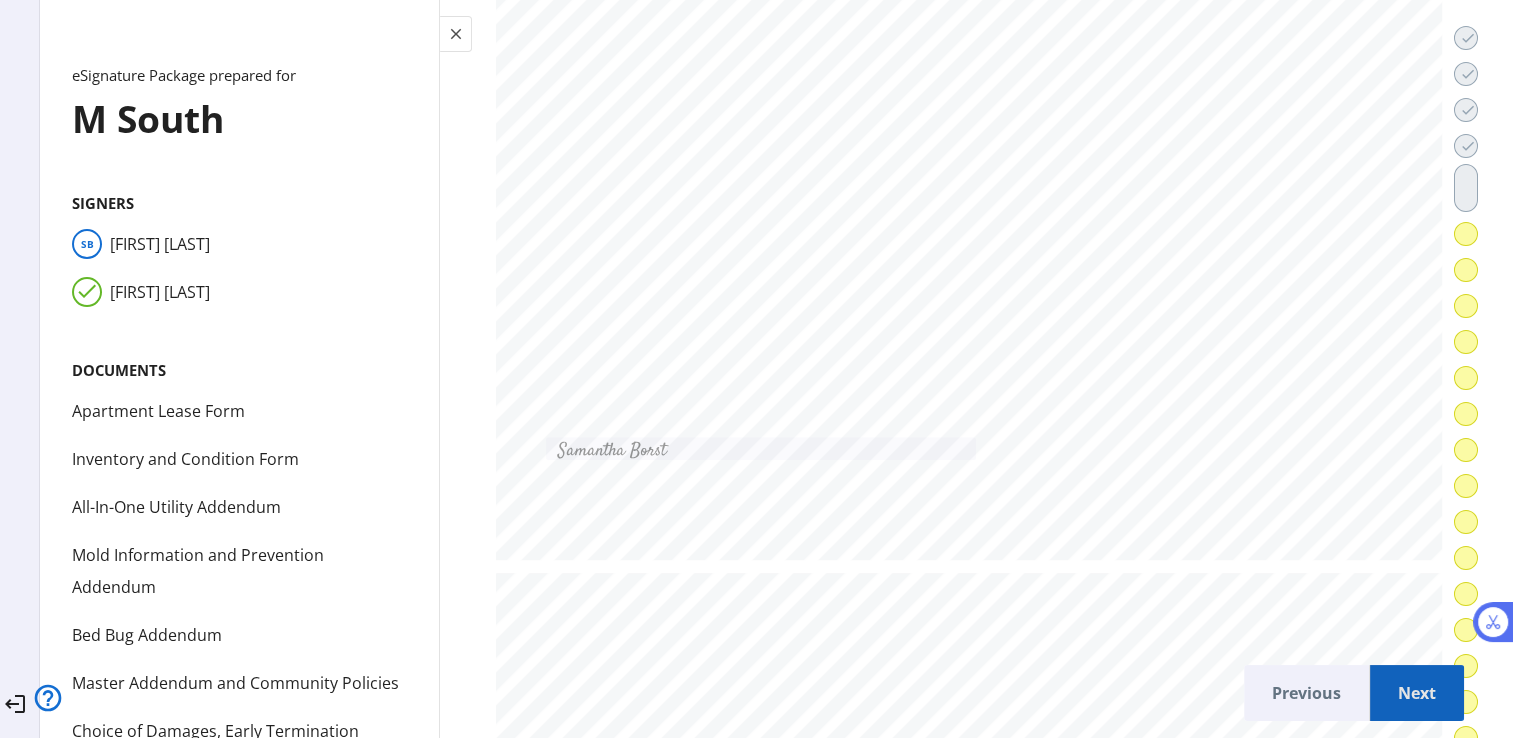 click on "Next" at bounding box center (1417, 693) 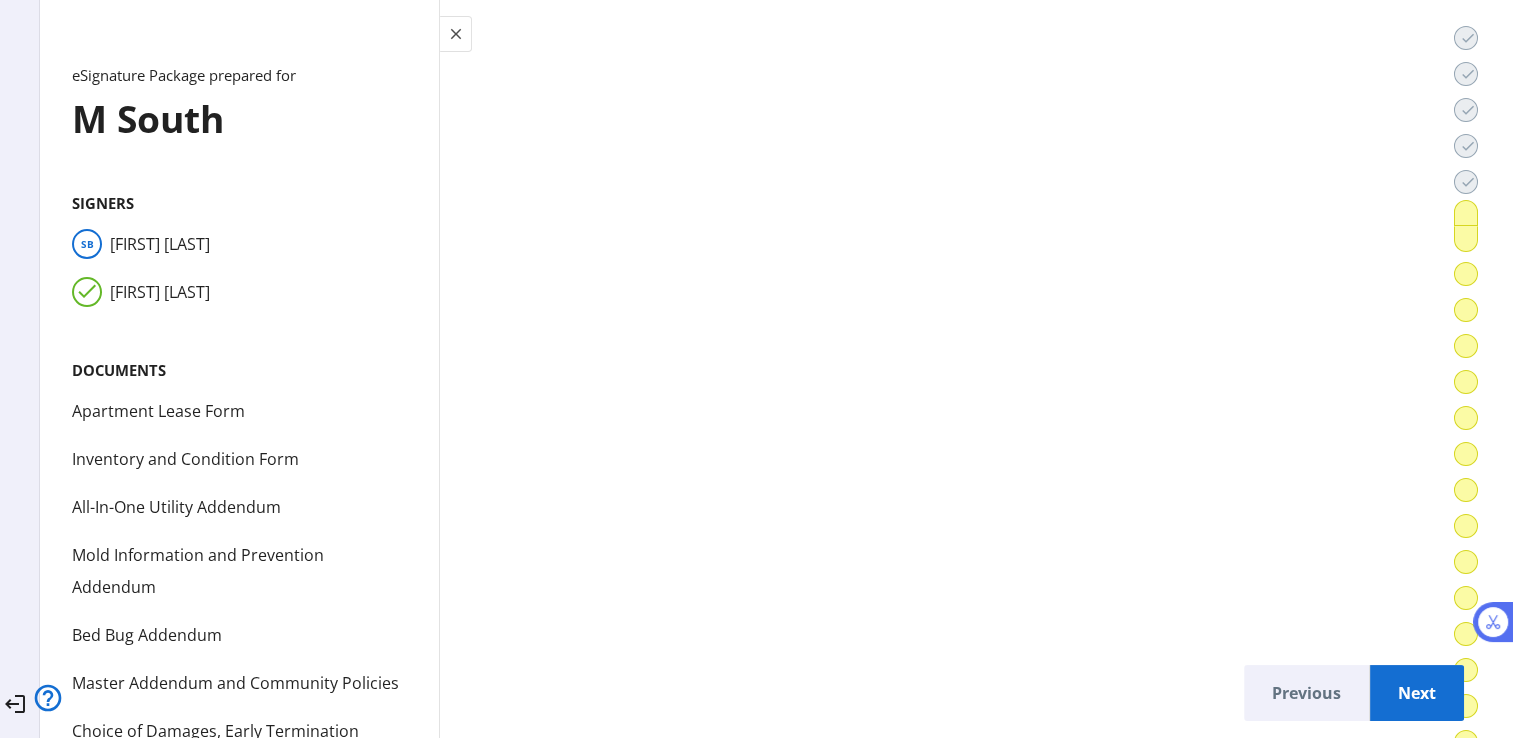 scroll, scrollTop: 43283, scrollLeft: 0, axis: vertical 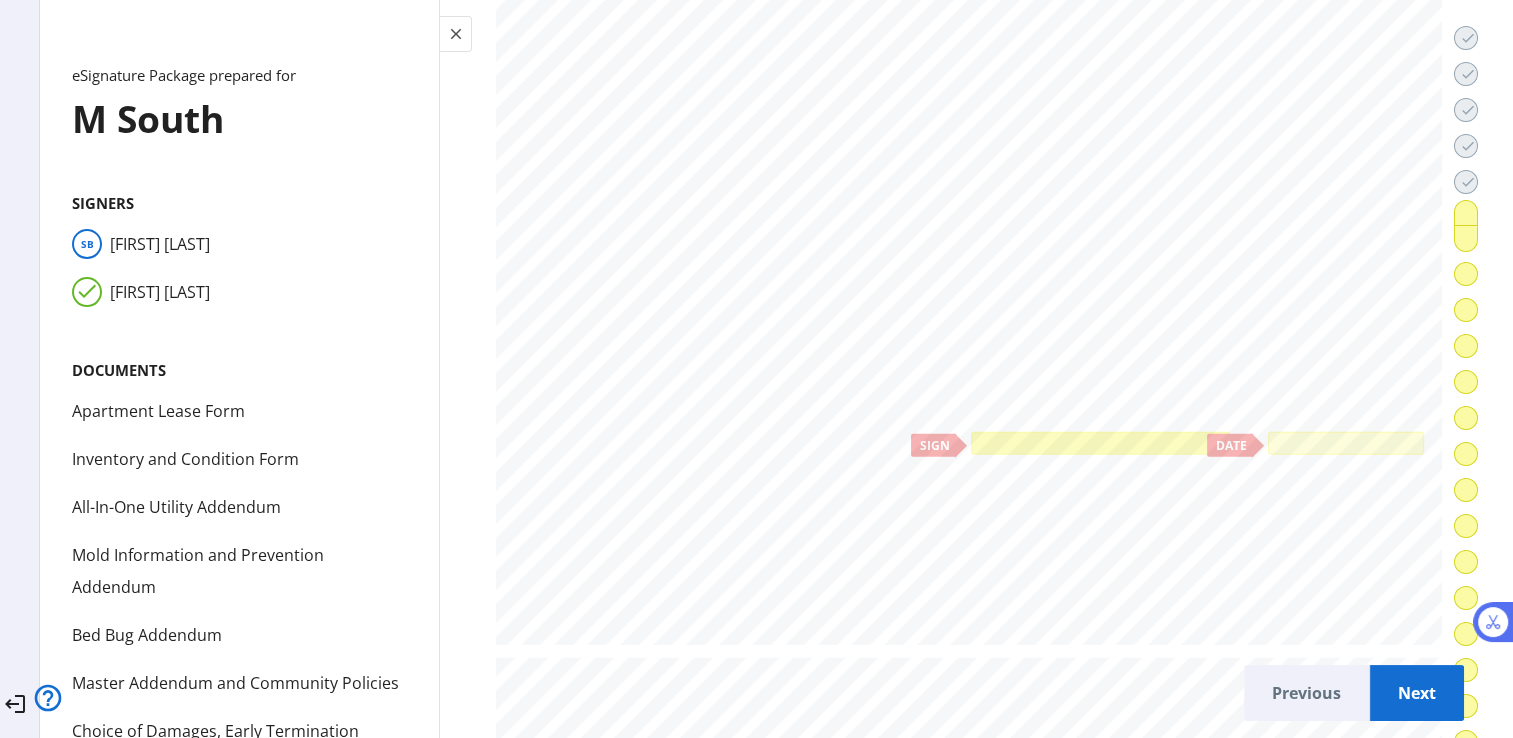 click at bounding box center [1100, 443] 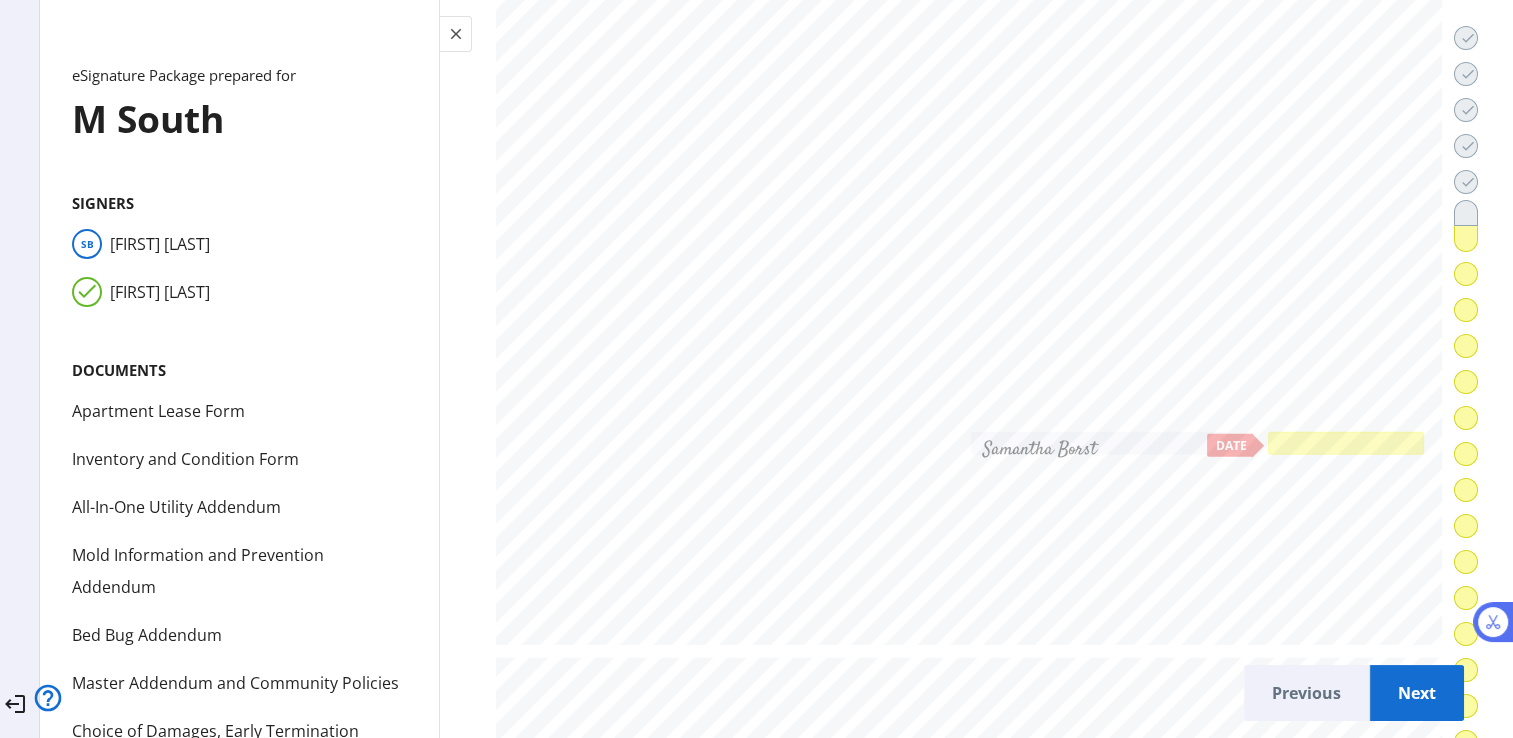click at bounding box center (1345, 443) 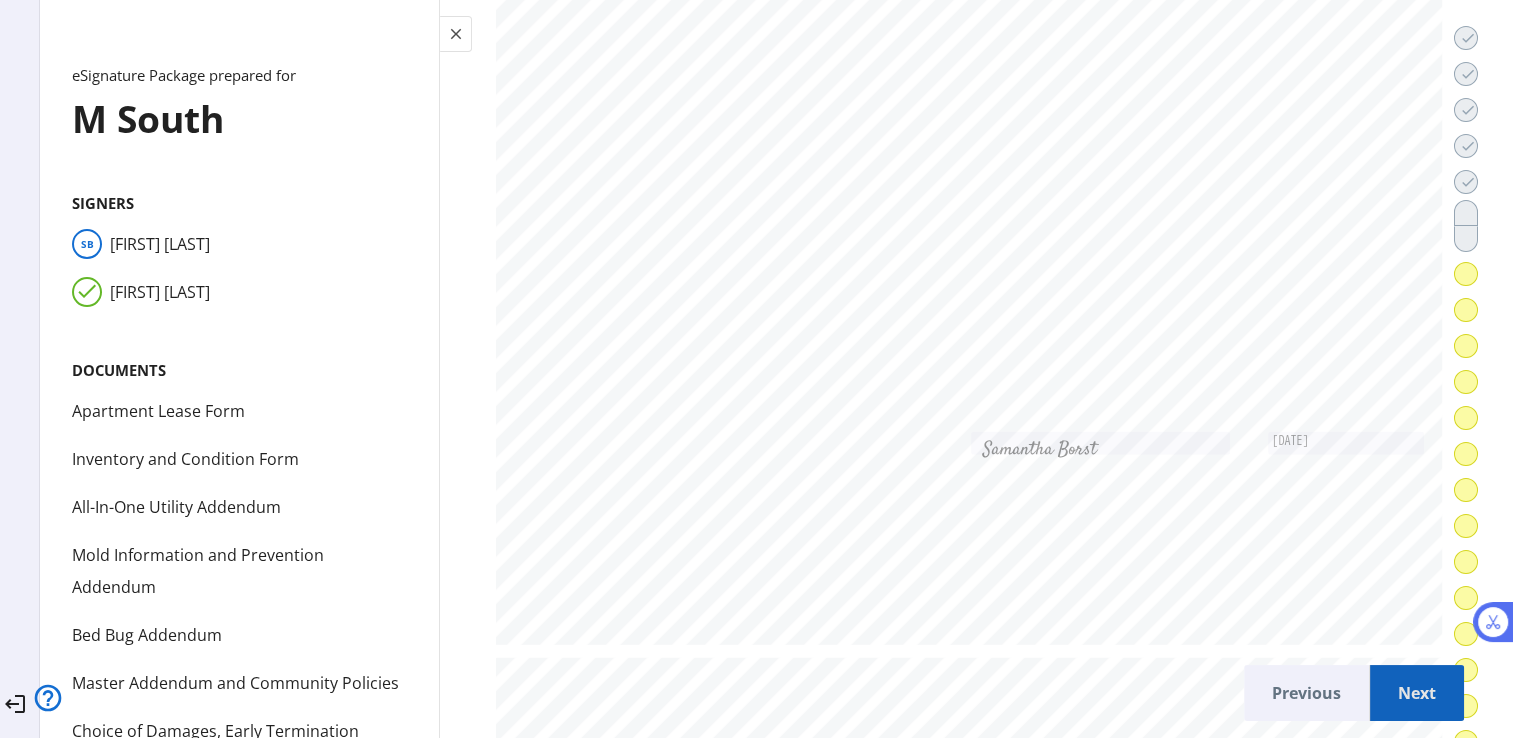 click on "Next" at bounding box center [1417, 693] 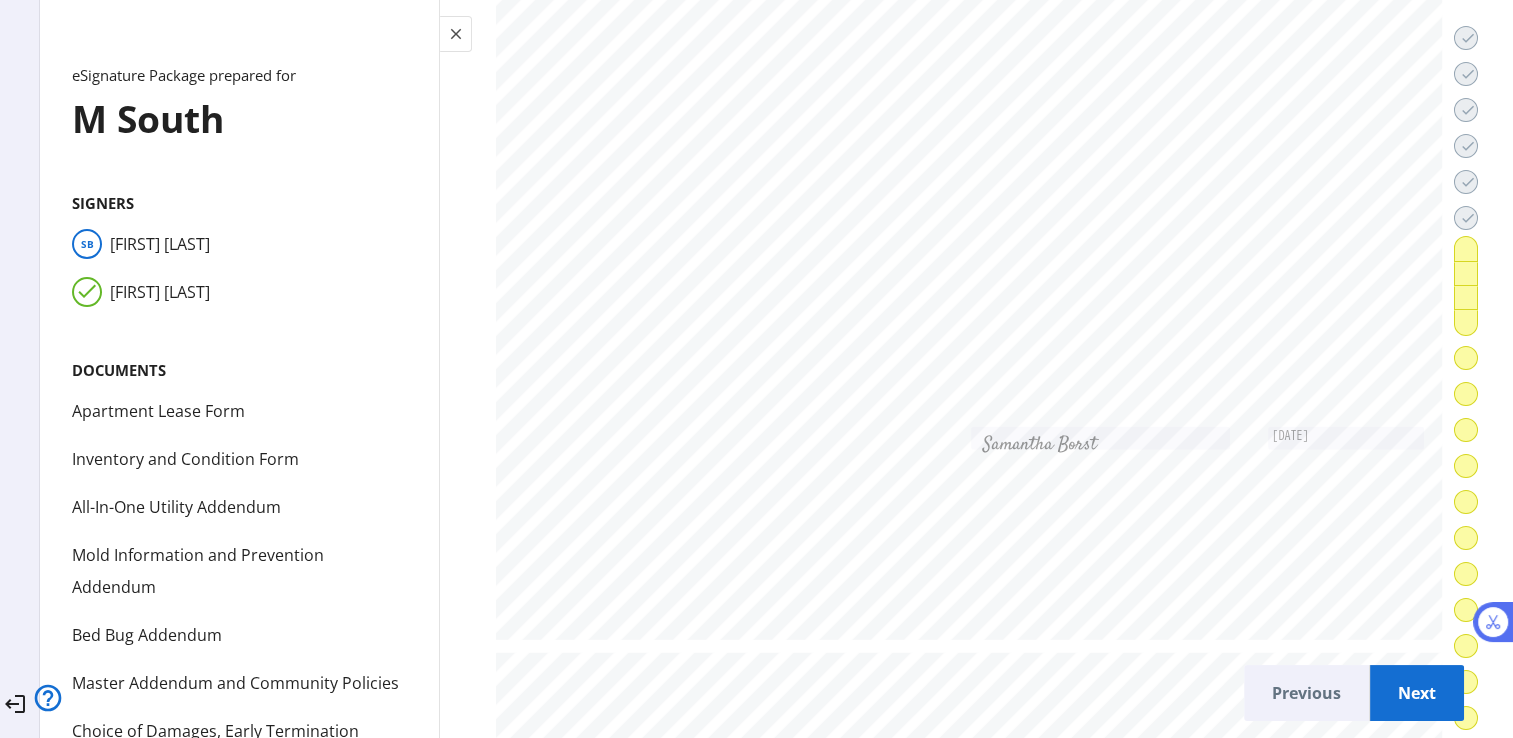 scroll, scrollTop: 44328, scrollLeft: 0, axis: vertical 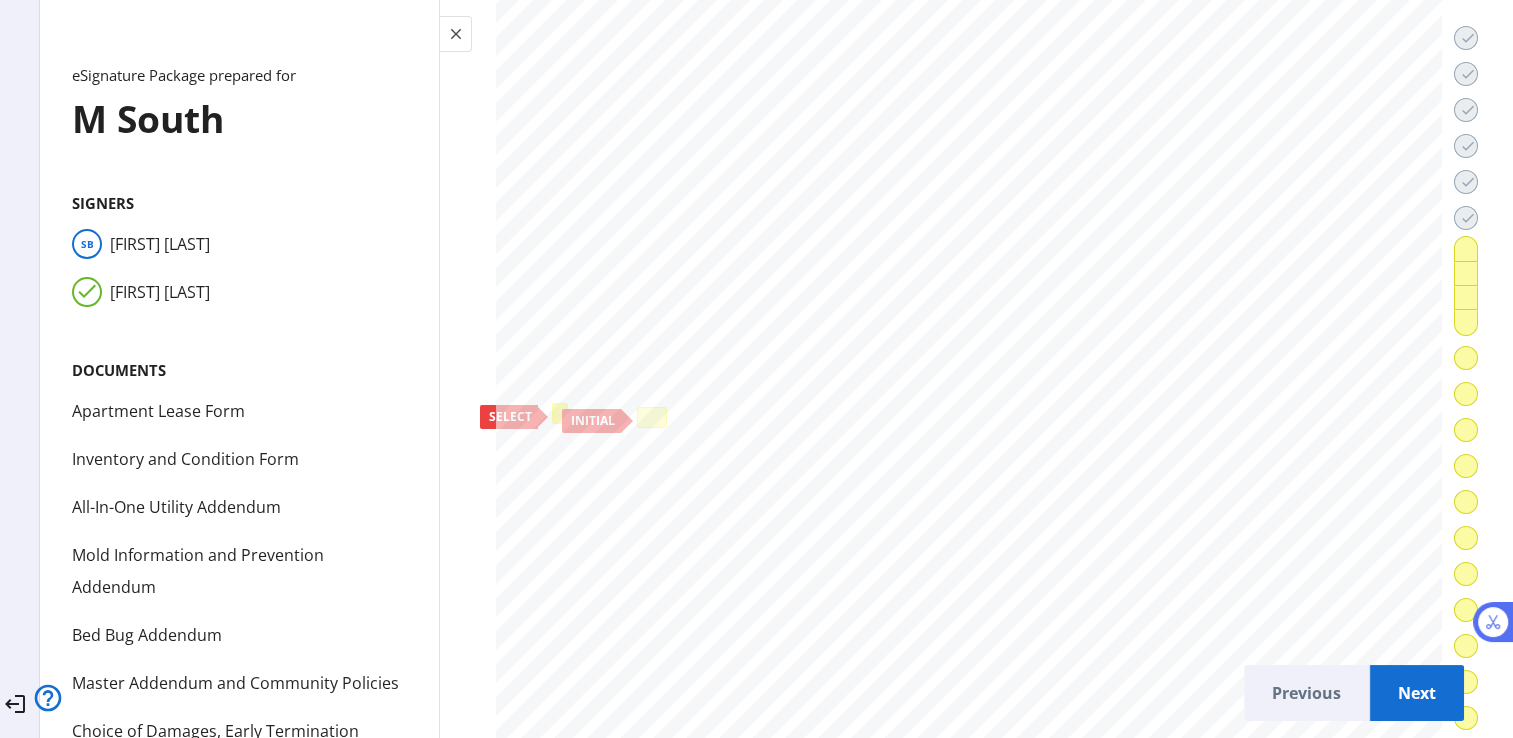 click 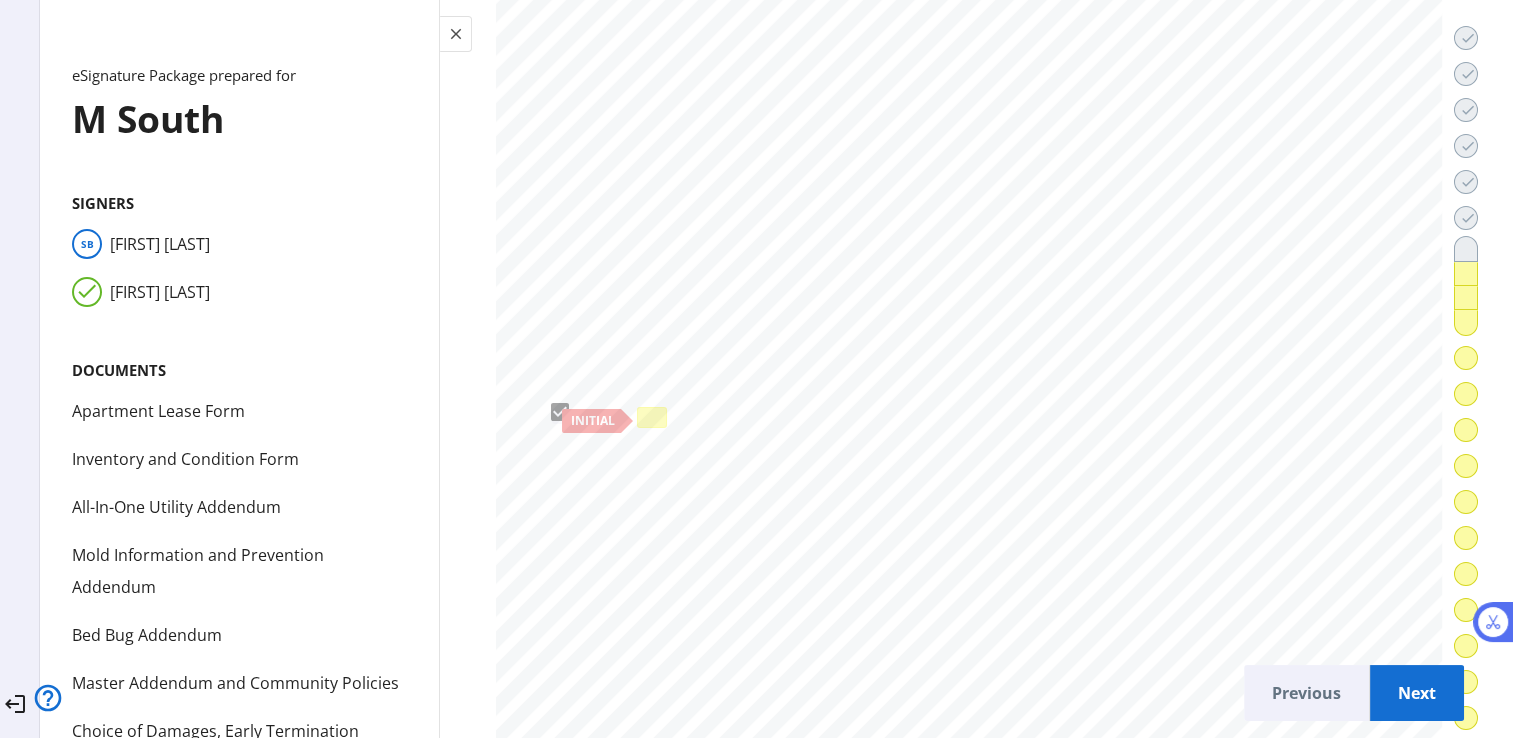 click at bounding box center (651, 418) 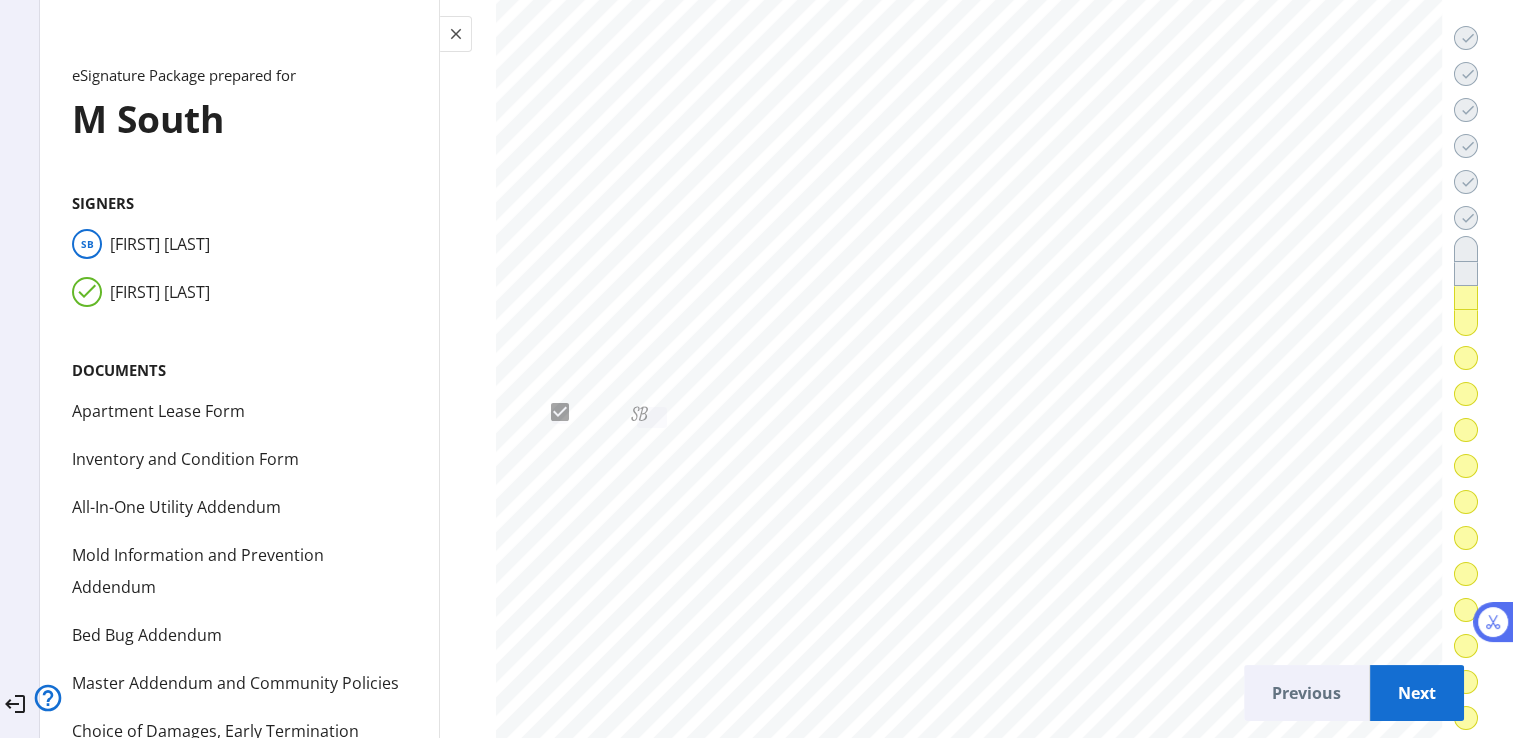 click on "Next" at bounding box center (1417, 693) 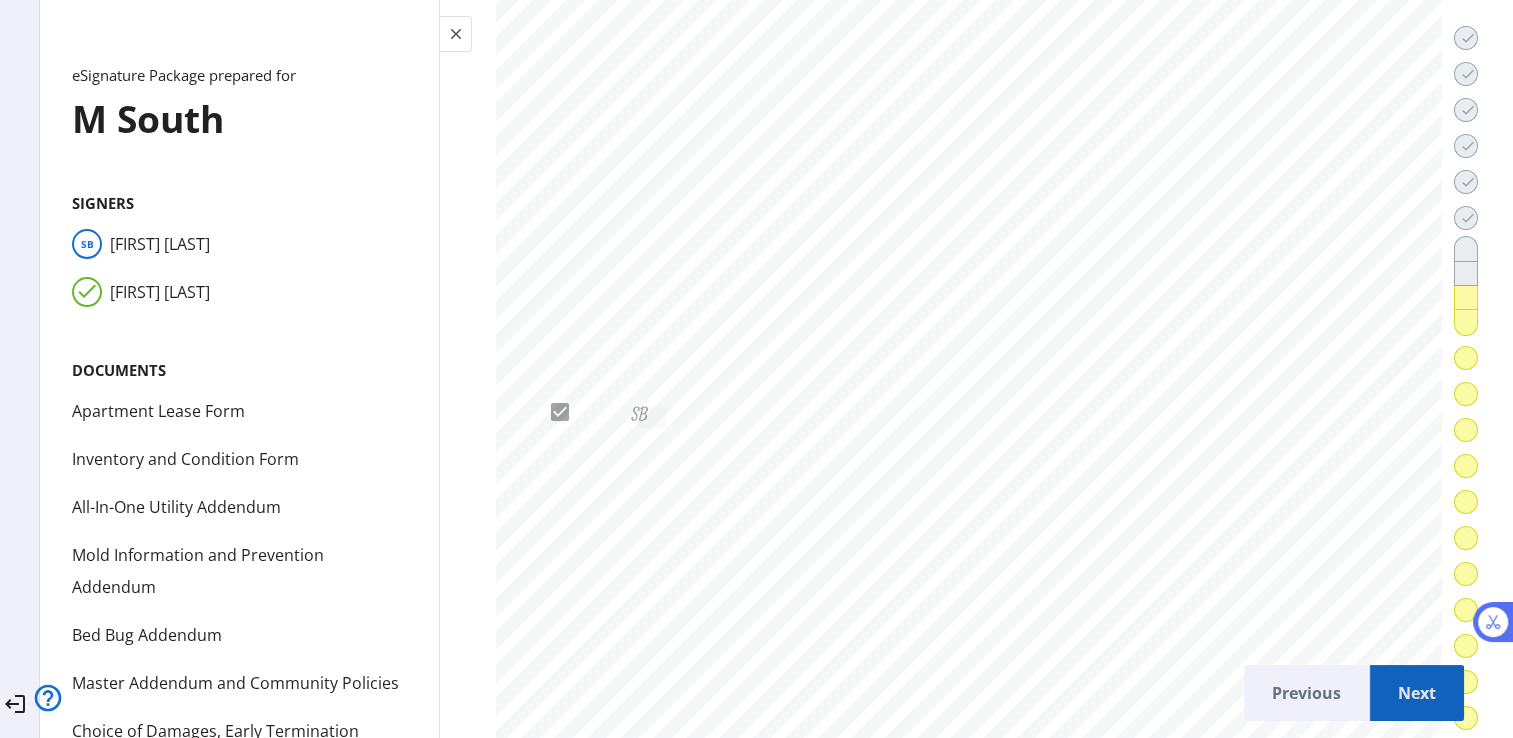 scroll, scrollTop: 44836, scrollLeft: 0, axis: vertical 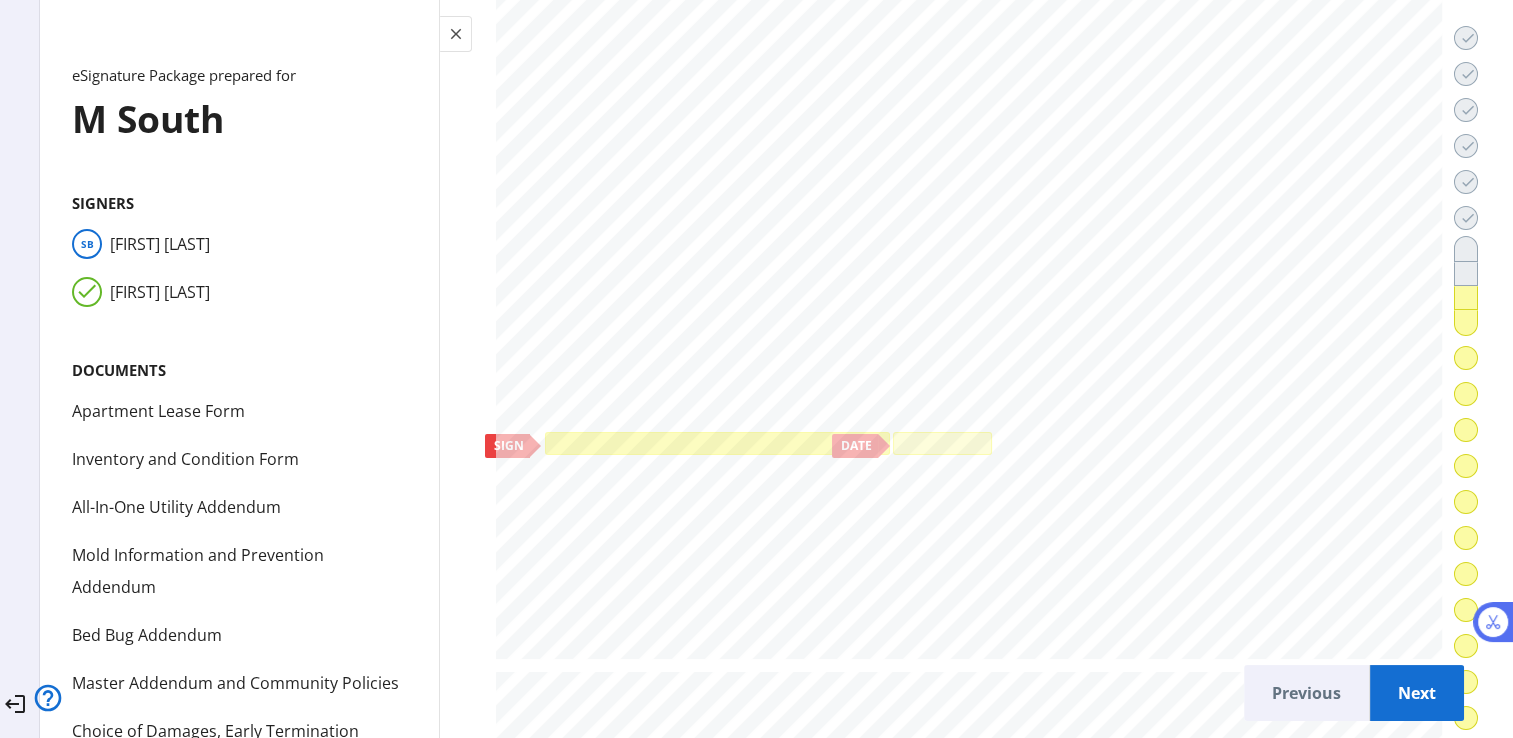 click at bounding box center [717, 443] 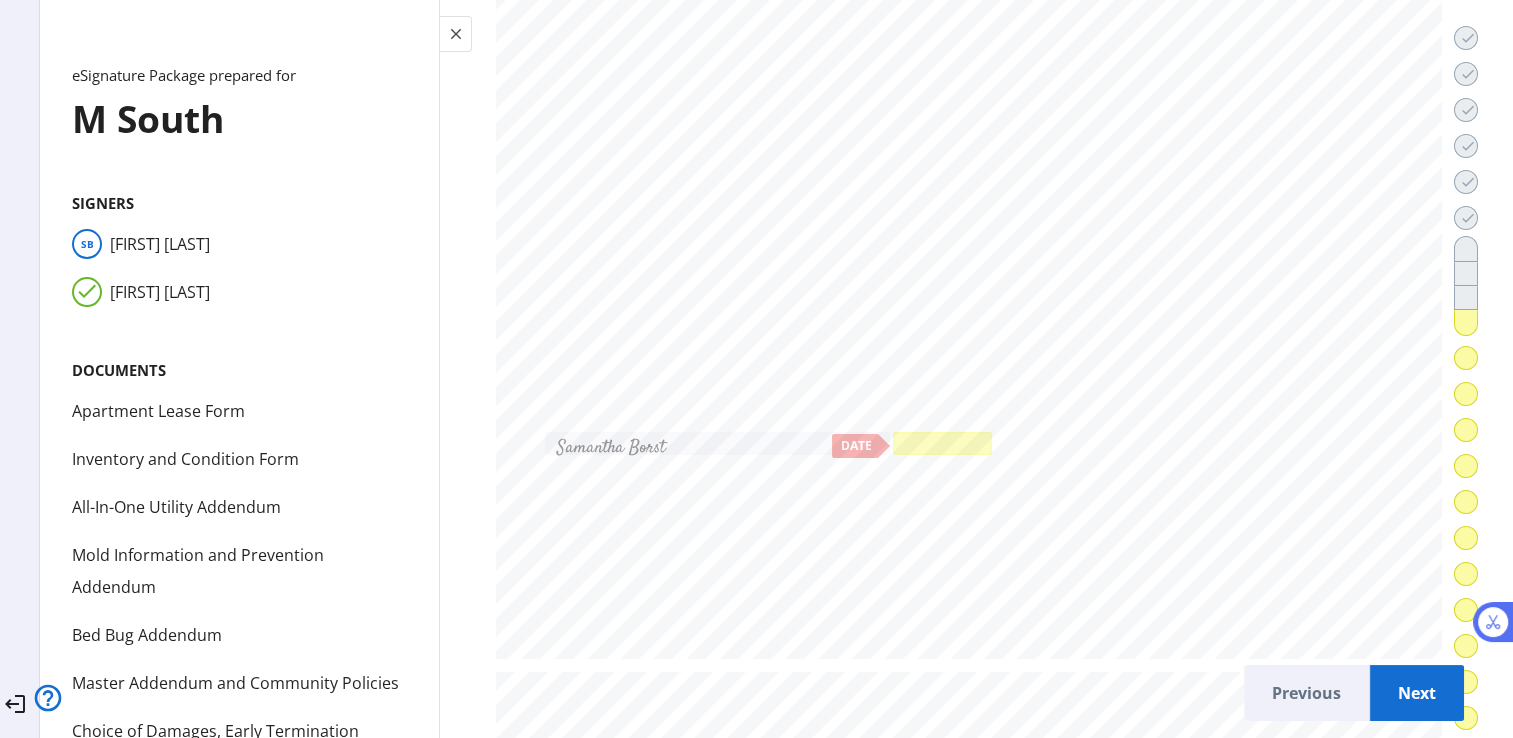 click at bounding box center [942, 443] 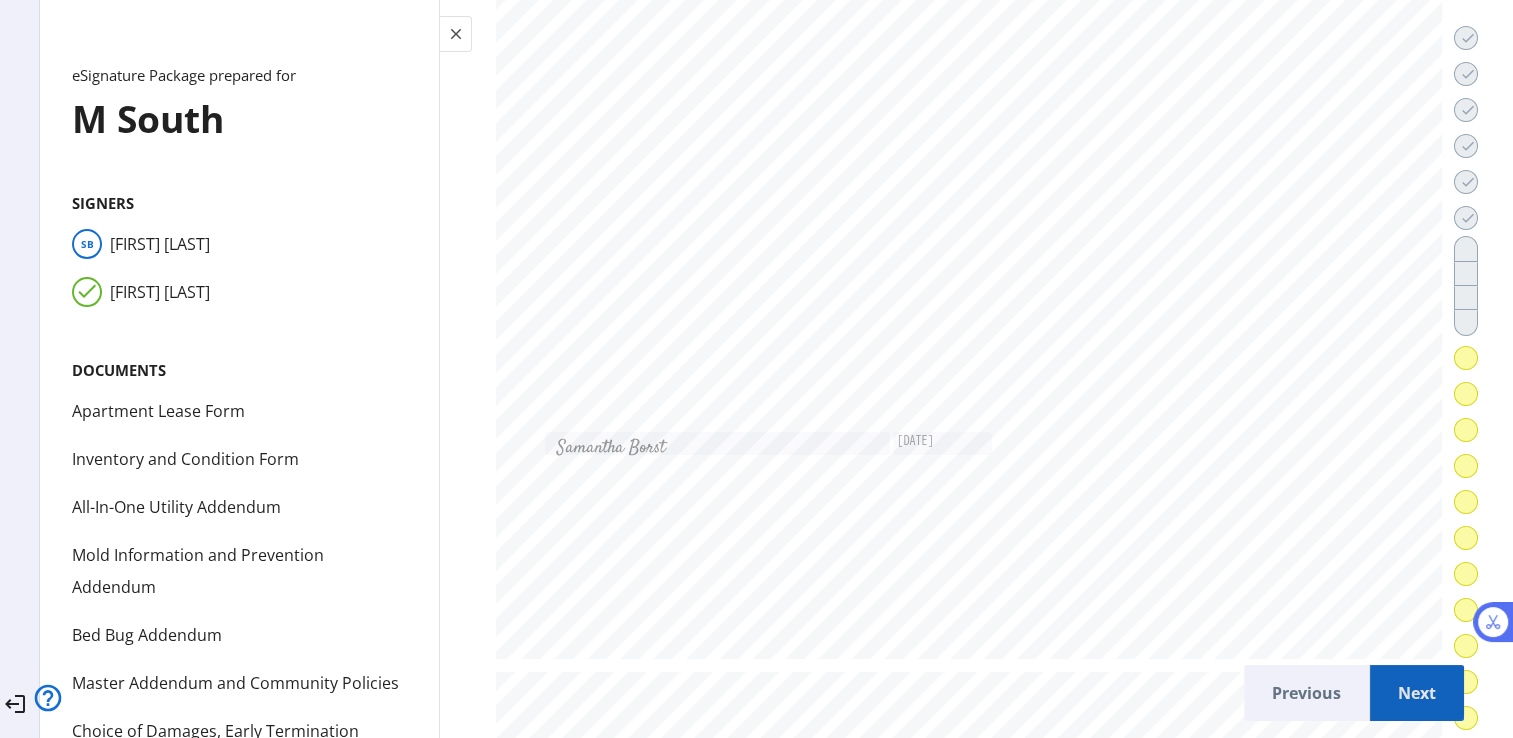 click on "Next" at bounding box center [1417, 693] 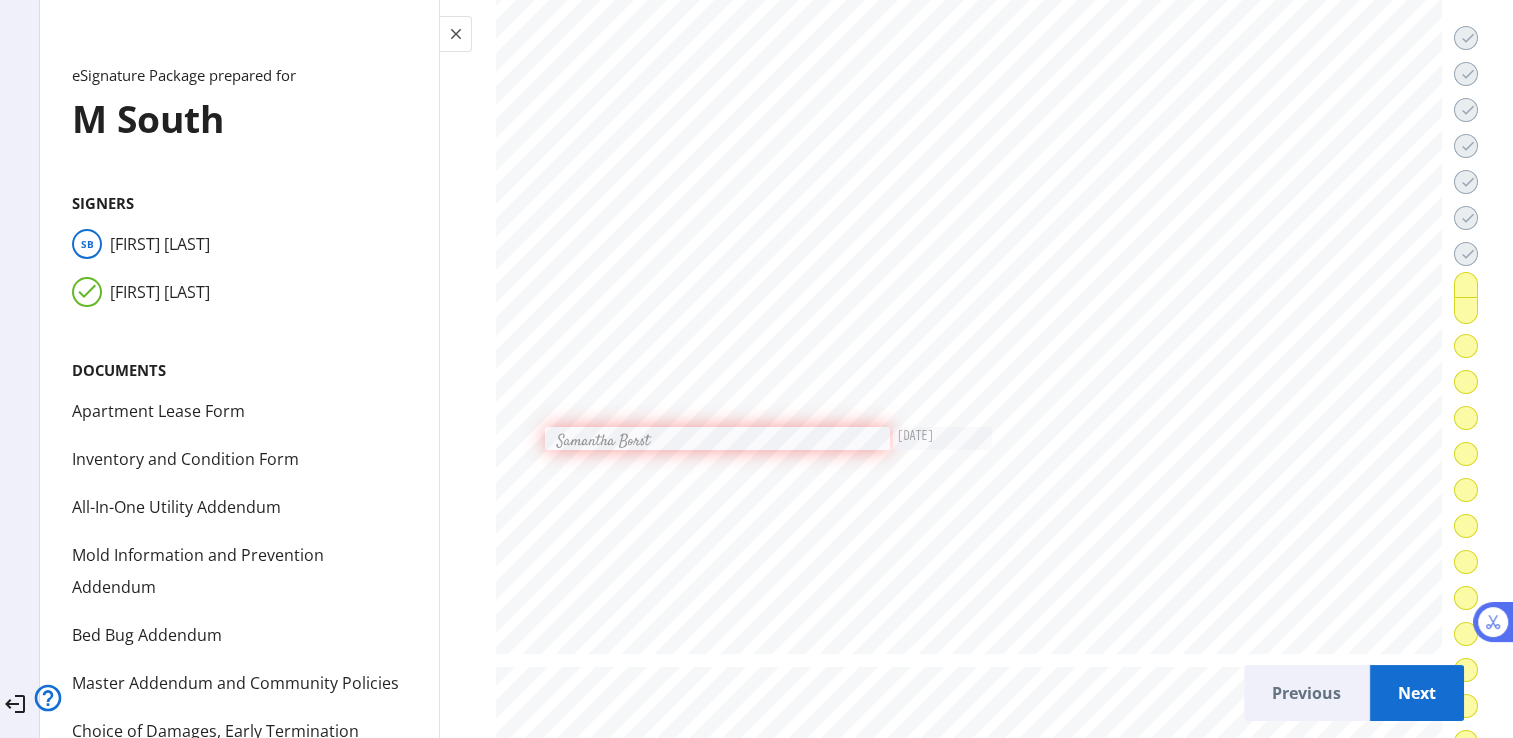 scroll, scrollTop: 46448, scrollLeft: 0, axis: vertical 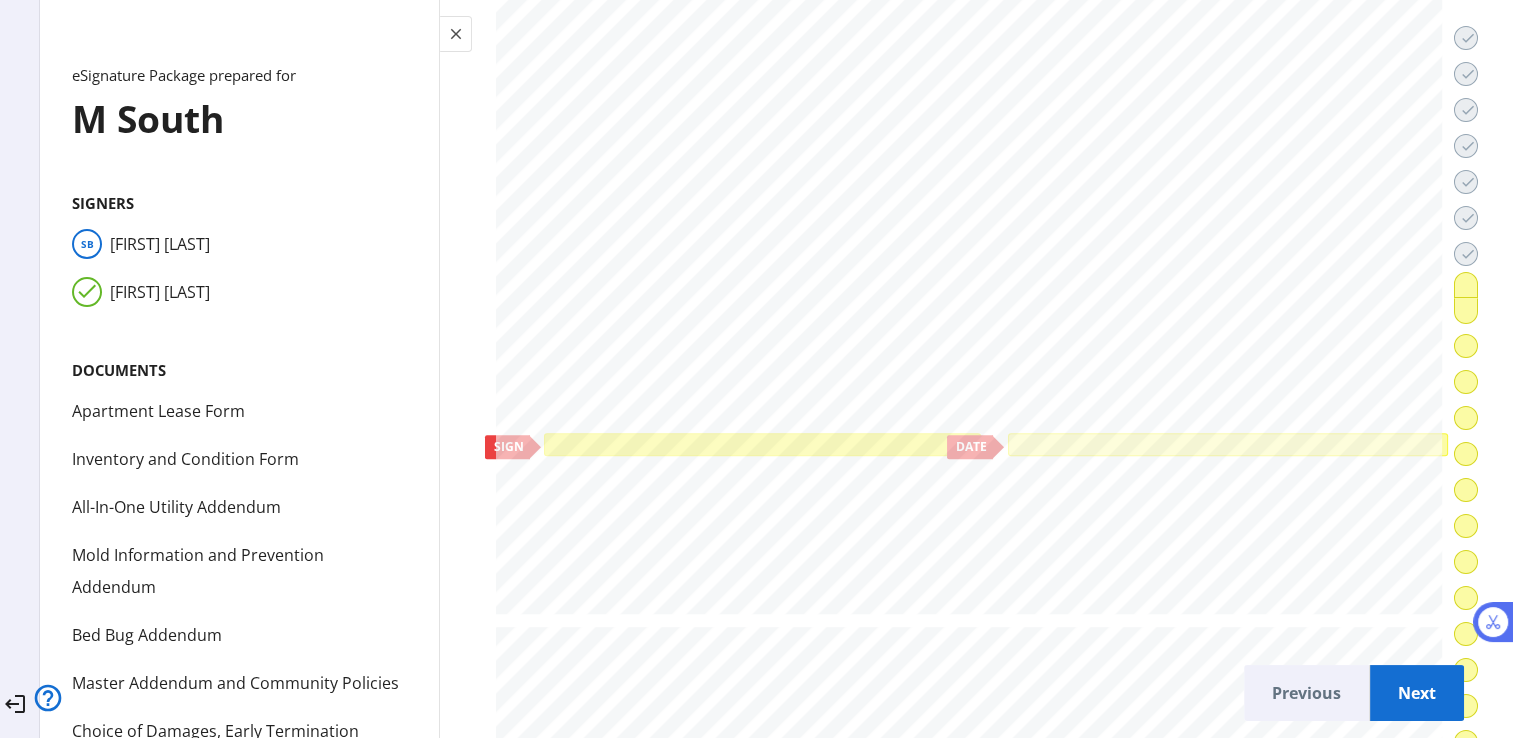 click at bounding box center (763, 444) 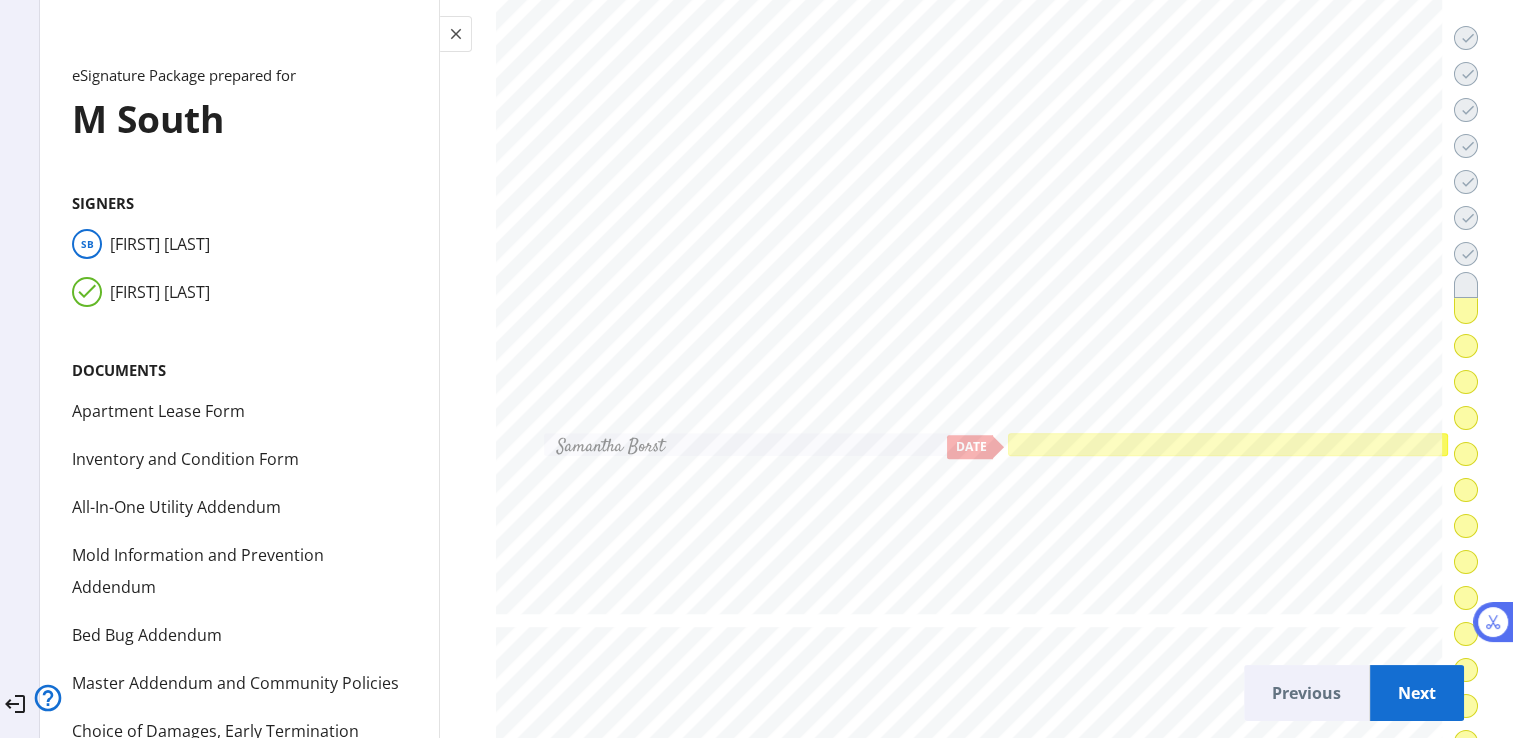 click at bounding box center (1228, 444) 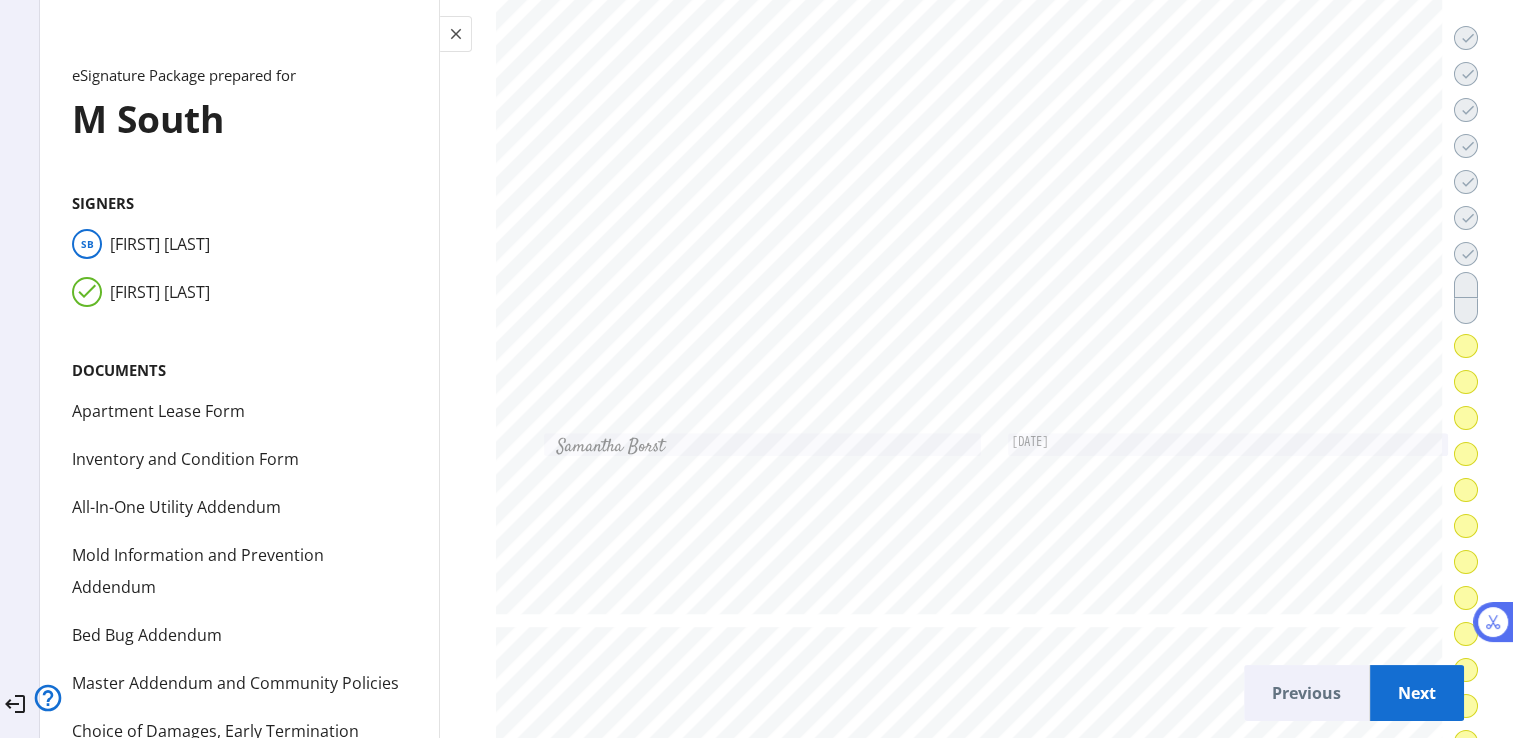 click on "Next" at bounding box center (1417, 693) 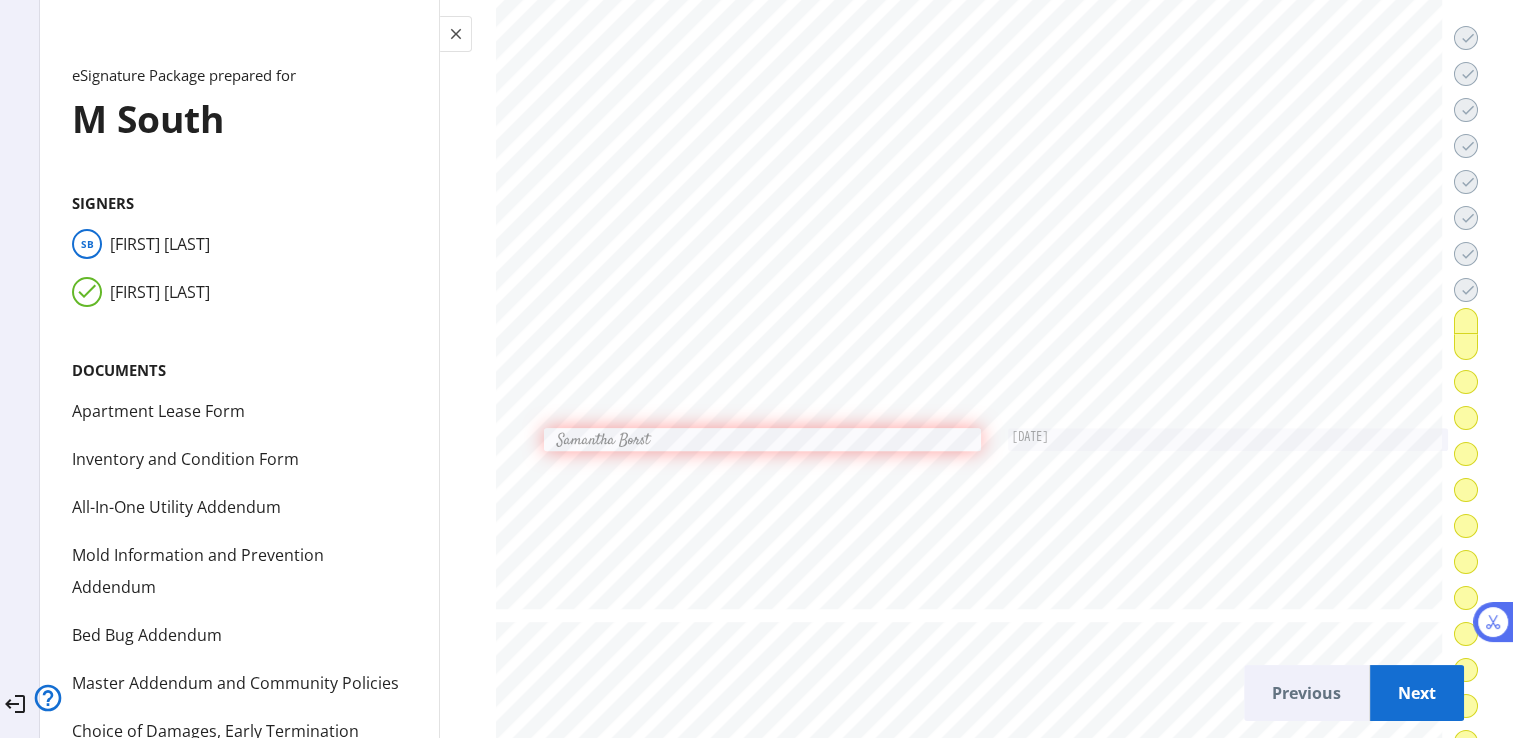 scroll, scrollTop: 47980, scrollLeft: 0, axis: vertical 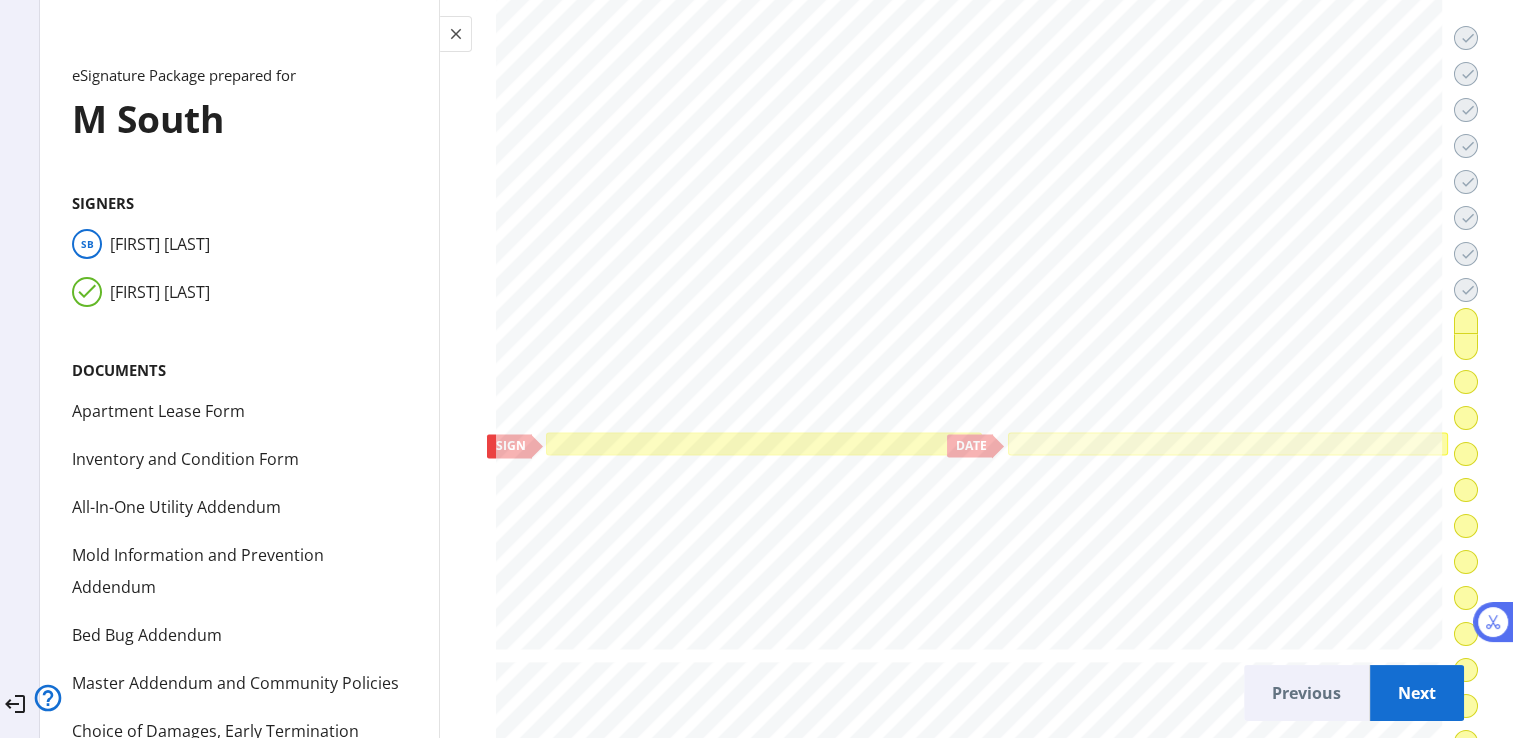 click at bounding box center [763, 443] 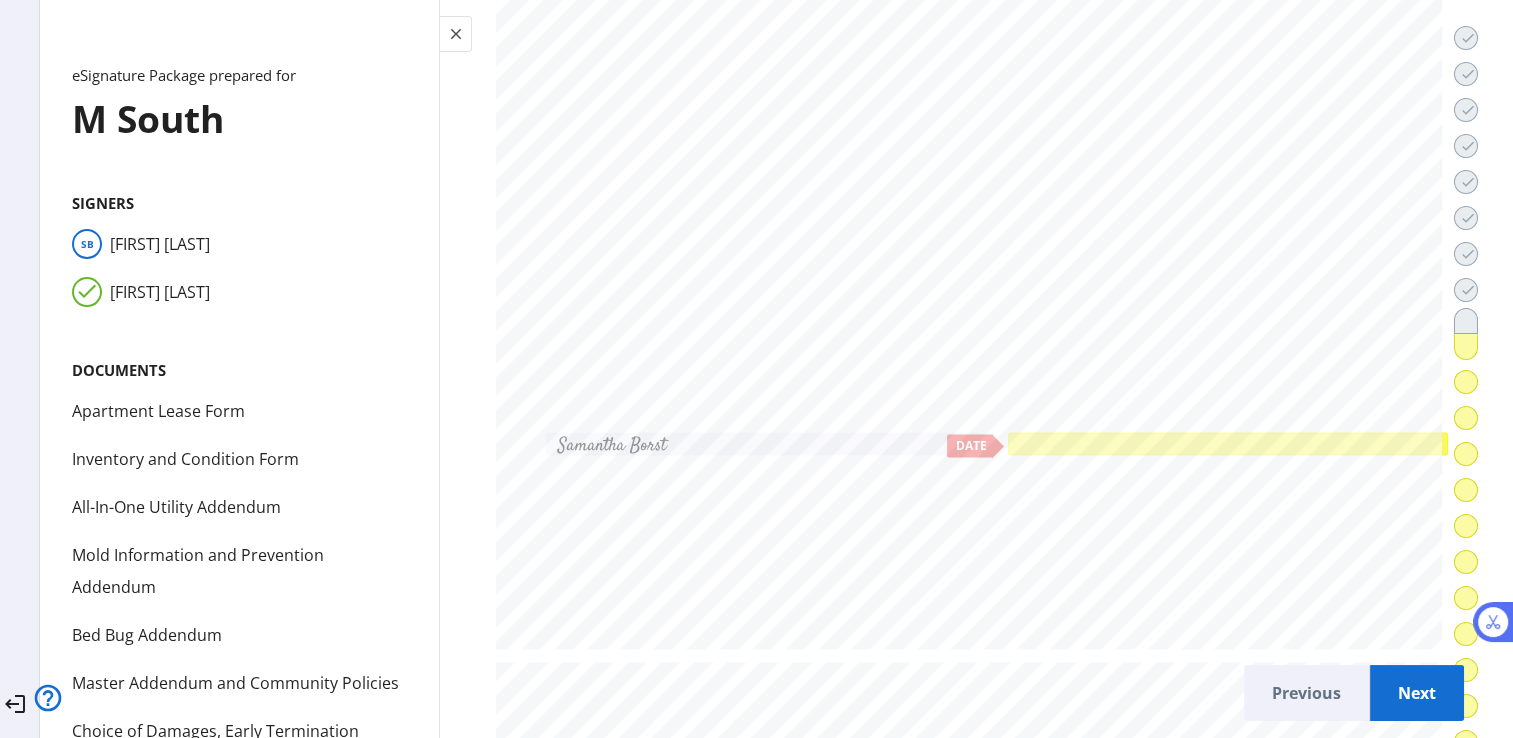 click at bounding box center (1228, 443) 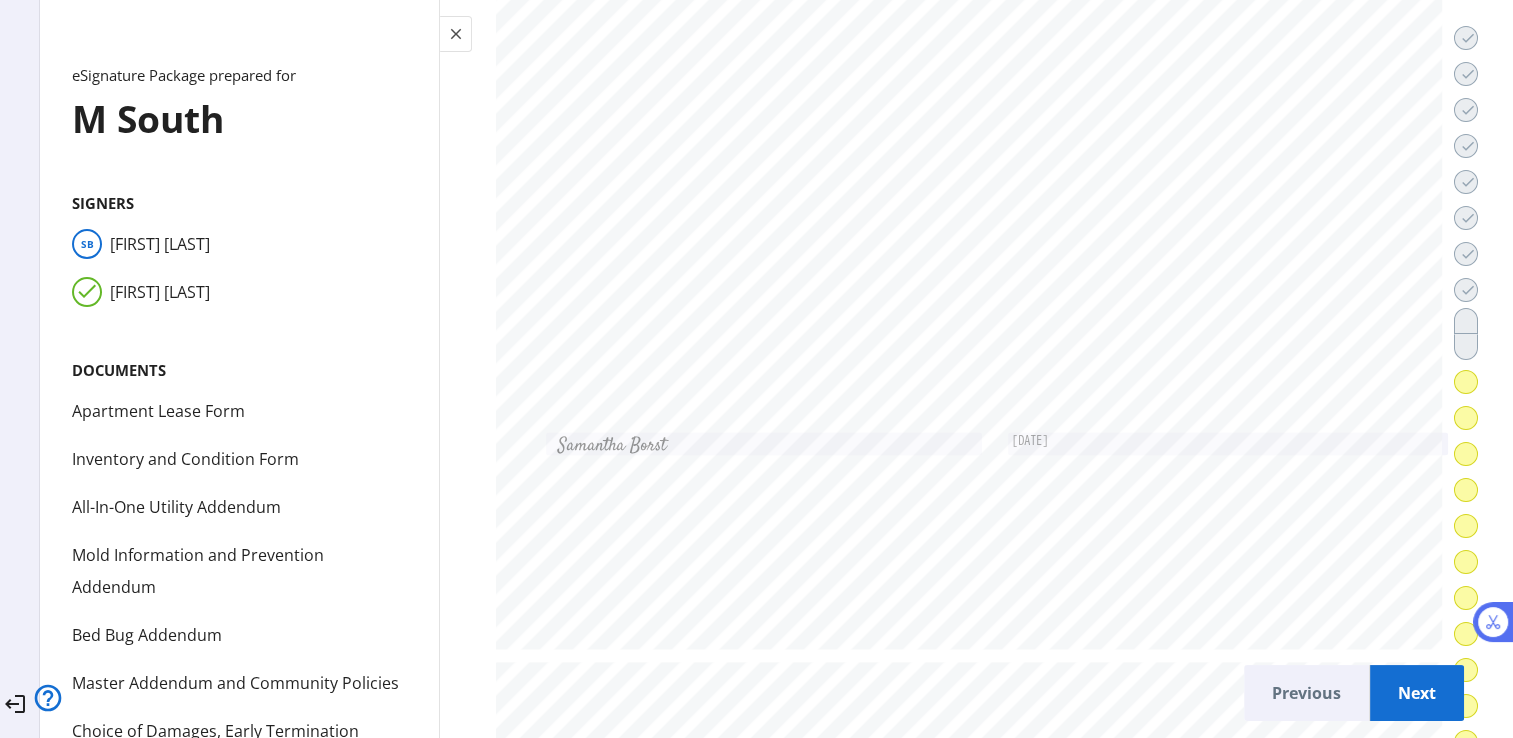 click on "Next" at bounding box center [1417, 693] 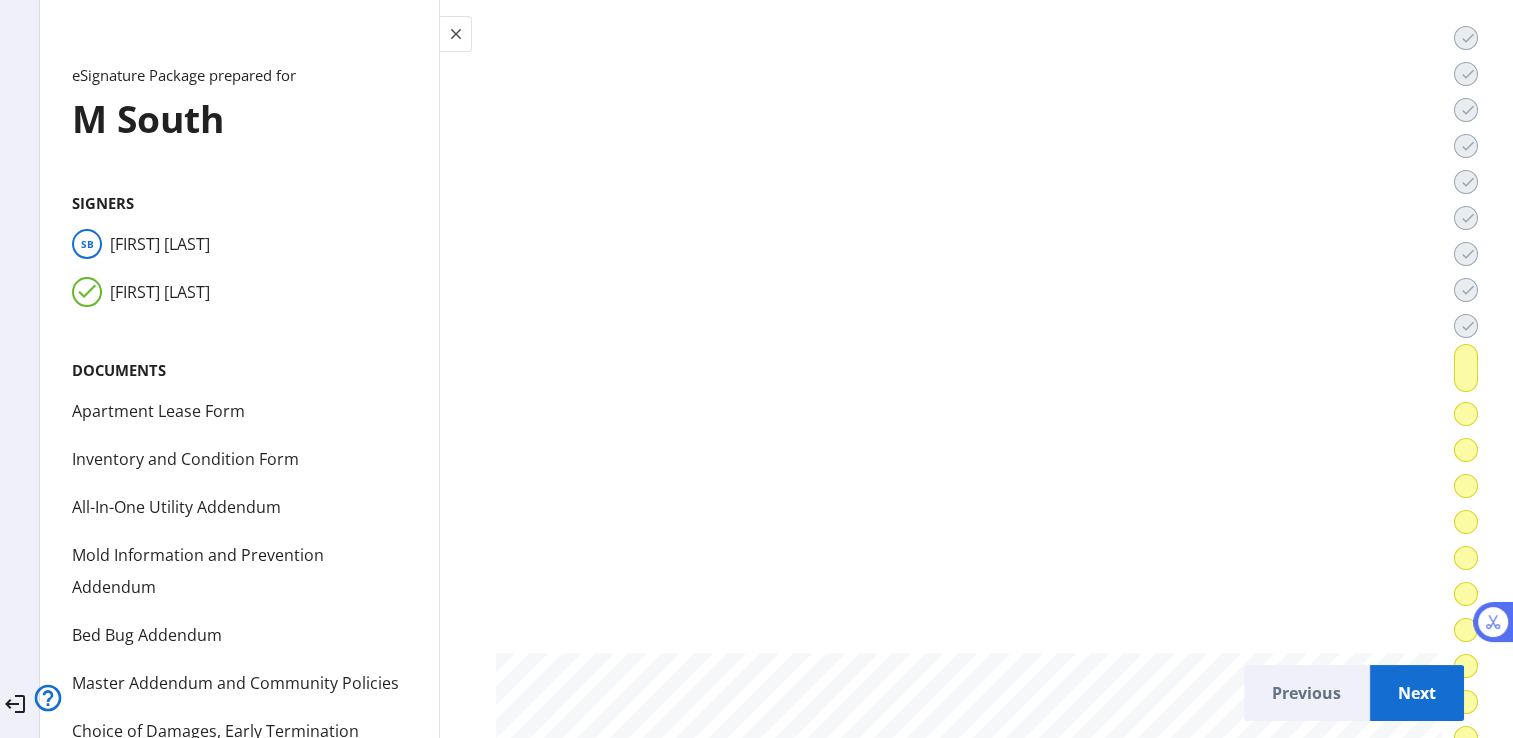 scroll, scrollTop: 50439, scrollLeft: 0, axis: vertical 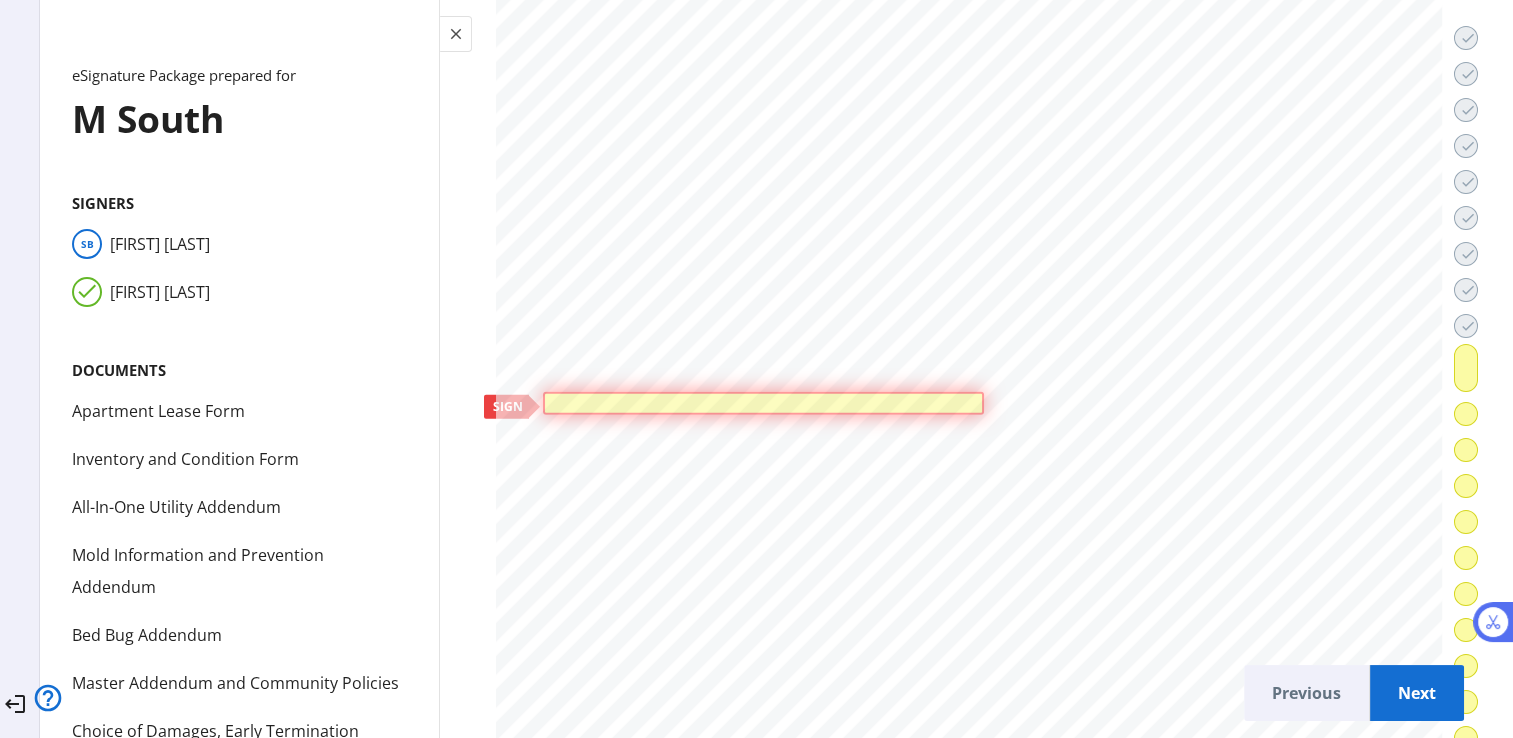 click at bounding box center [763, 404] 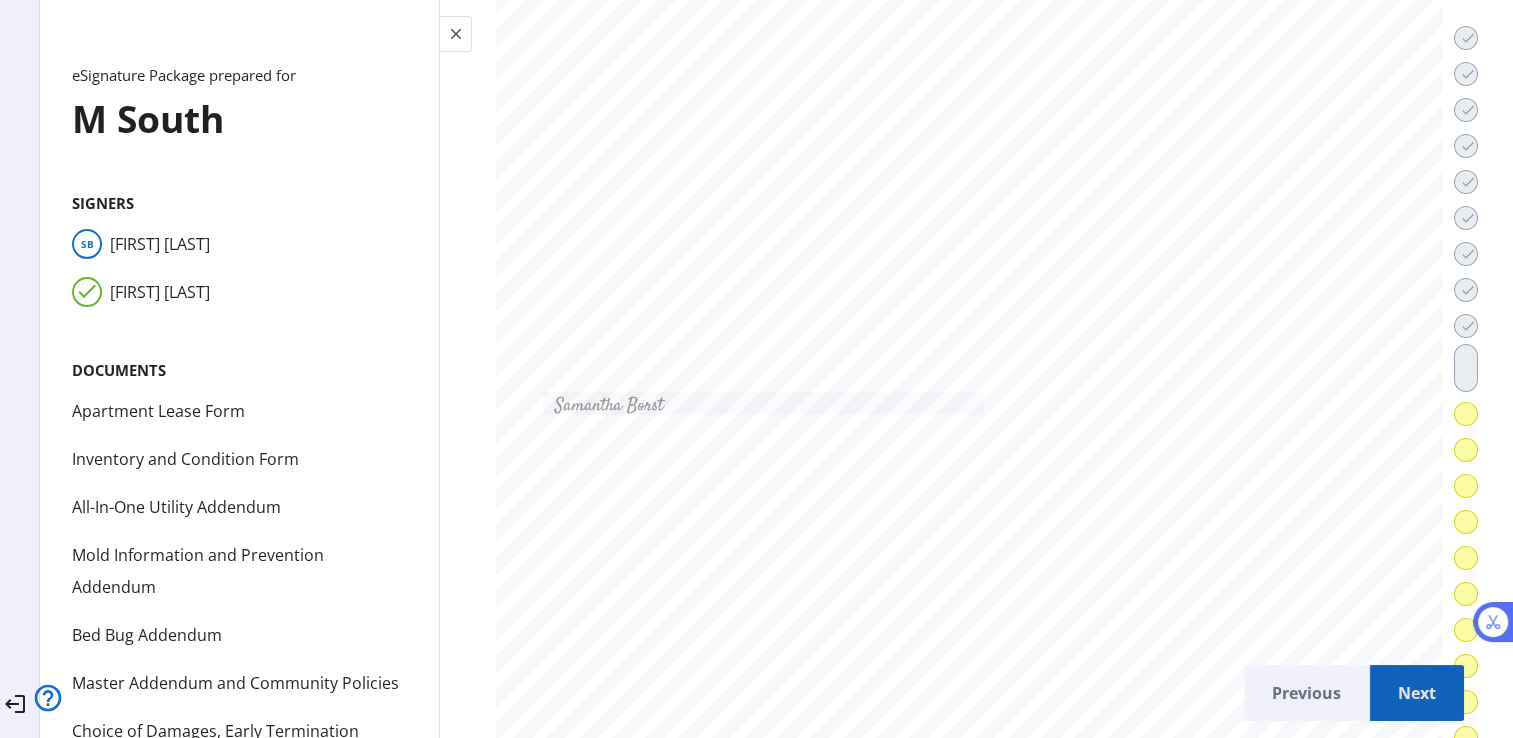 click on "Next" at bounding box center [1417, 693] 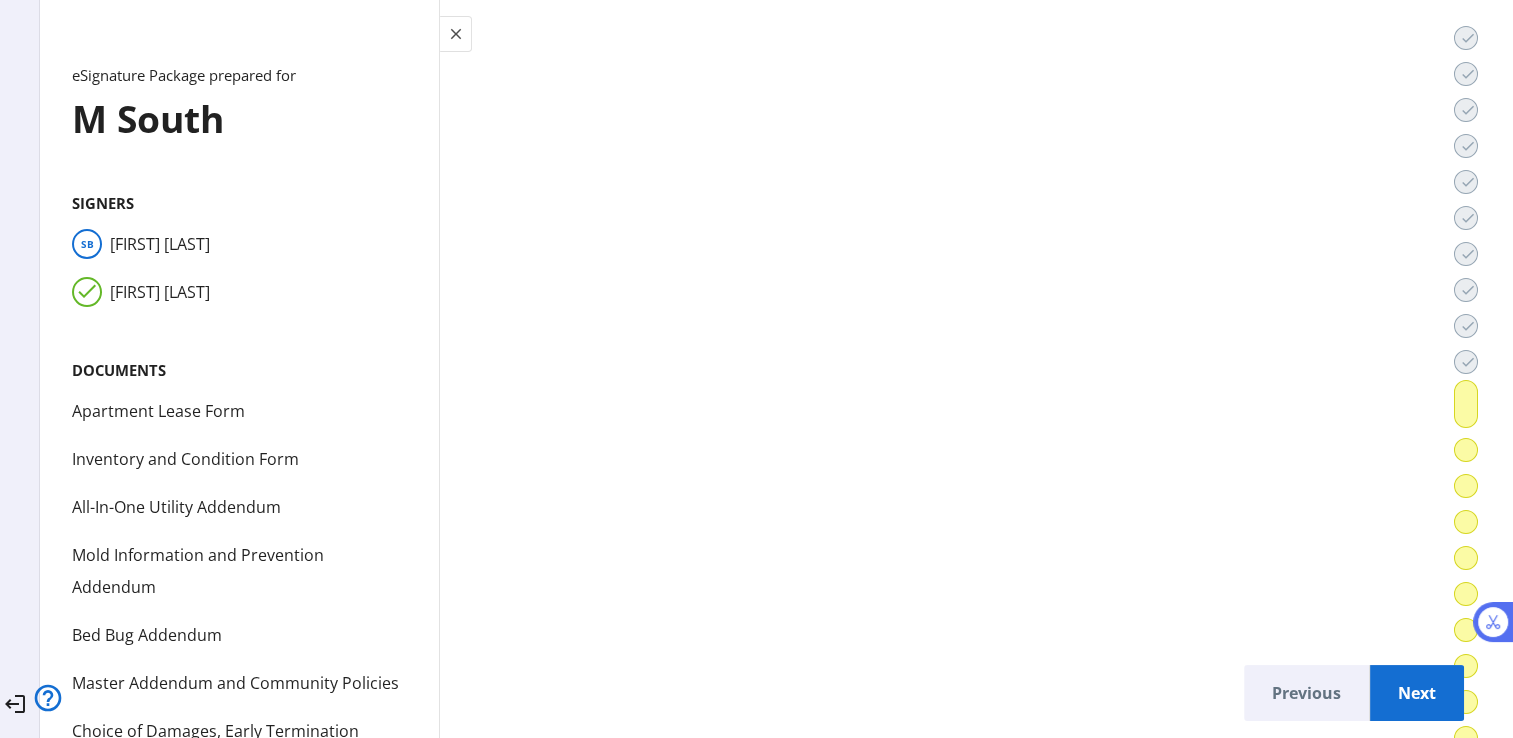 scroll, scrollTop: 54252, scrollLeft: 0, axis: vertical 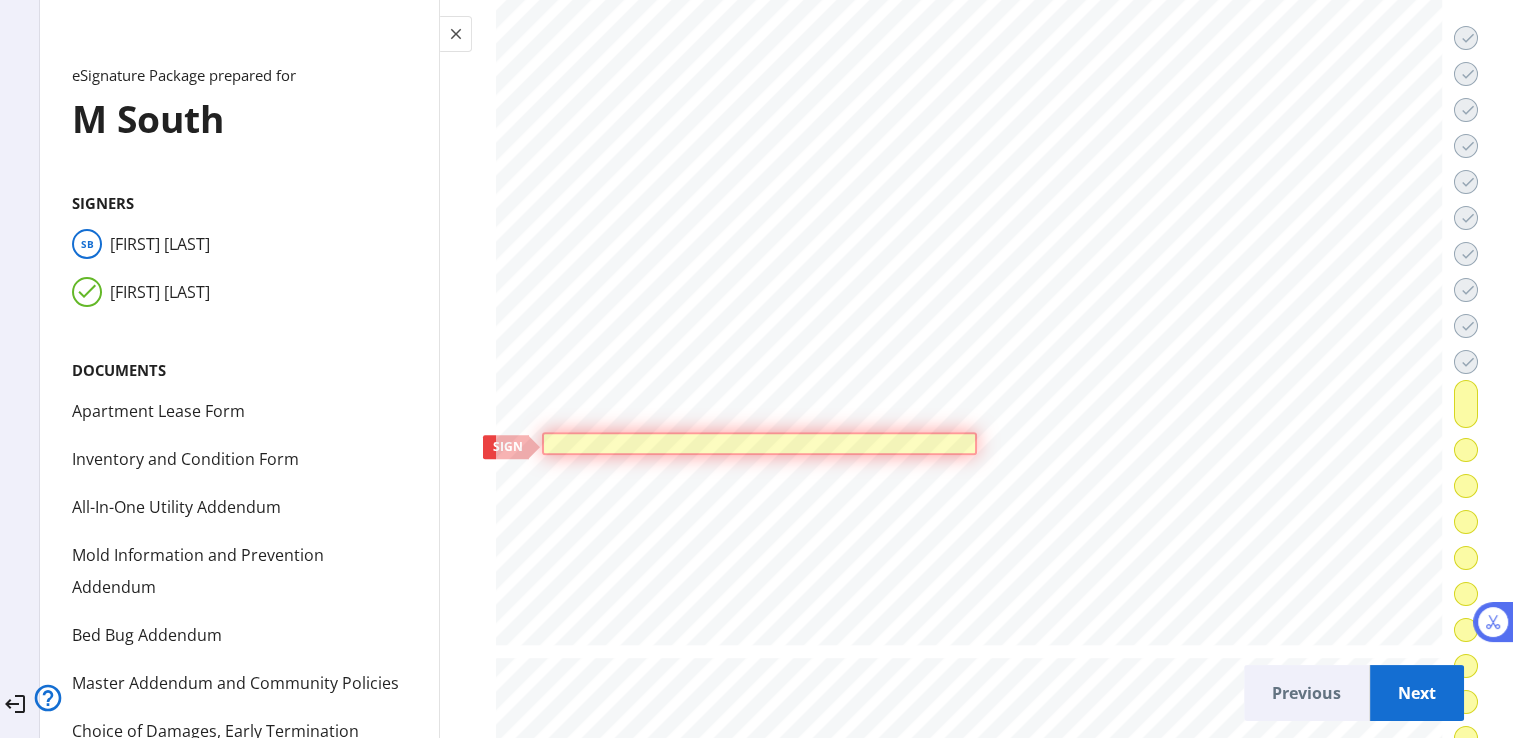 click at bounding box center [759, 443] 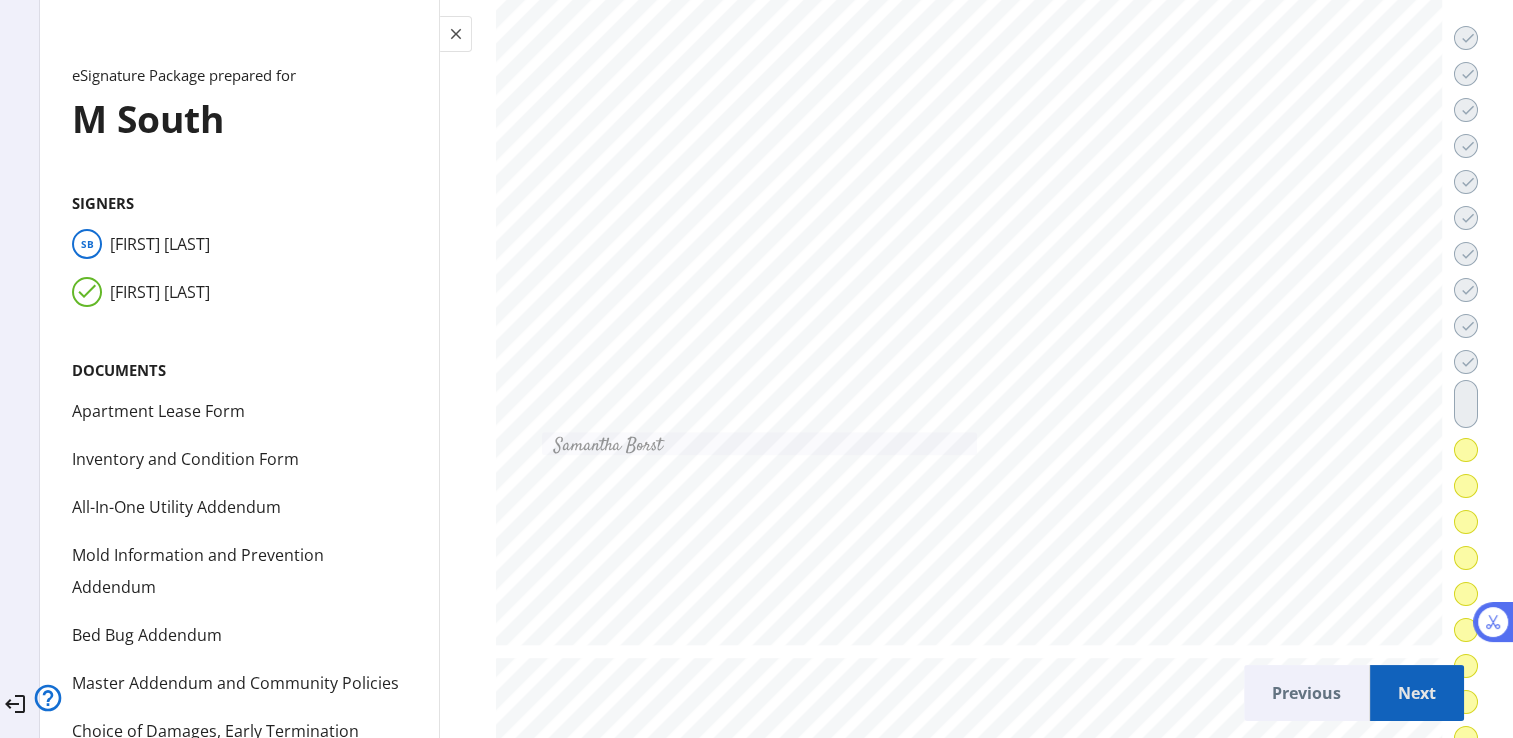 click on "Next" at bounding box center (1417, 693) 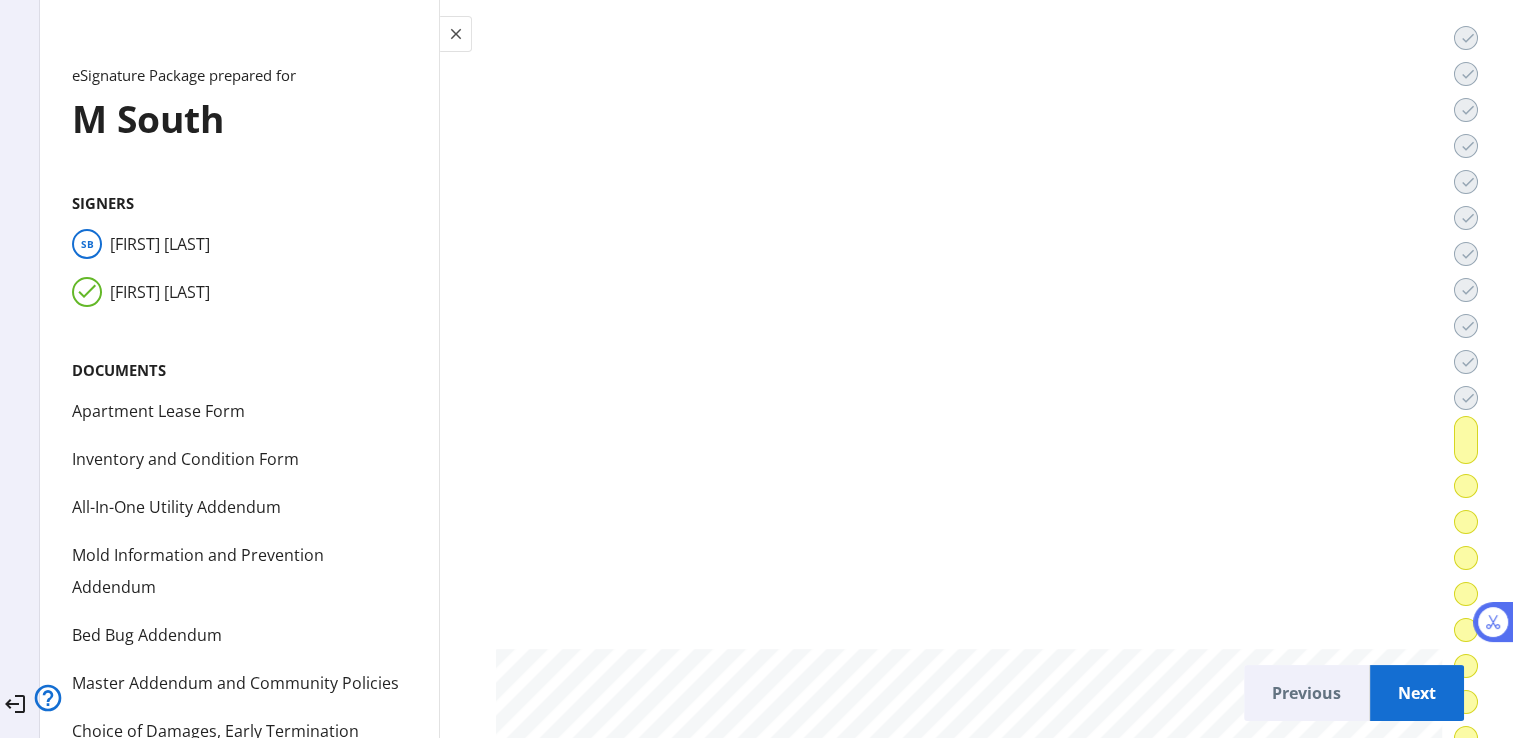 scroll, scrollTop: 57038, scrollLeft: 0, axis: vertical 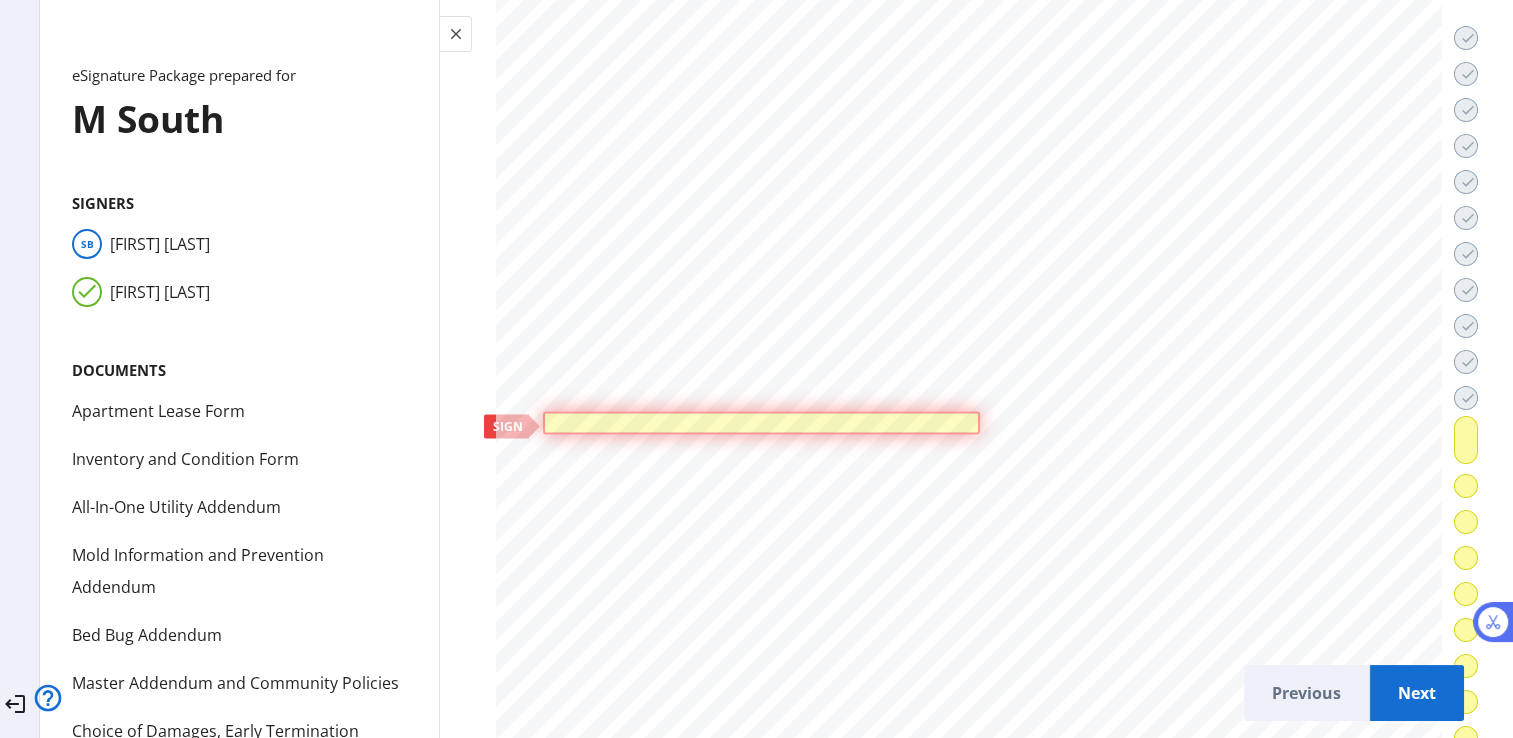 click at bounding box center (761, 423) 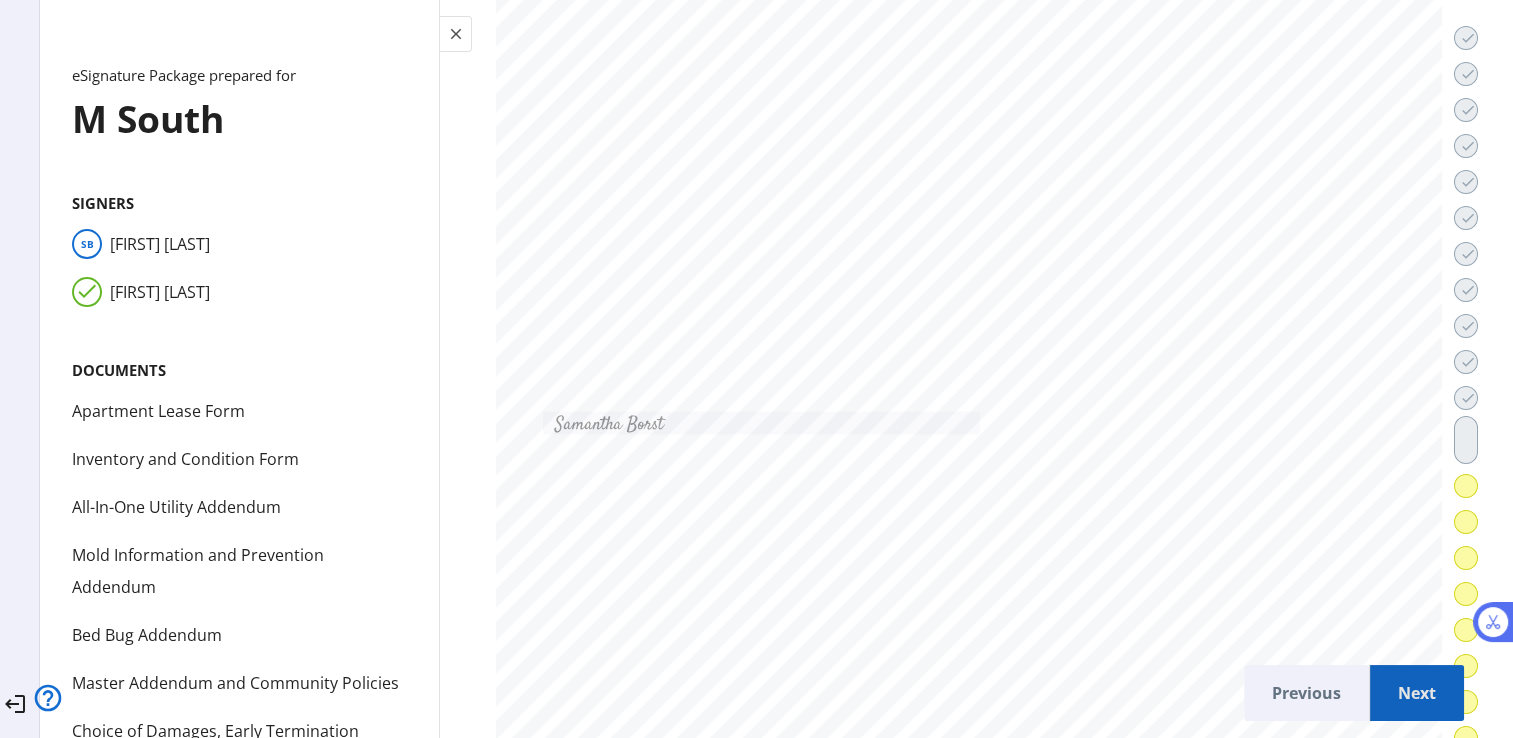 click on "Next" at bounding box center (1417, 693) 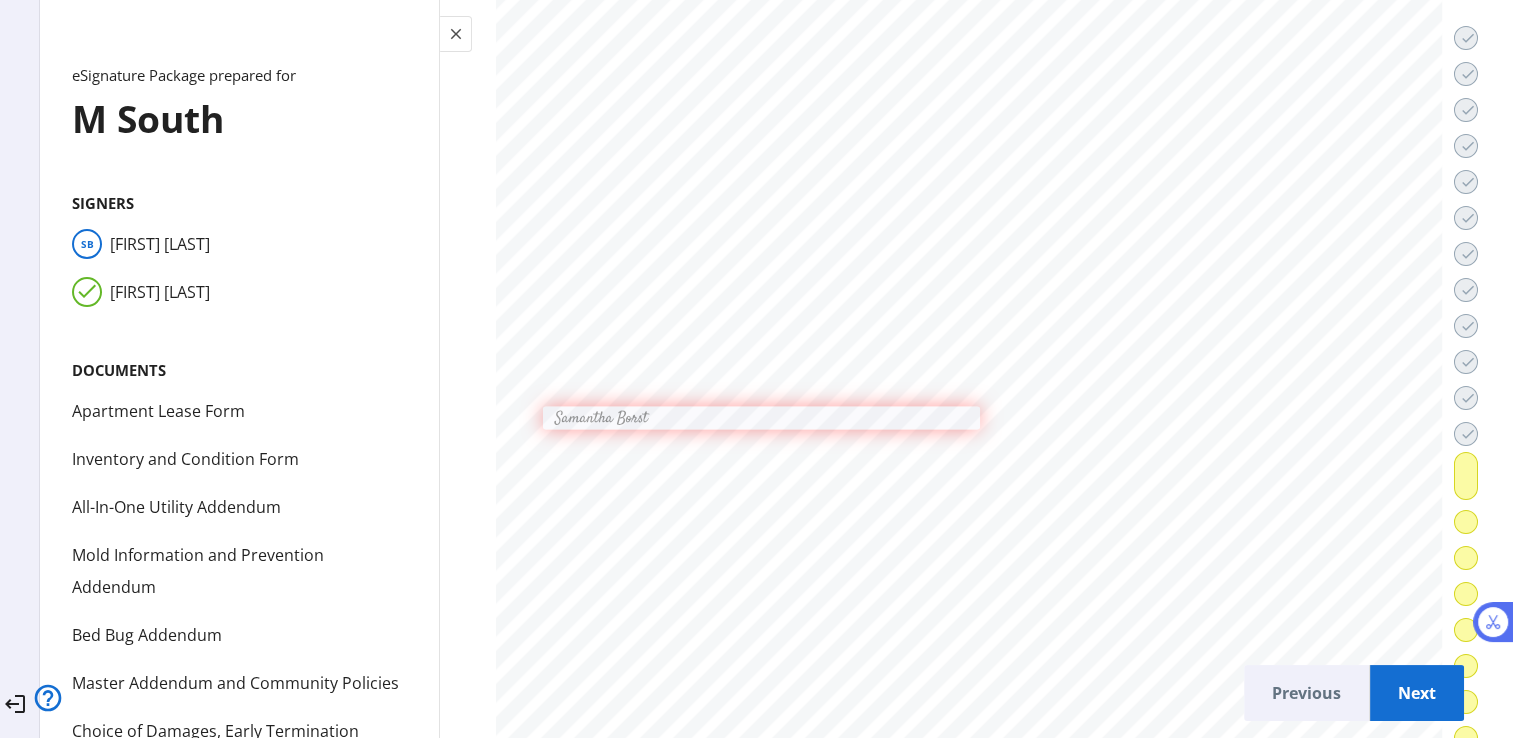 scroll, scrollTop: 59029, scrollLeft: 0, axis: vertical 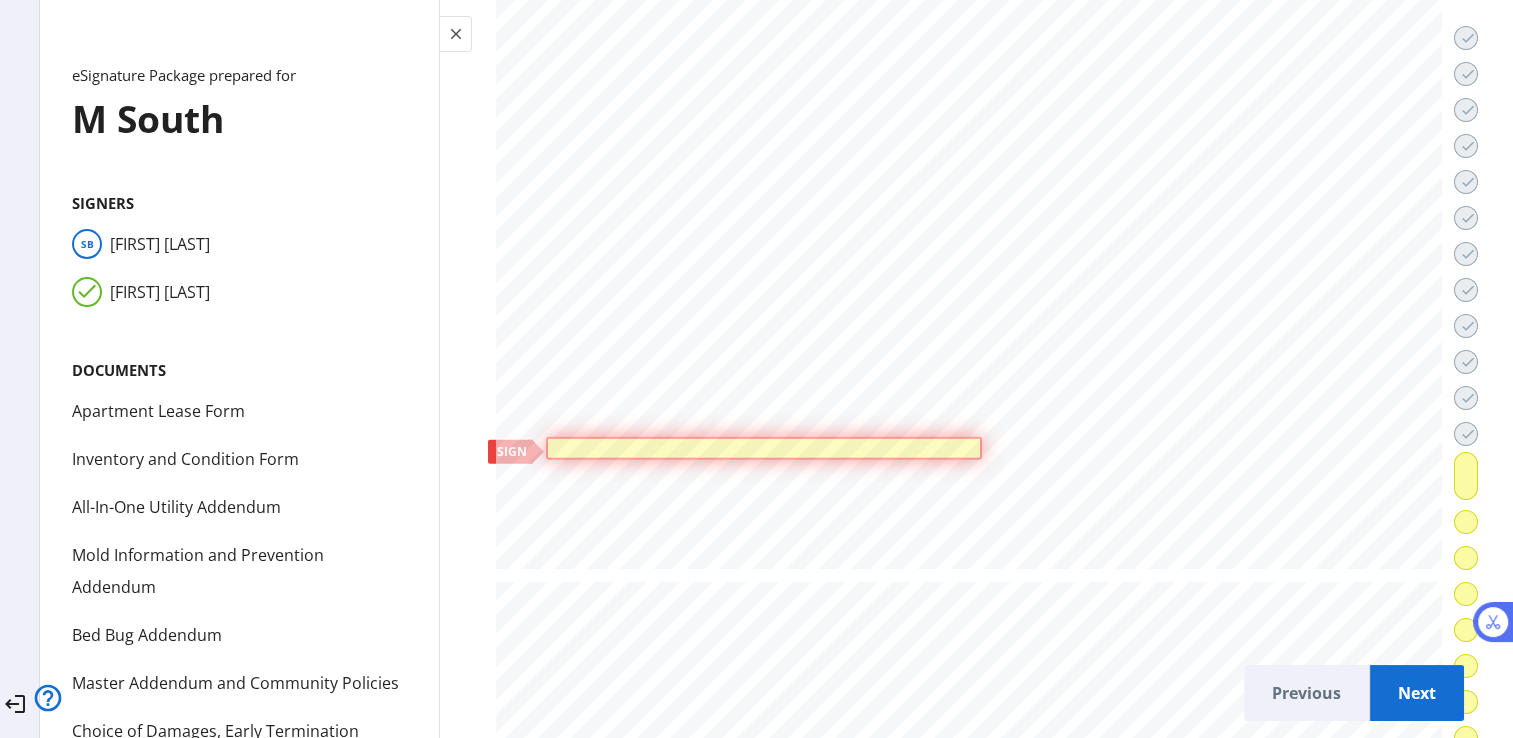 click at bounding box center (763, 448) 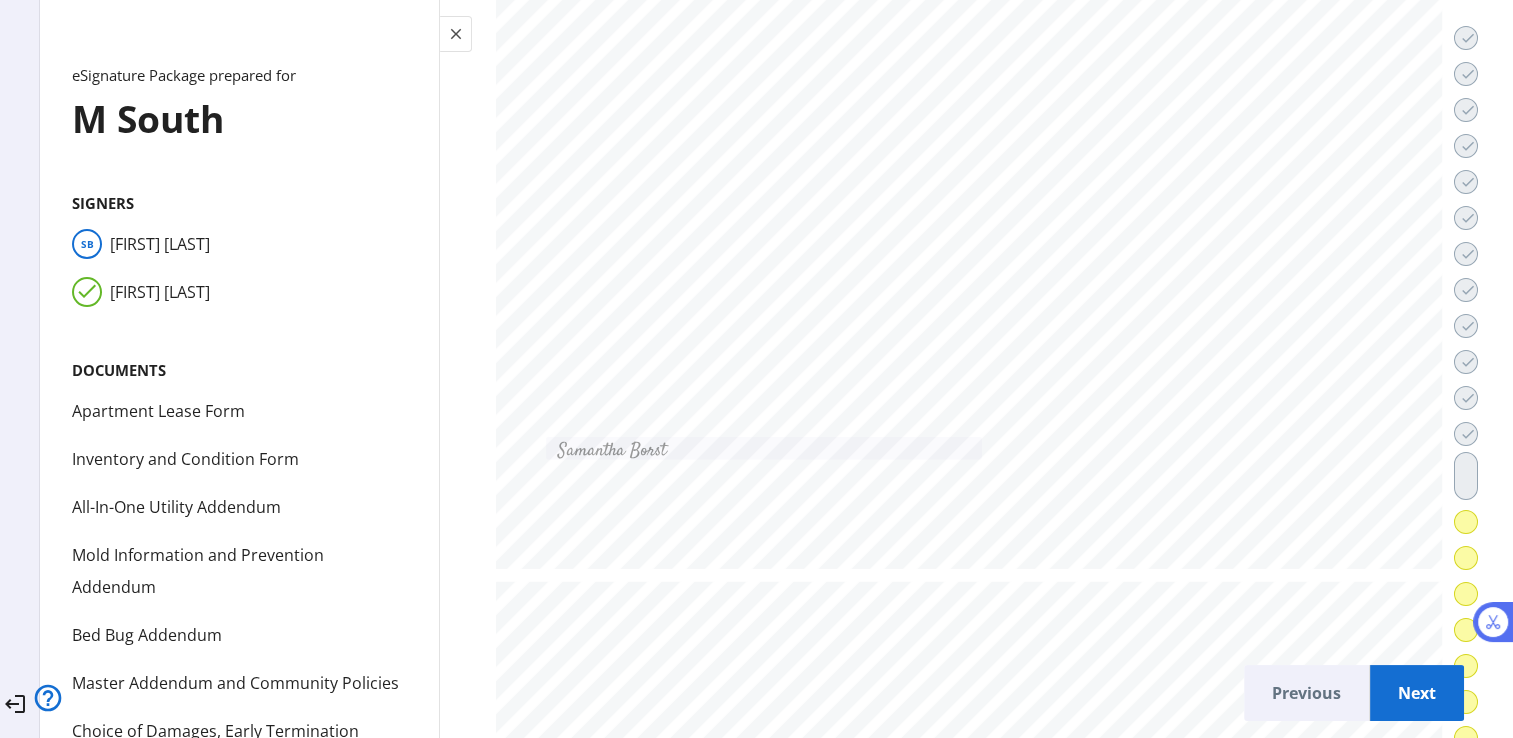 click on "Next" at bounding box center [1417, 693] 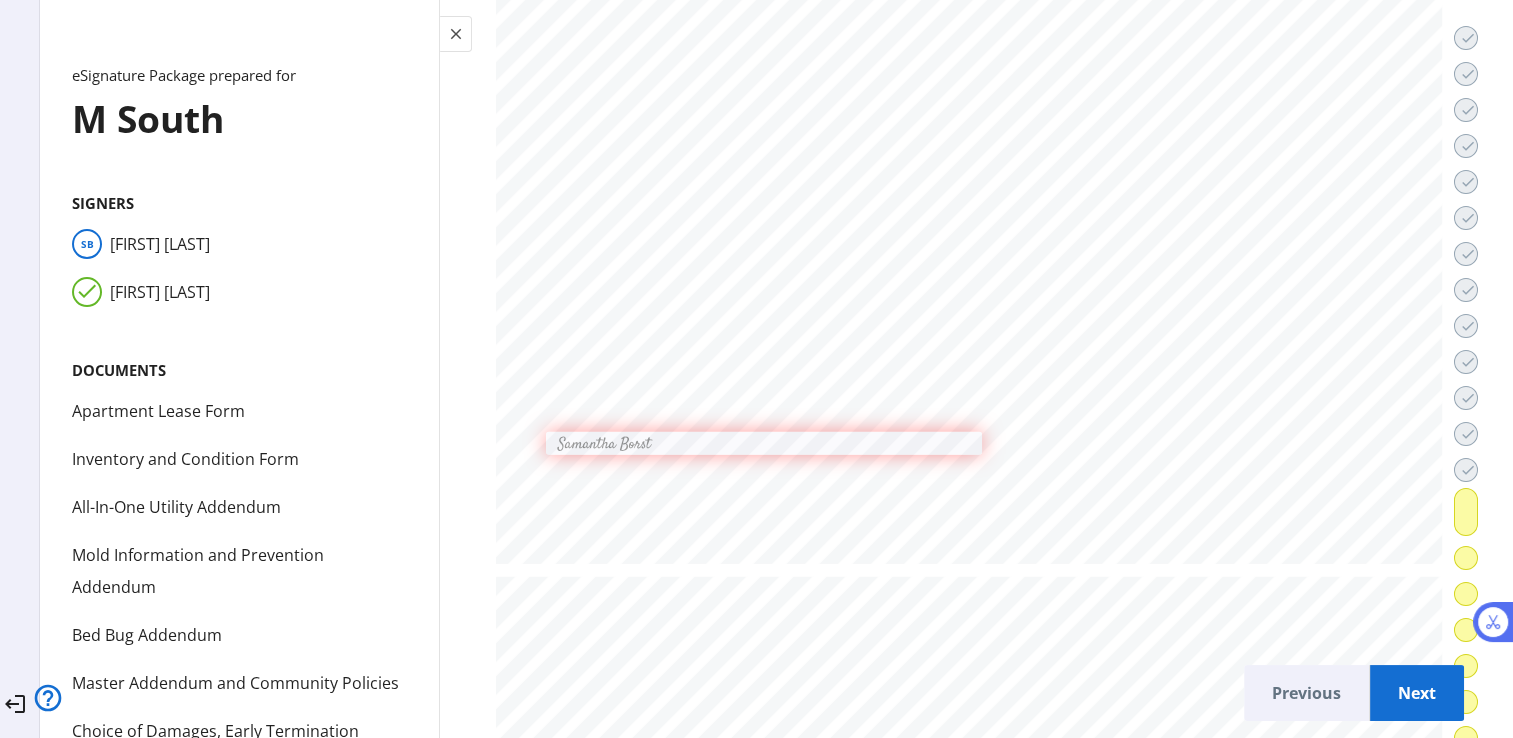 scroll, scrollTop: 60599, scrollLeft: 0, axis: vertical 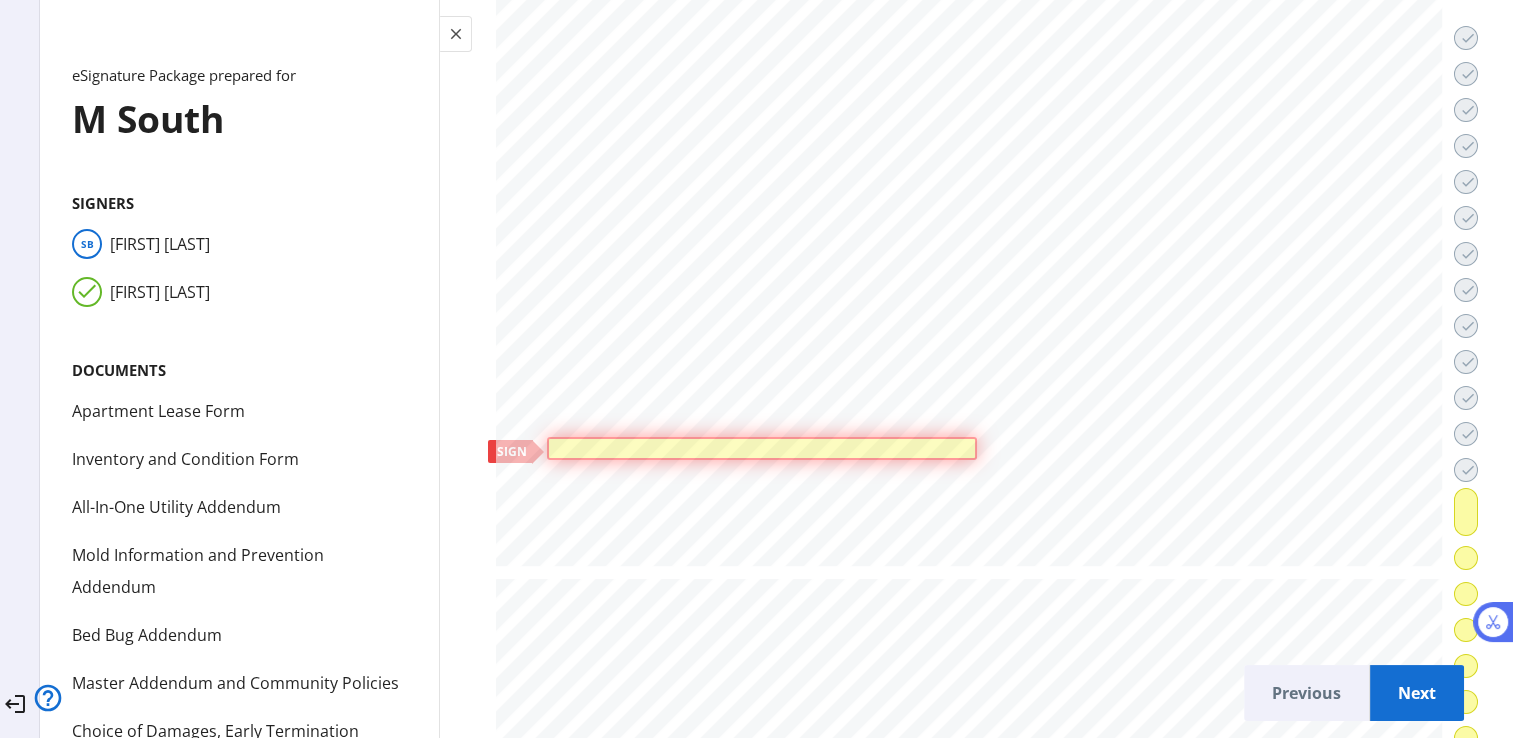 click at bounding box center [761, 448] 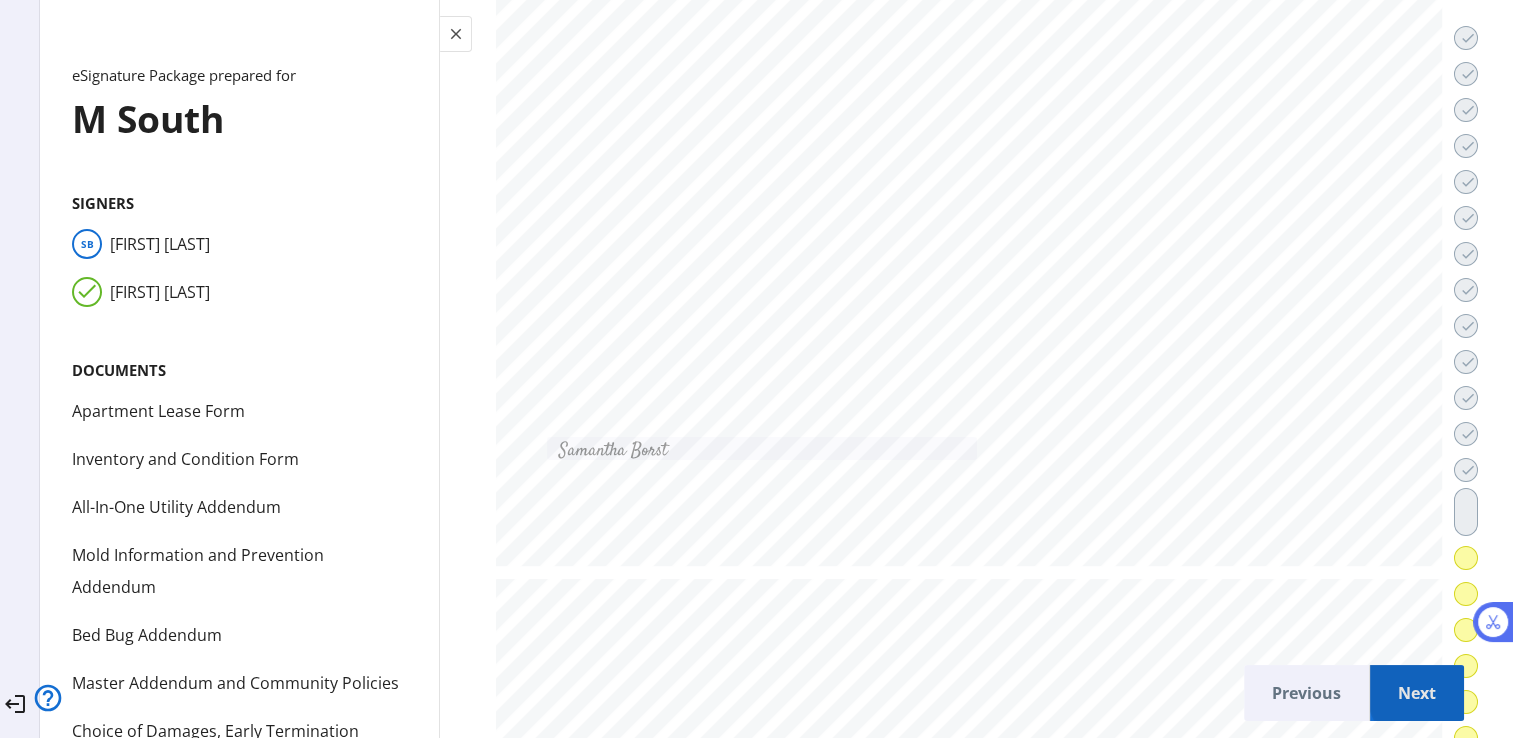 click on "Next" at bounding box center (1417, 693) 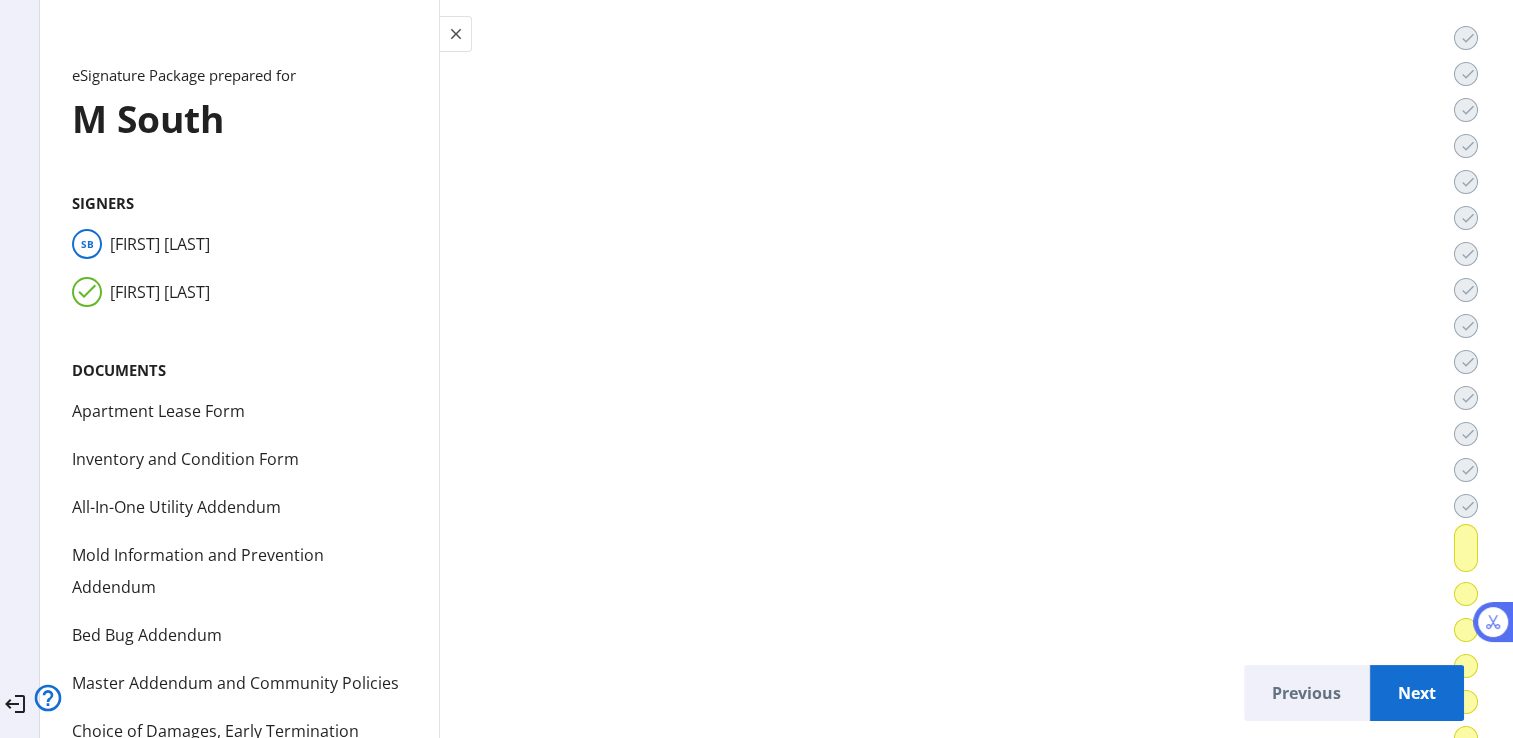 scroll, scrollTop: 64647, scrollLeft: 0, axis: vertical 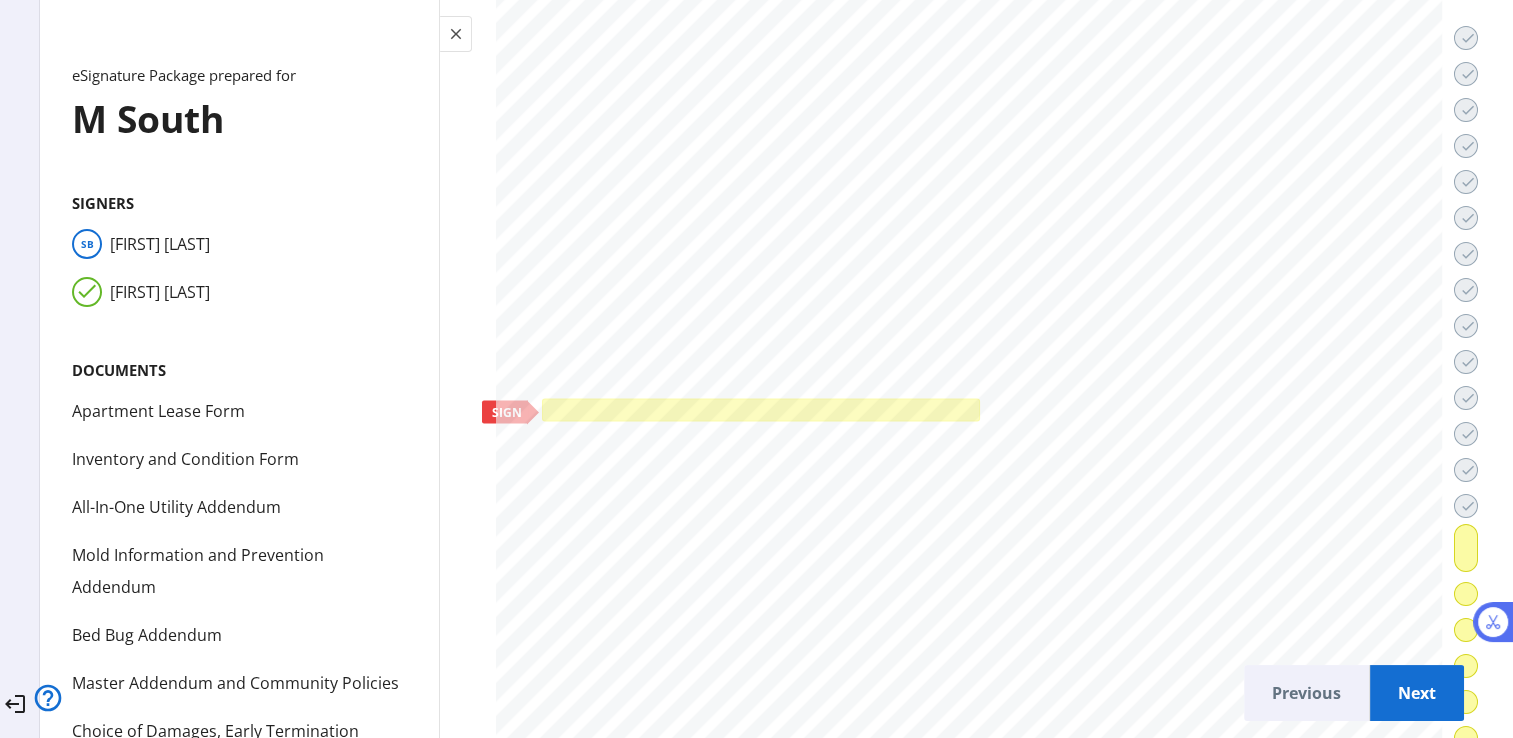 click at bounding box center (761, 410) 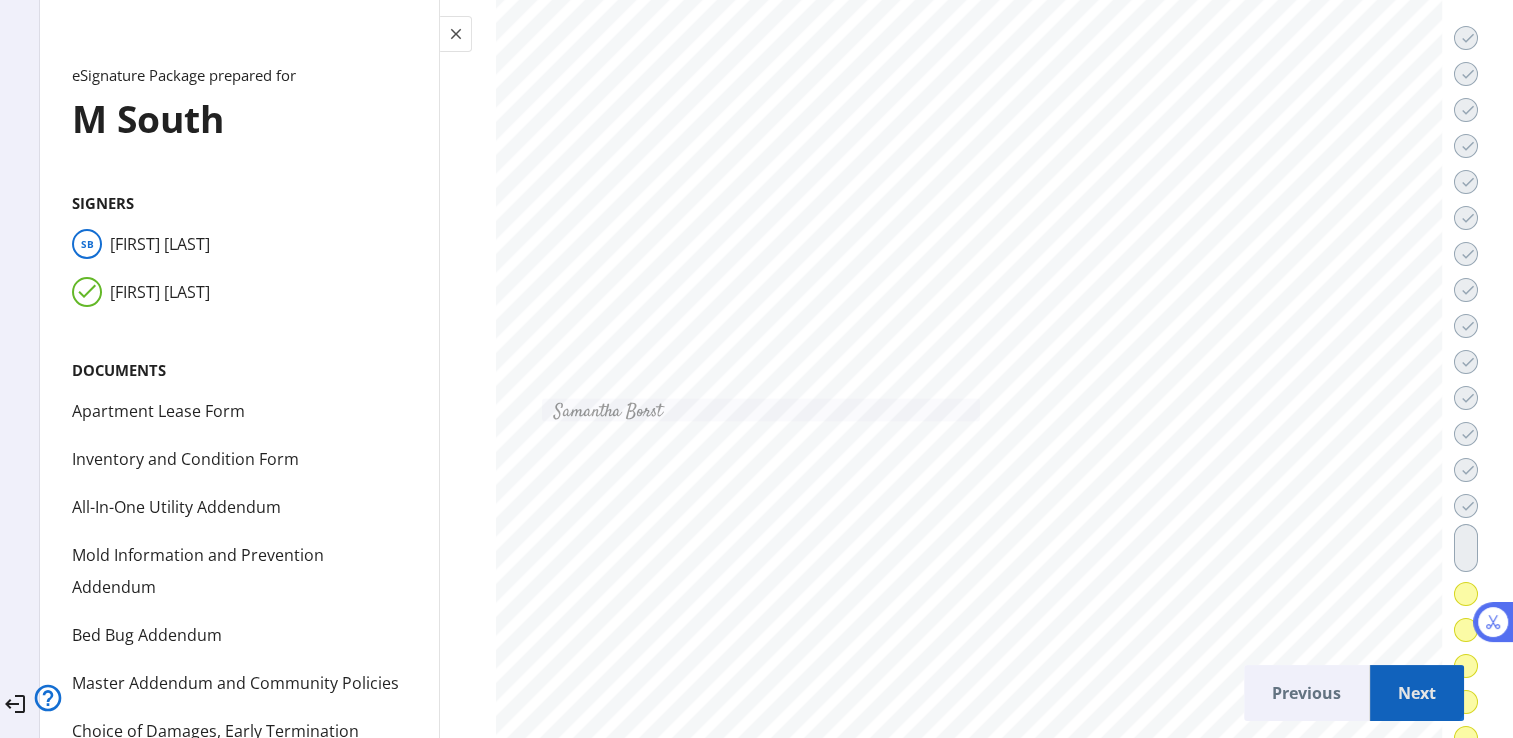 click on "Next" at bounding box center (1417, 693) 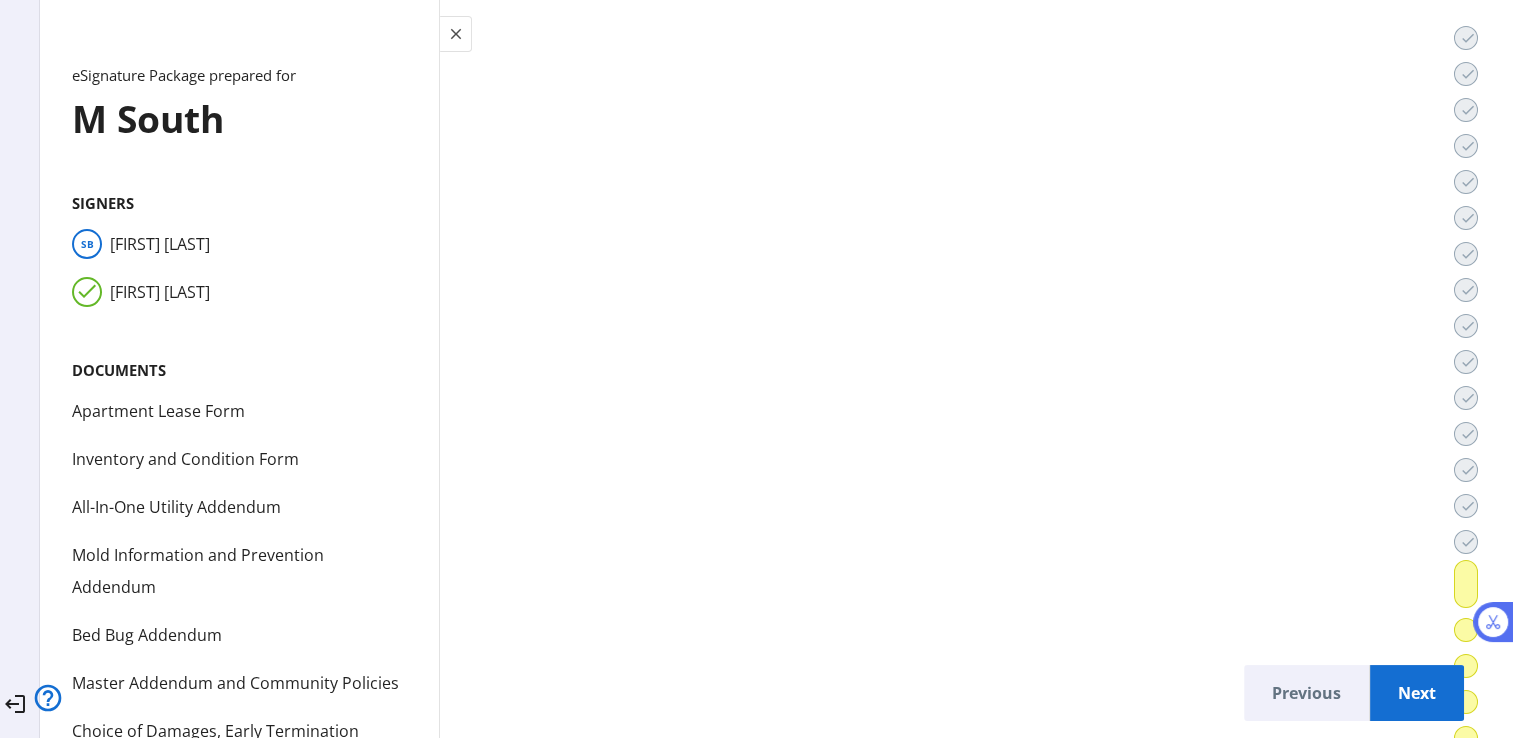 scroll, scrollTop: 67712, scrollLeft: 0, axis: vertical 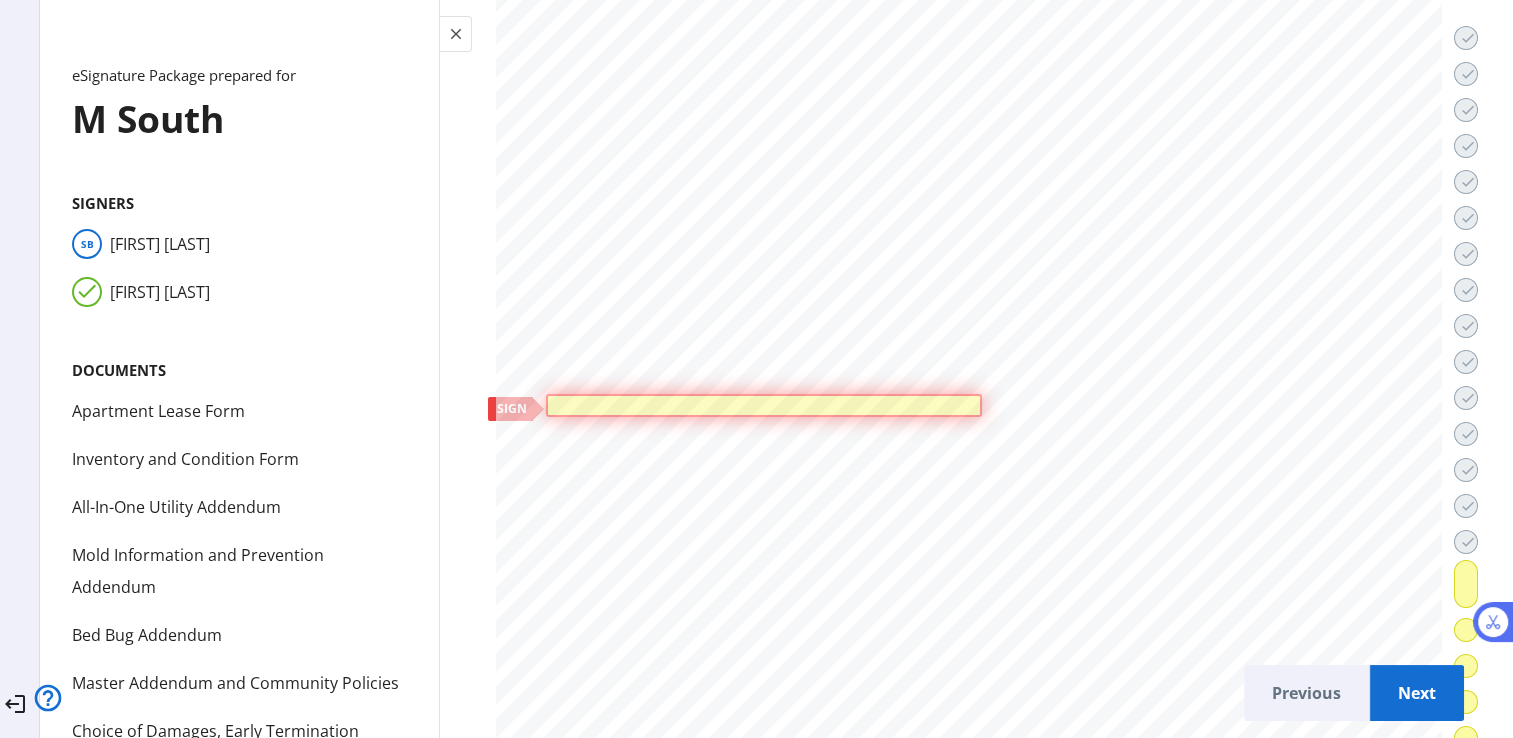 click at bounding box center [764, 405] 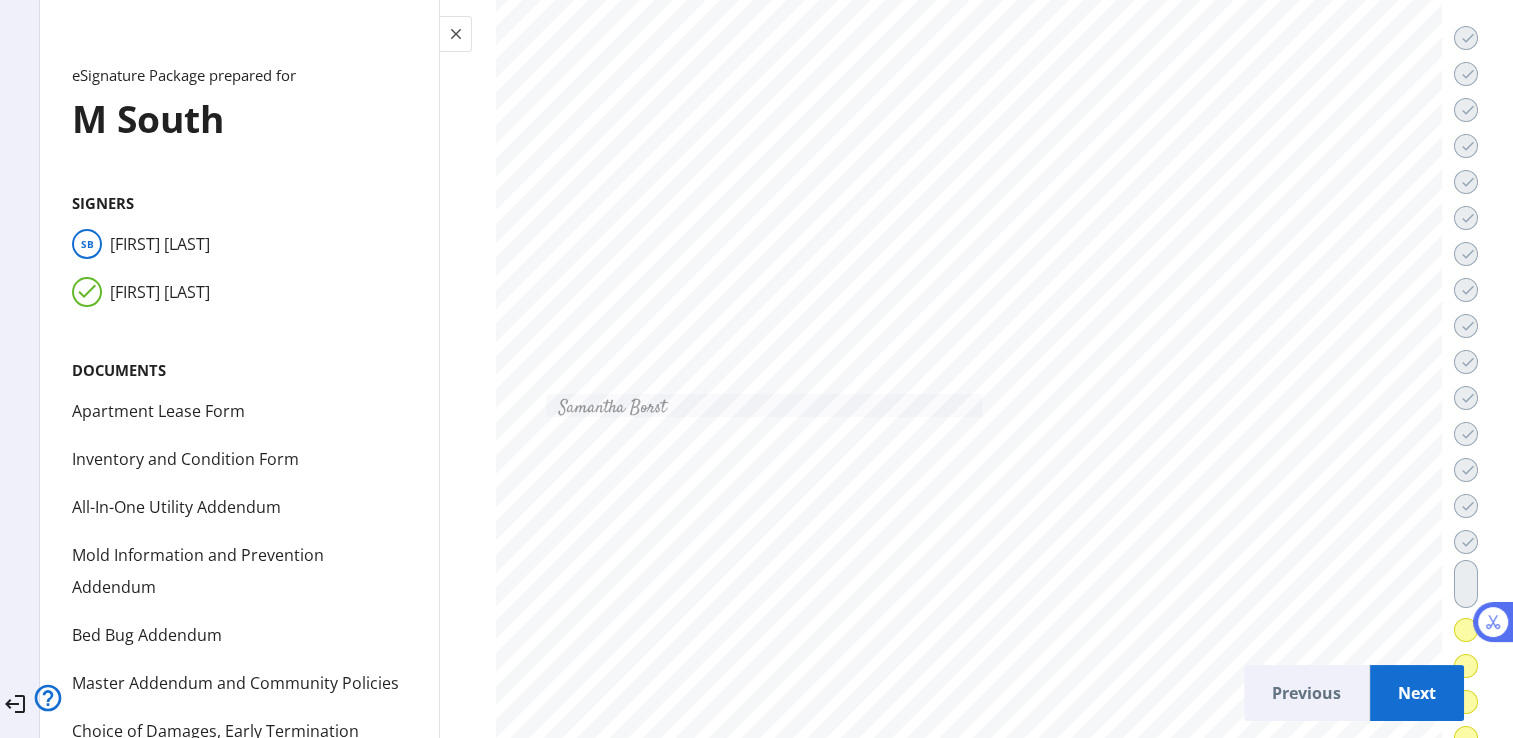 click on "Next" at bounding box center (1417, 693) 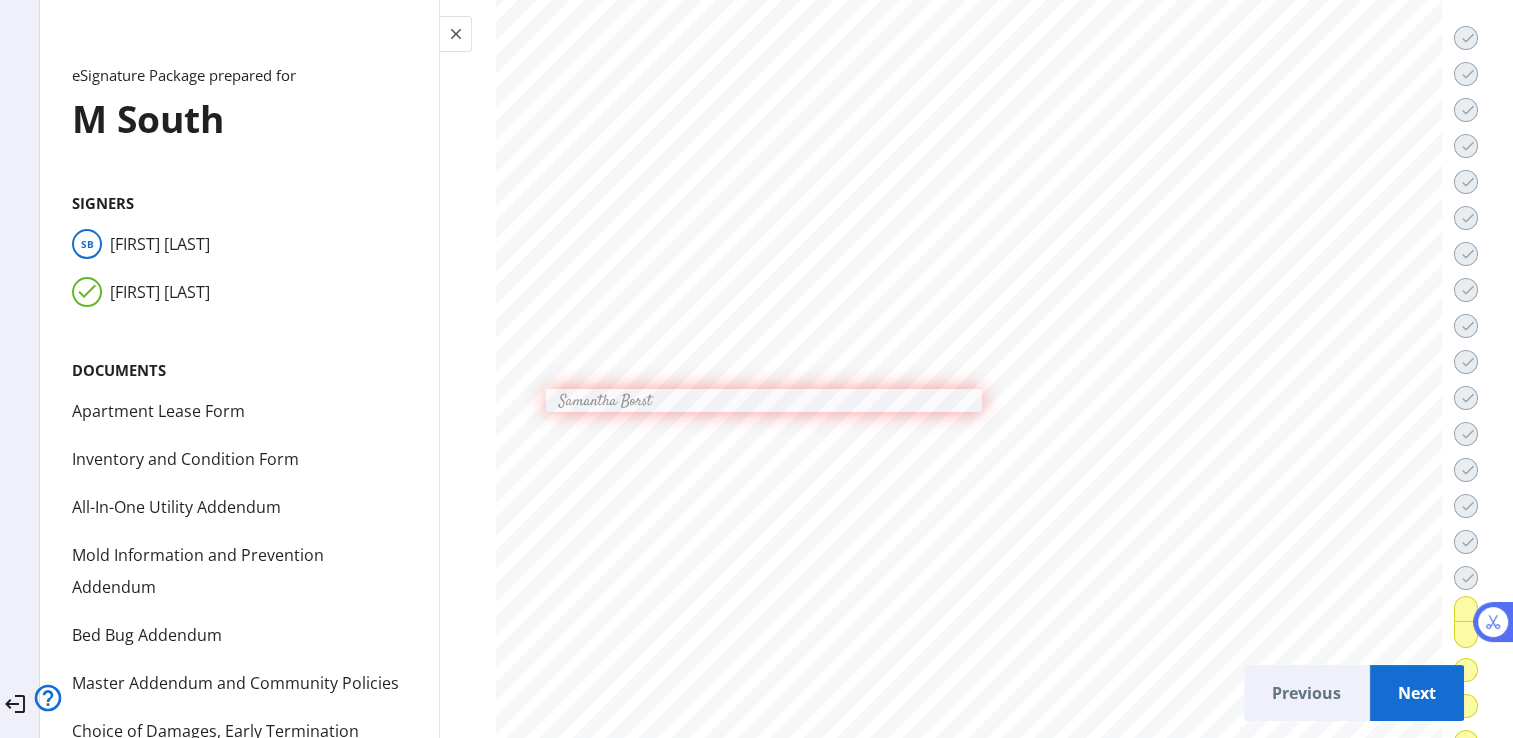 scroll, scrollTop: 69307, scrollLeft: 0, axis: vertical 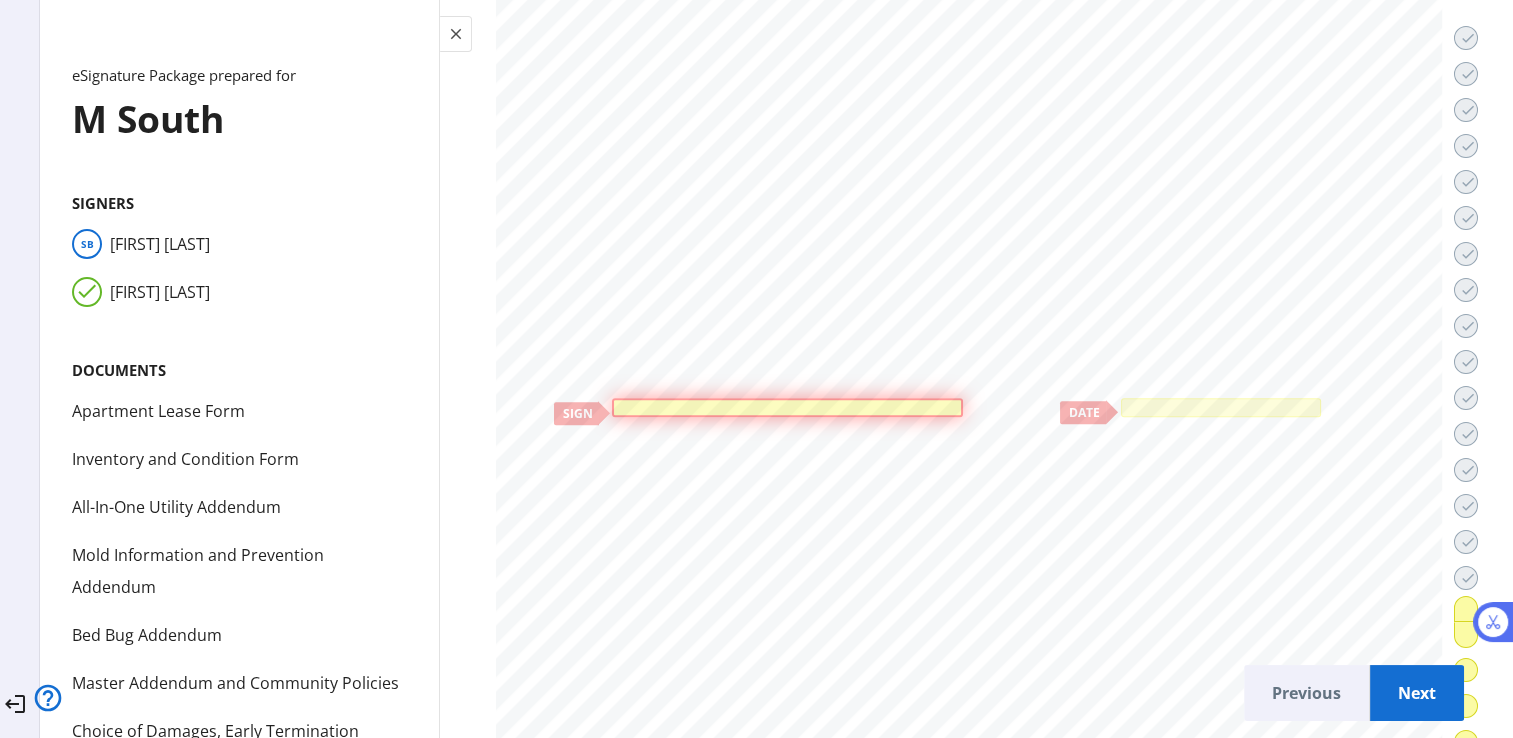 click at bounding box center [788, 408] 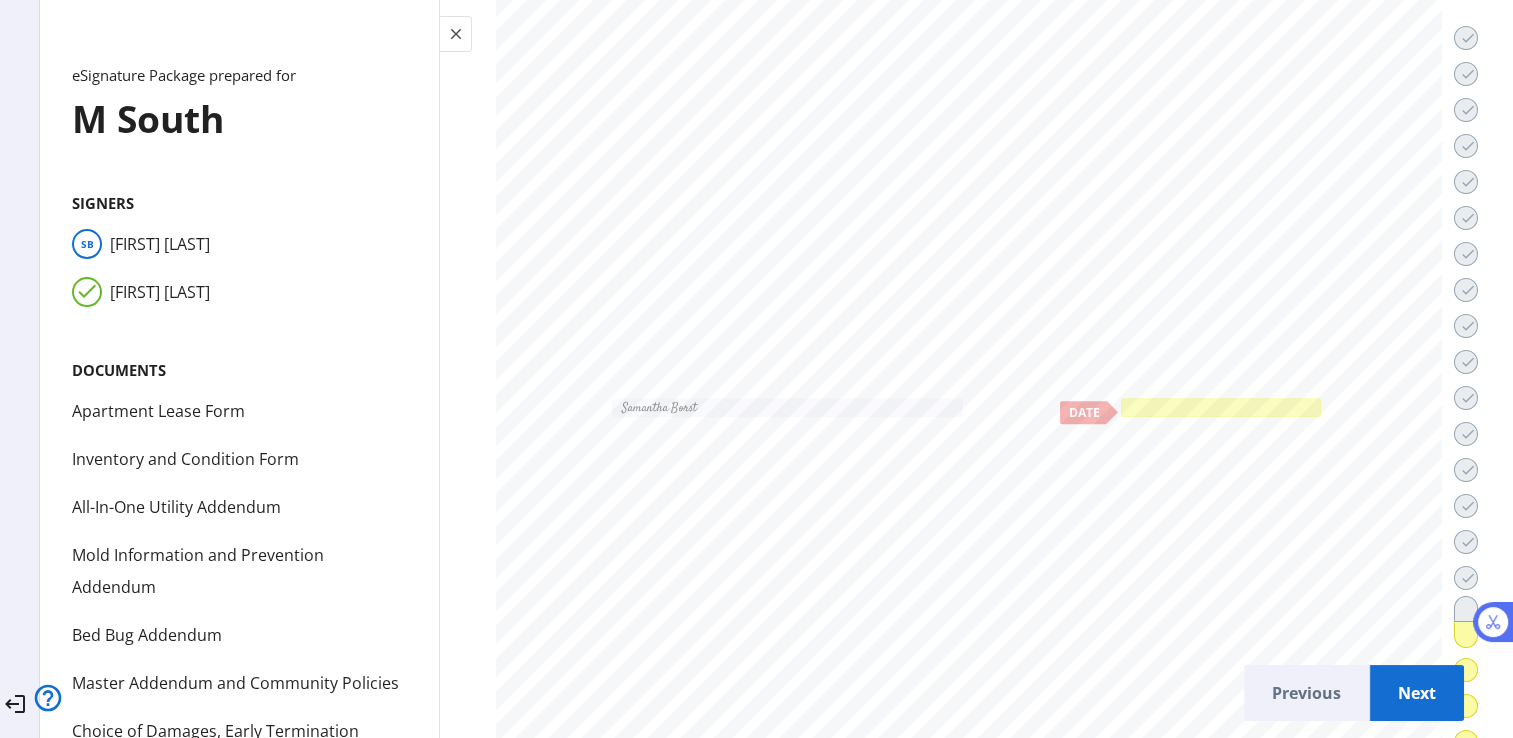 click at bounding box center (1221, 408) 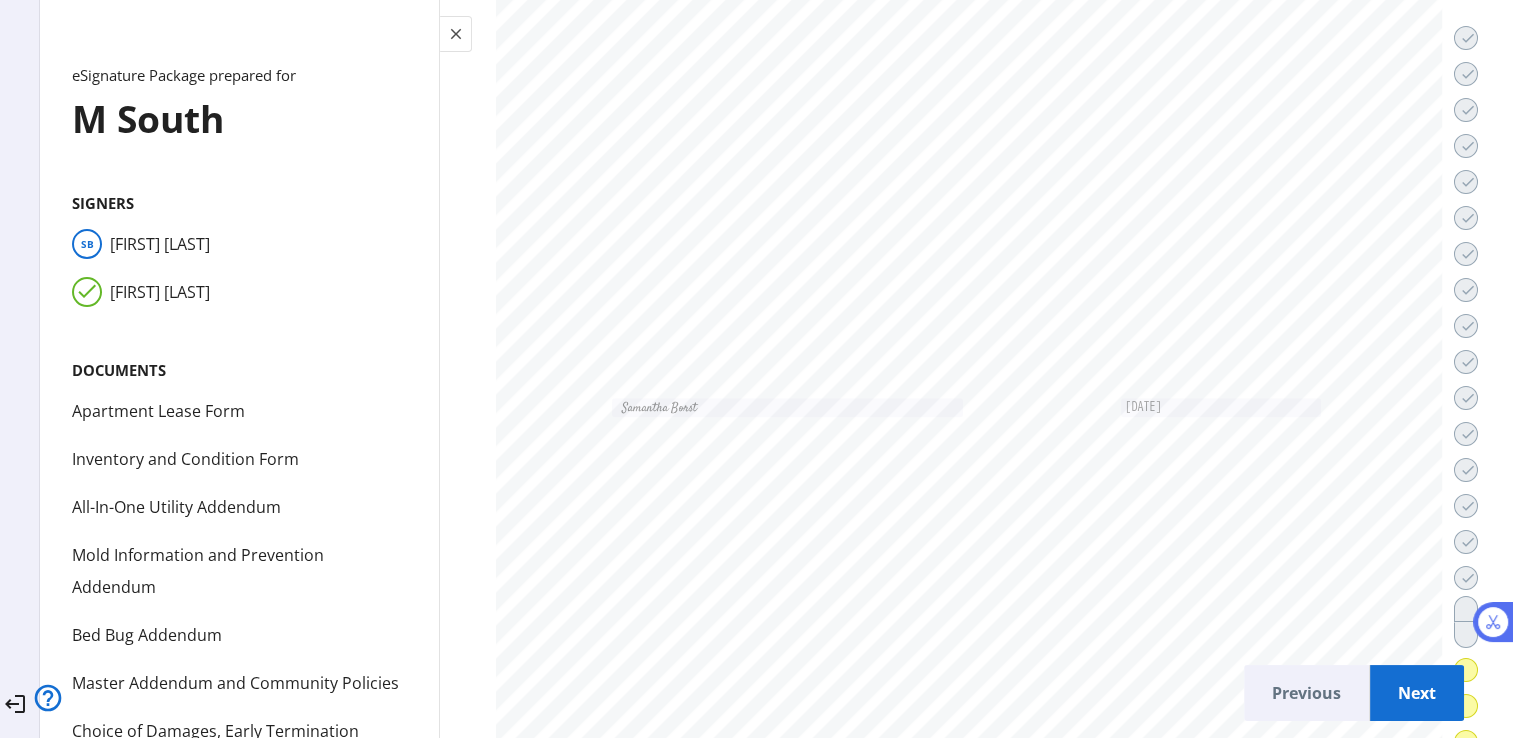 click on "Next" at bounding box center (1417, 693) 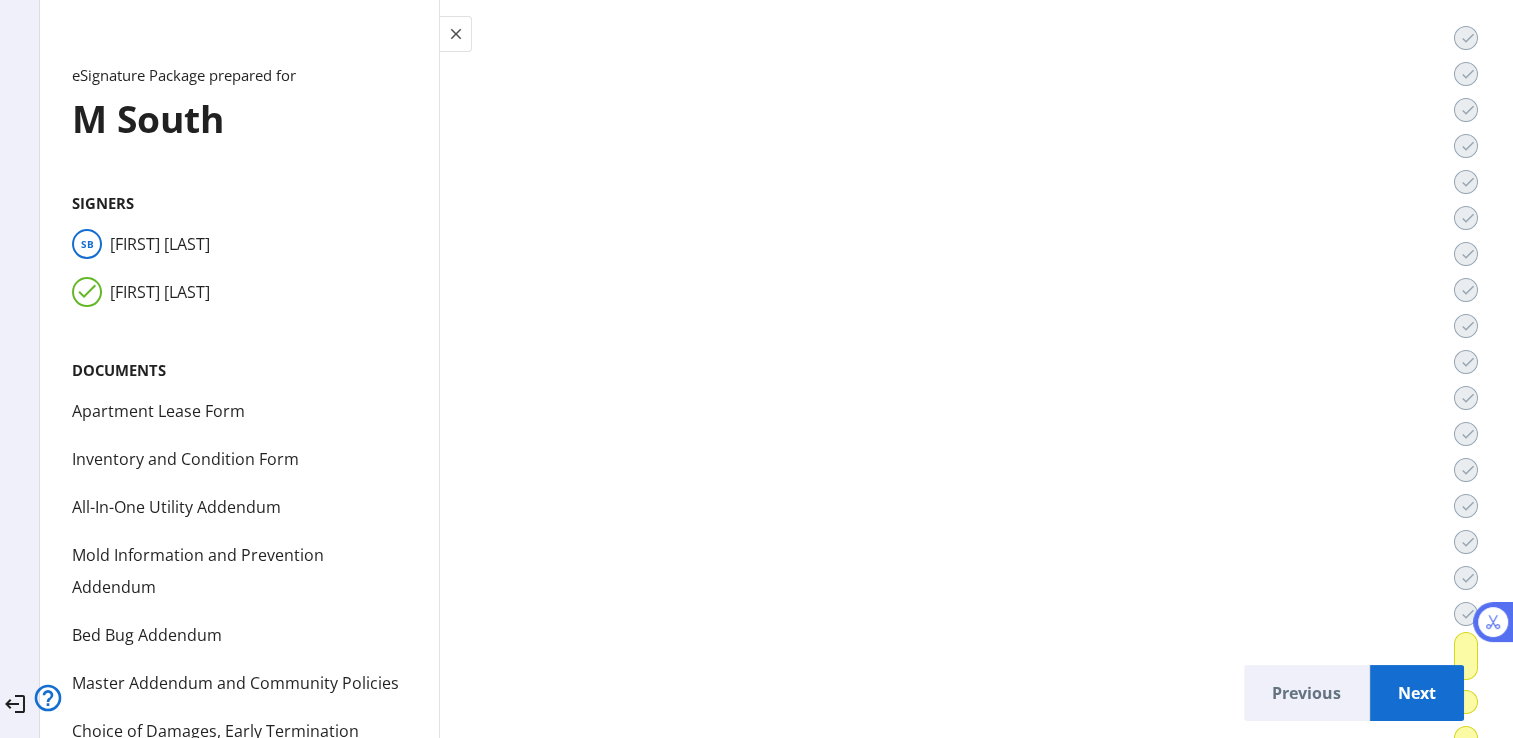 scroll, scrollTop: 72487, scrollLeft: 0, axis: vertical 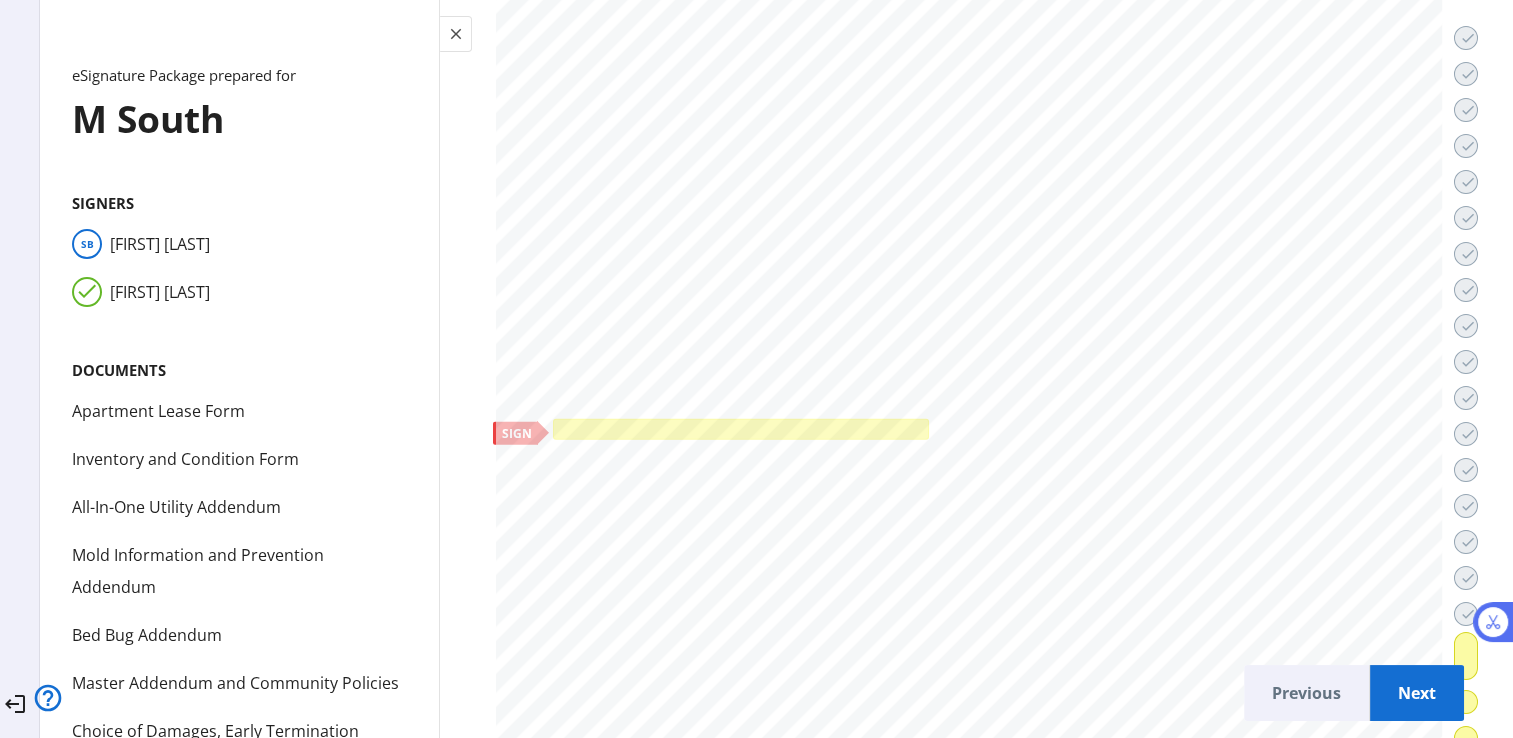 click at bounding box center [740, 430] 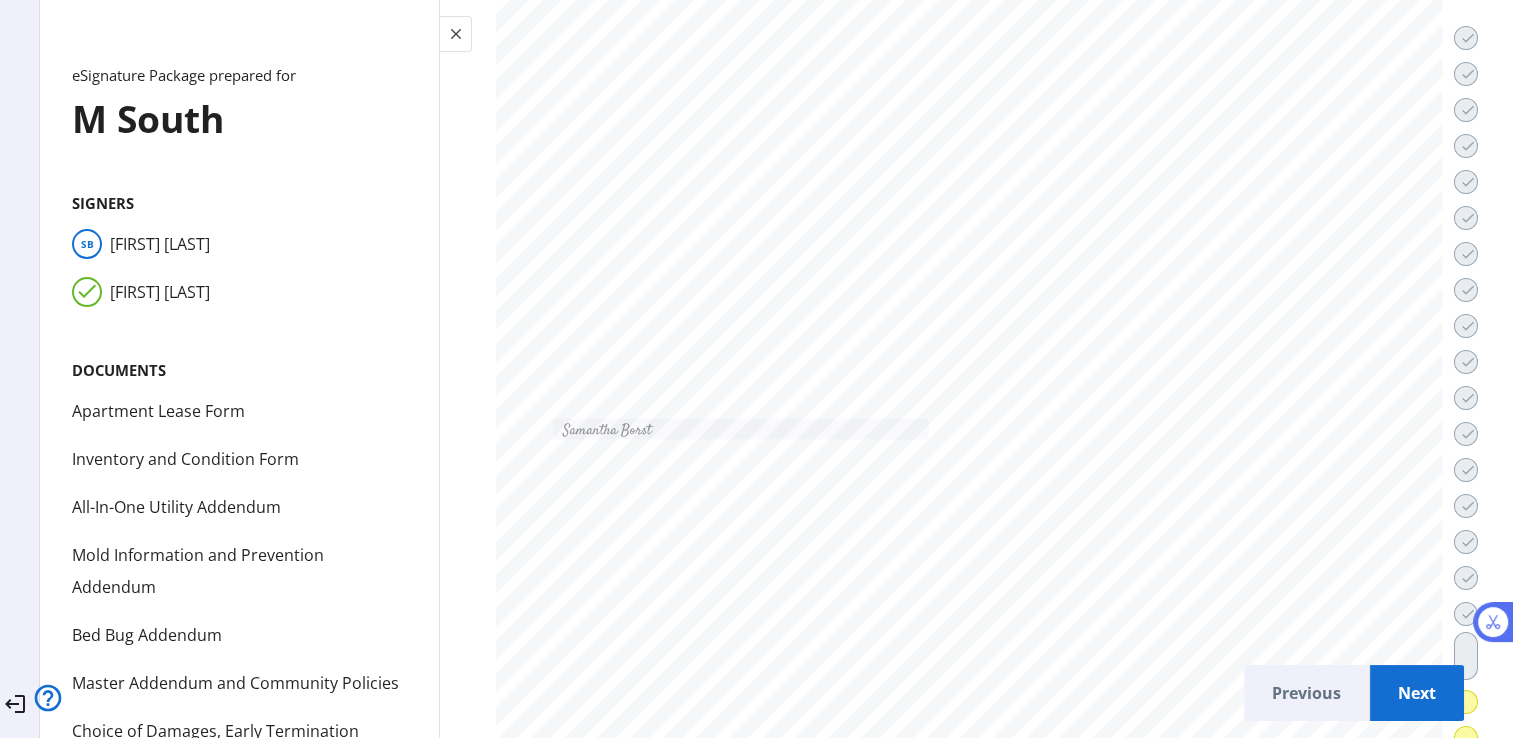click on "Next" at bounding box center (1417, 693) 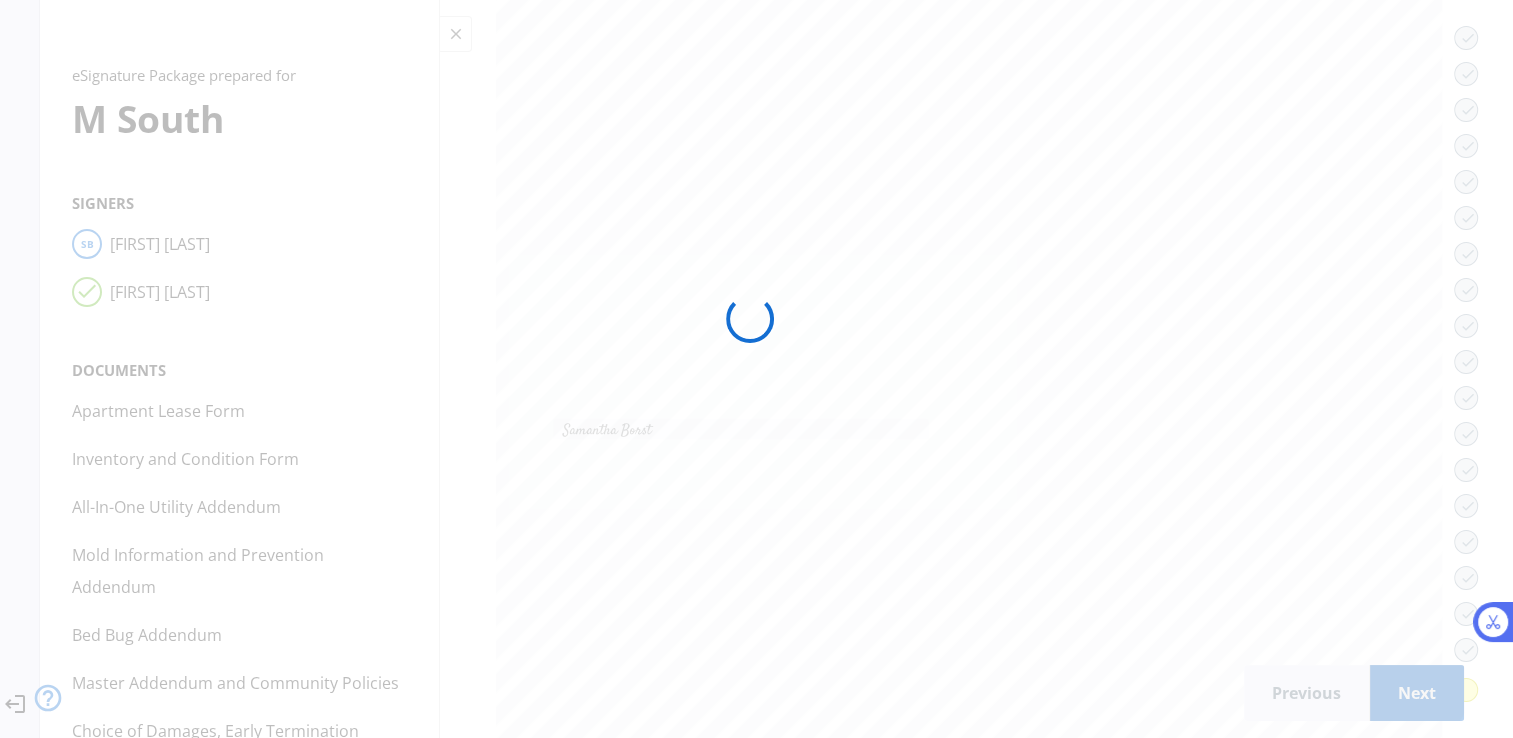 scroll, scrollTop: 0, scrollLeft: 0, axis: both 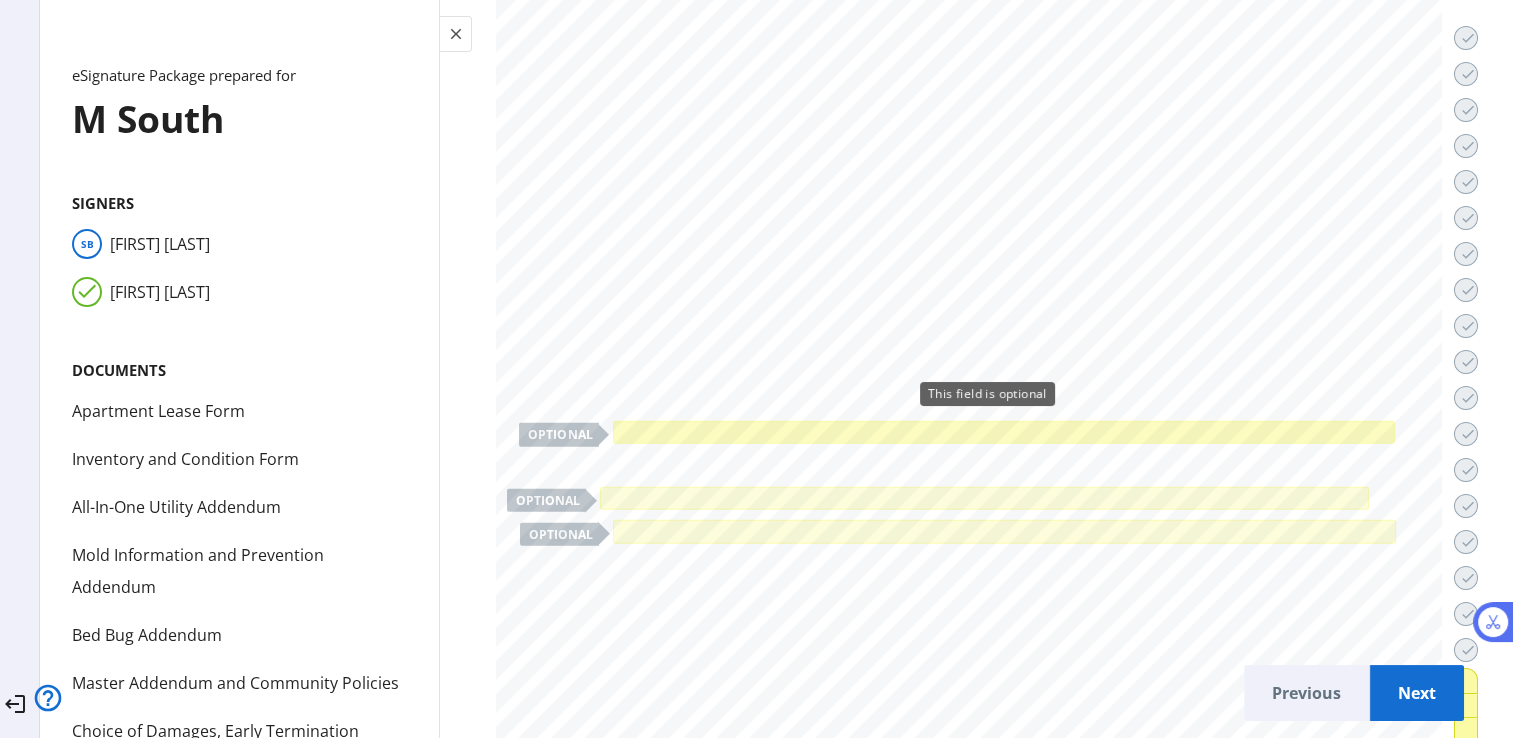 click at bounding box center [1004, 432] 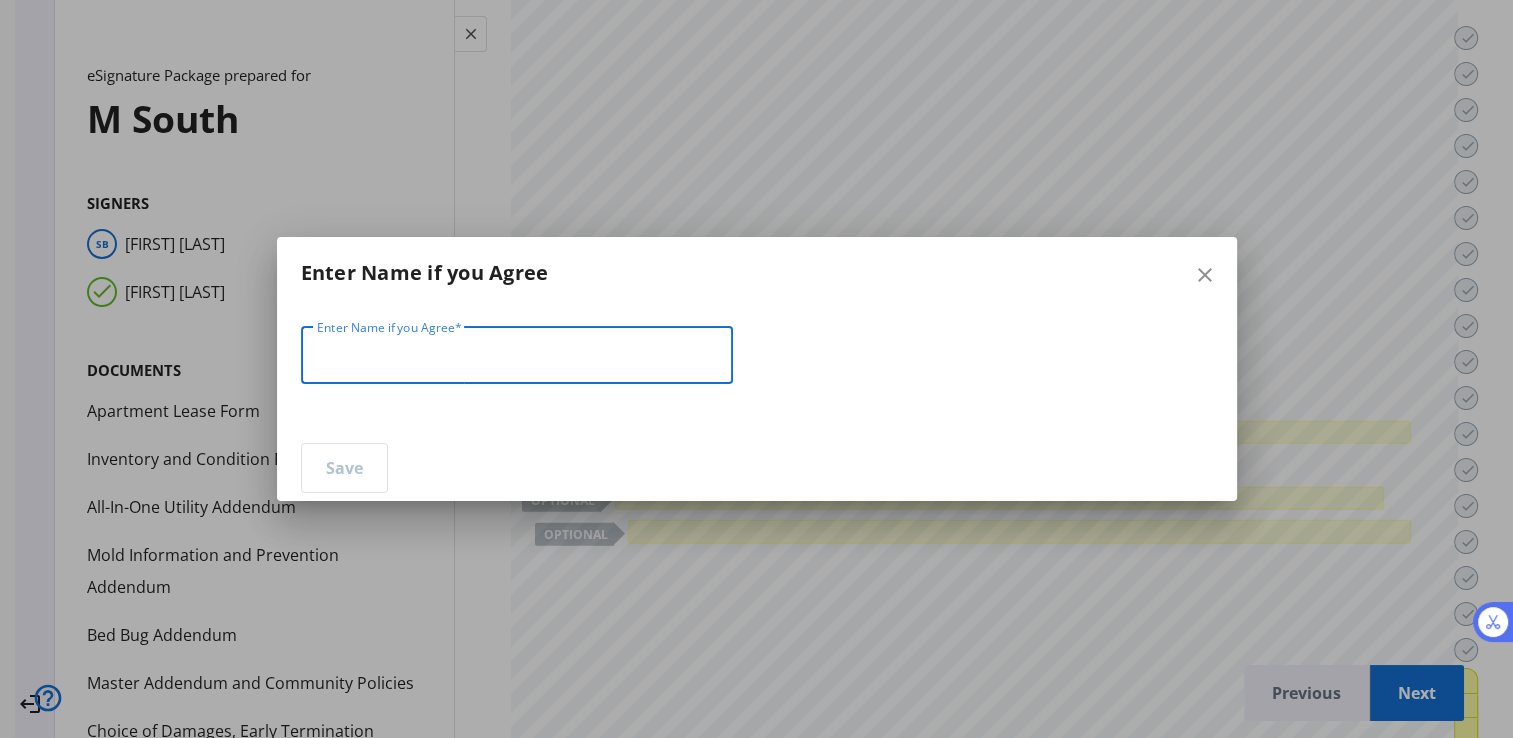 click on "Enter Name if you Agree" at bounding box center (517, 356) 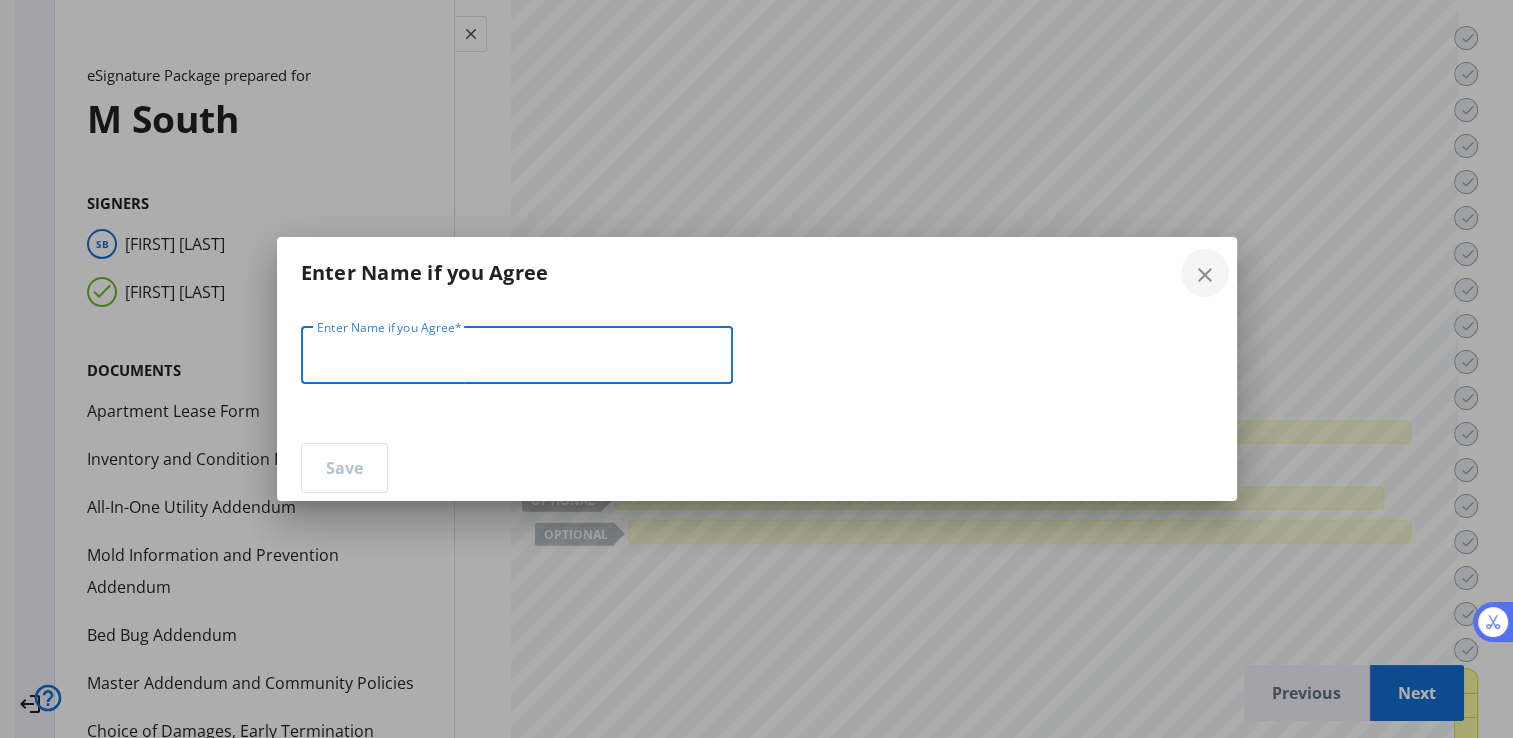 click on "close" at bounding box center (1205, 275) 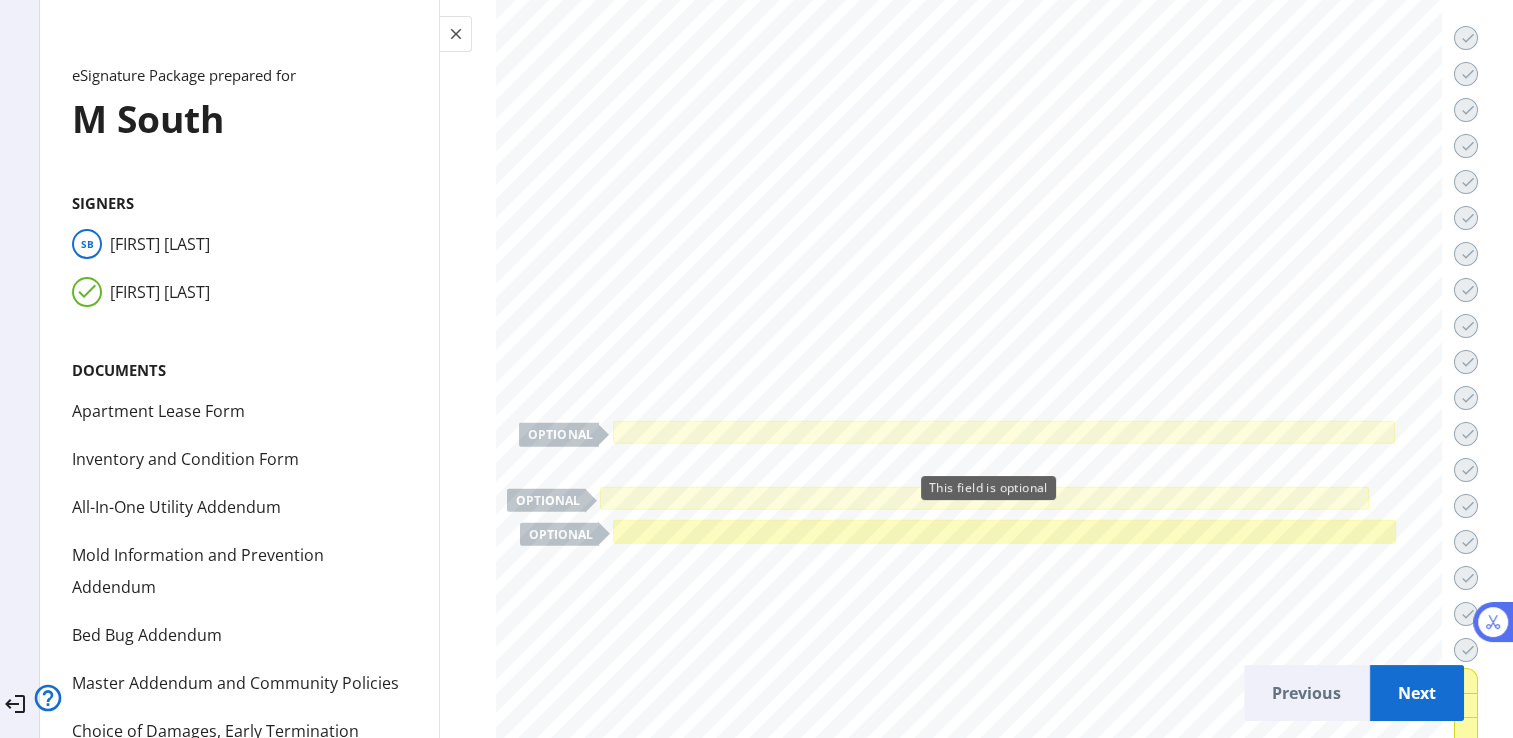 click at bounding box center (1004, 532) 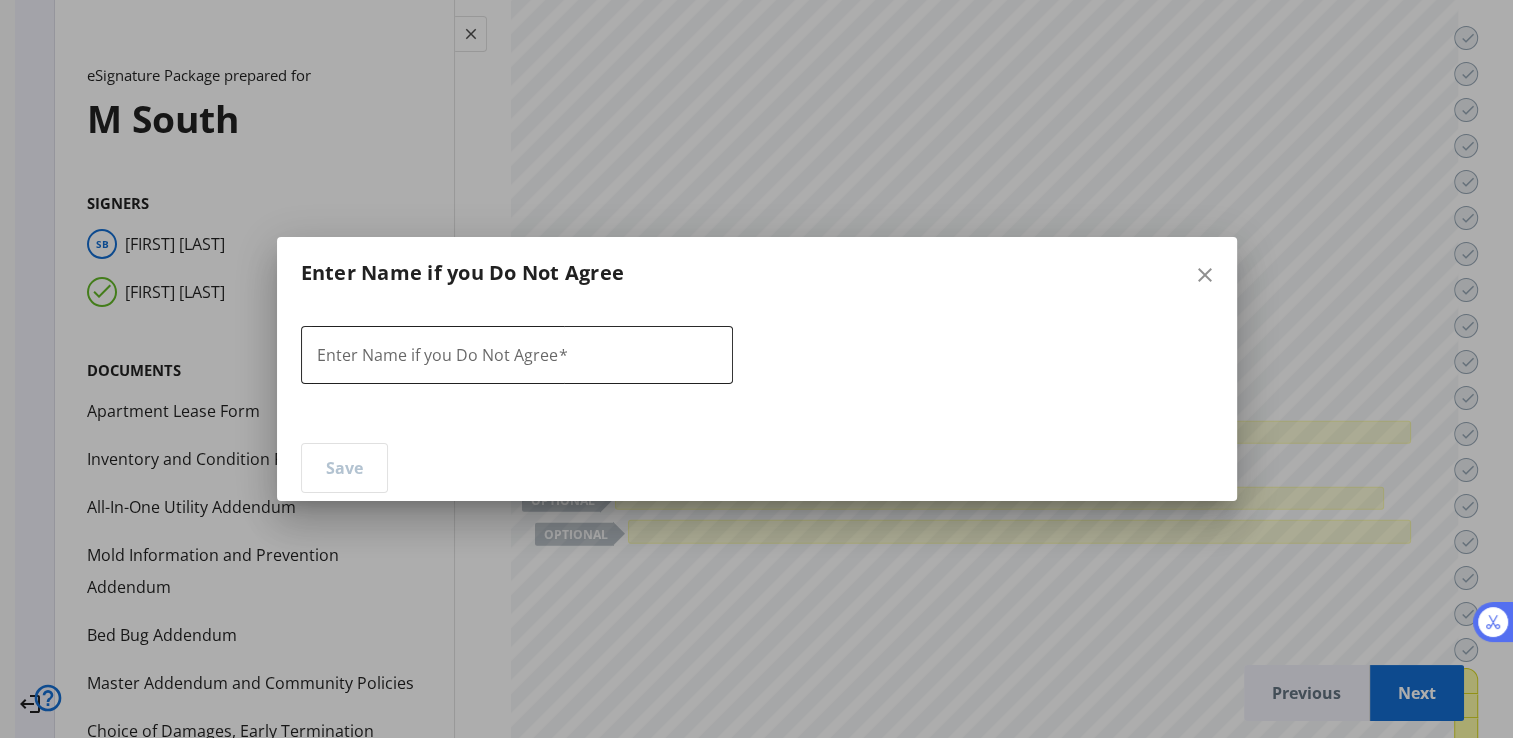 click on "Enter Name if you Do Not Agree" at bounding box center [517, 356] 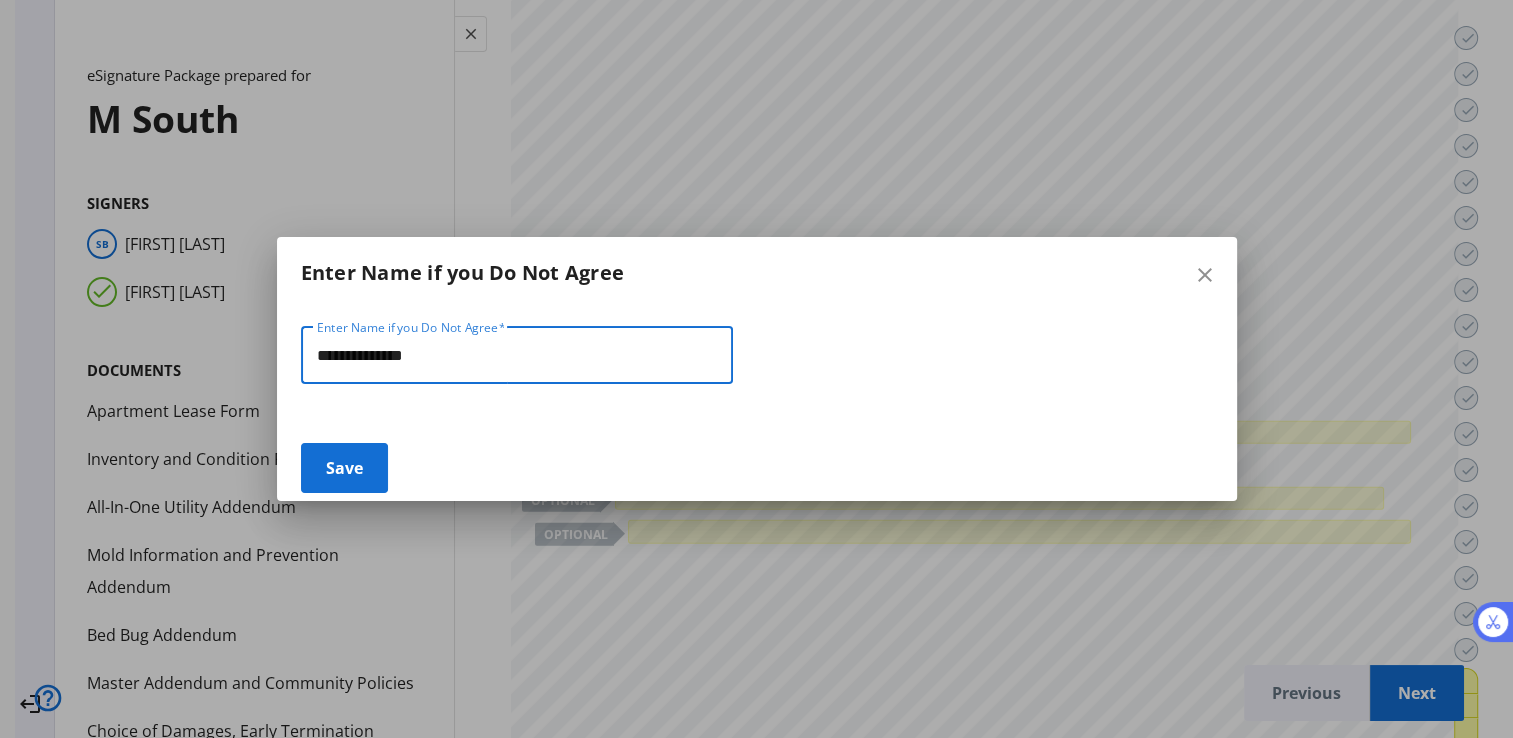 type on "**********" 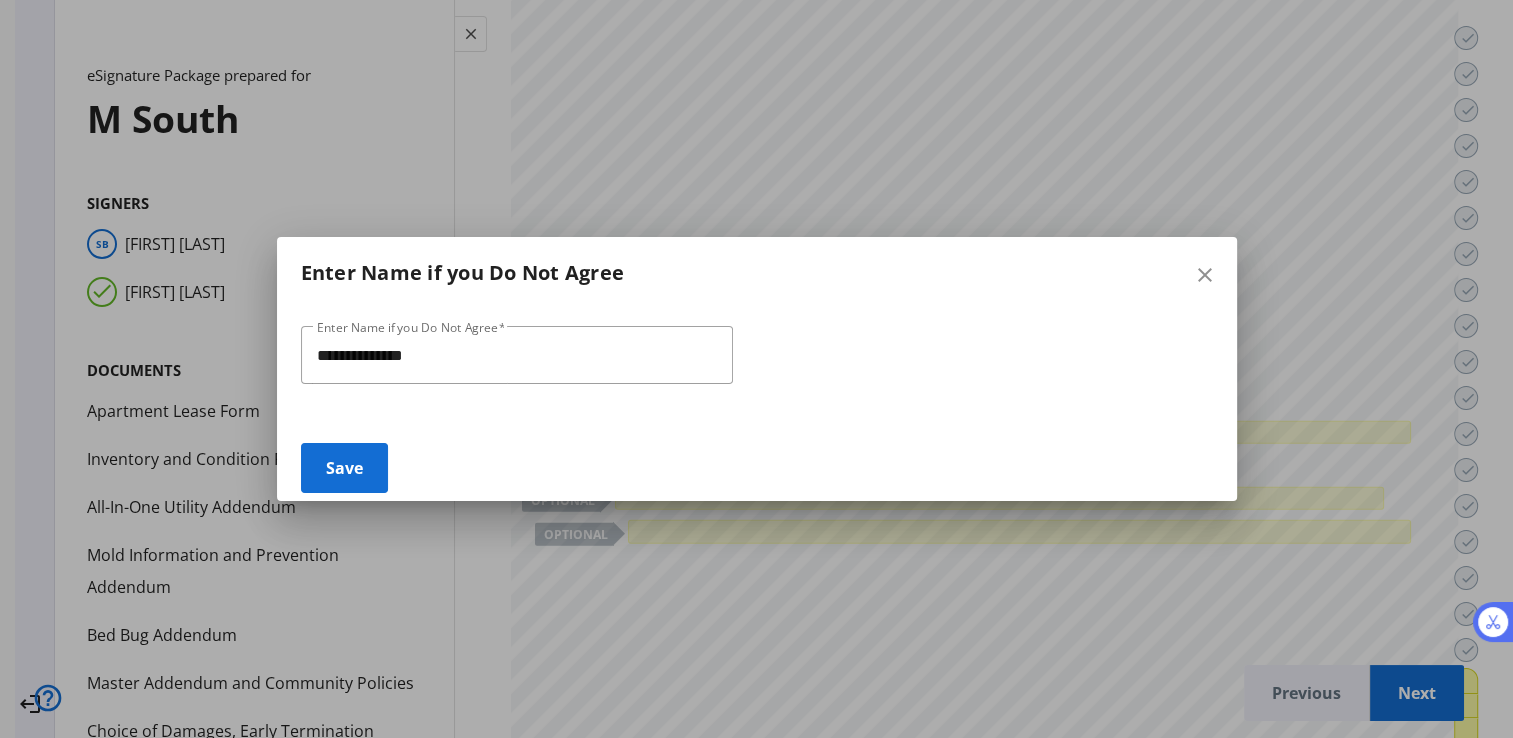 click at bounding box center [344, 468] 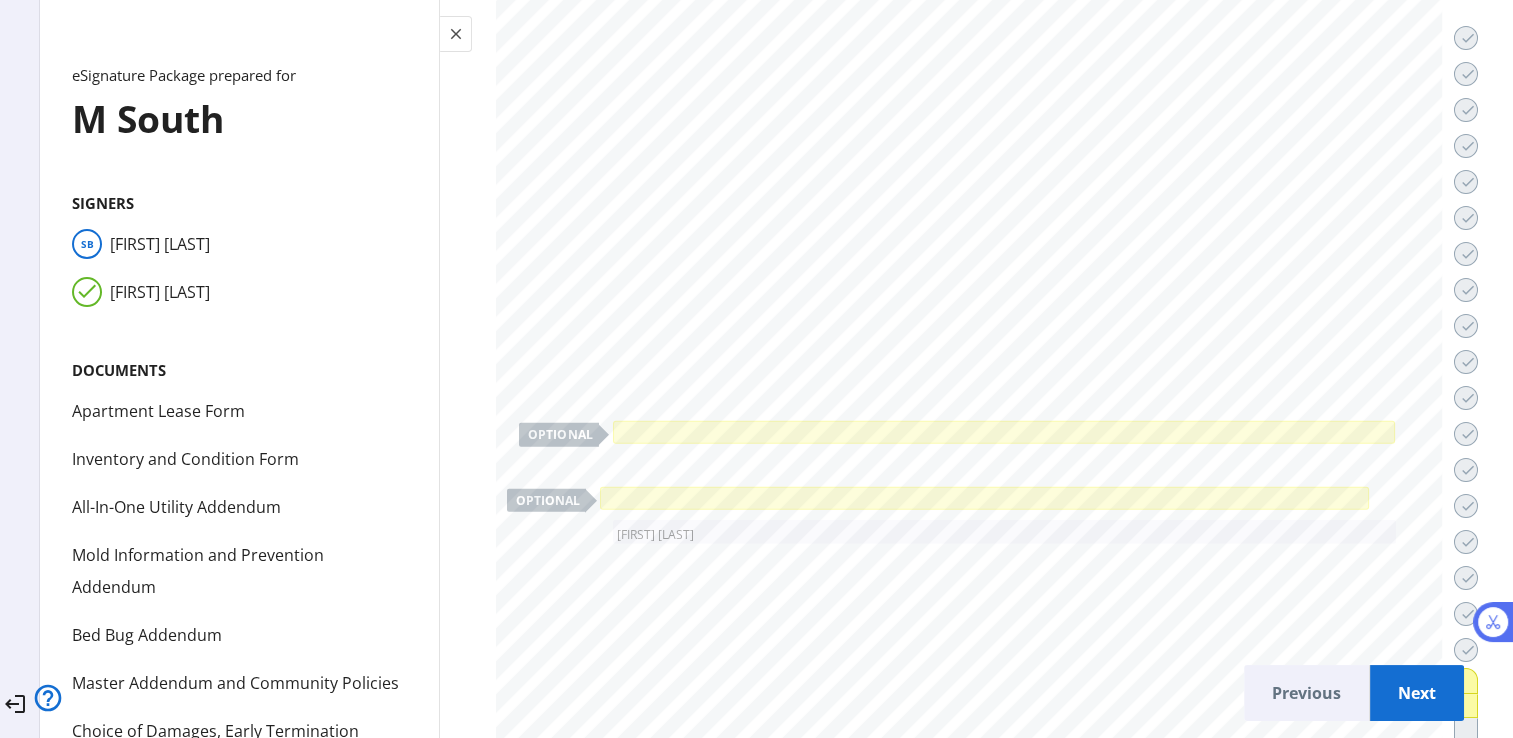 click on "Next" at bounding box center (1417, 693) 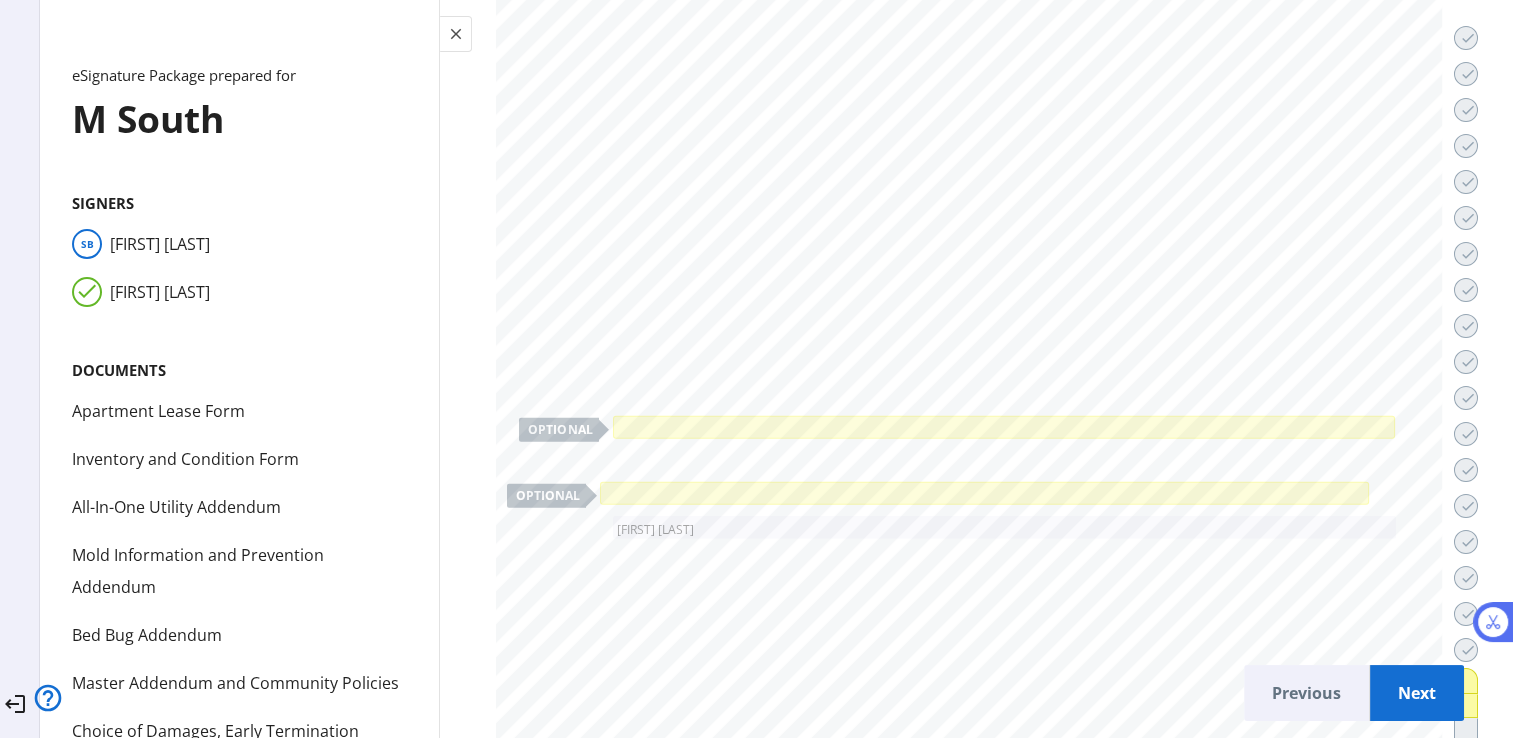 scroll, scrollTop: 75462, scrollLeft: 0, axis: vertical 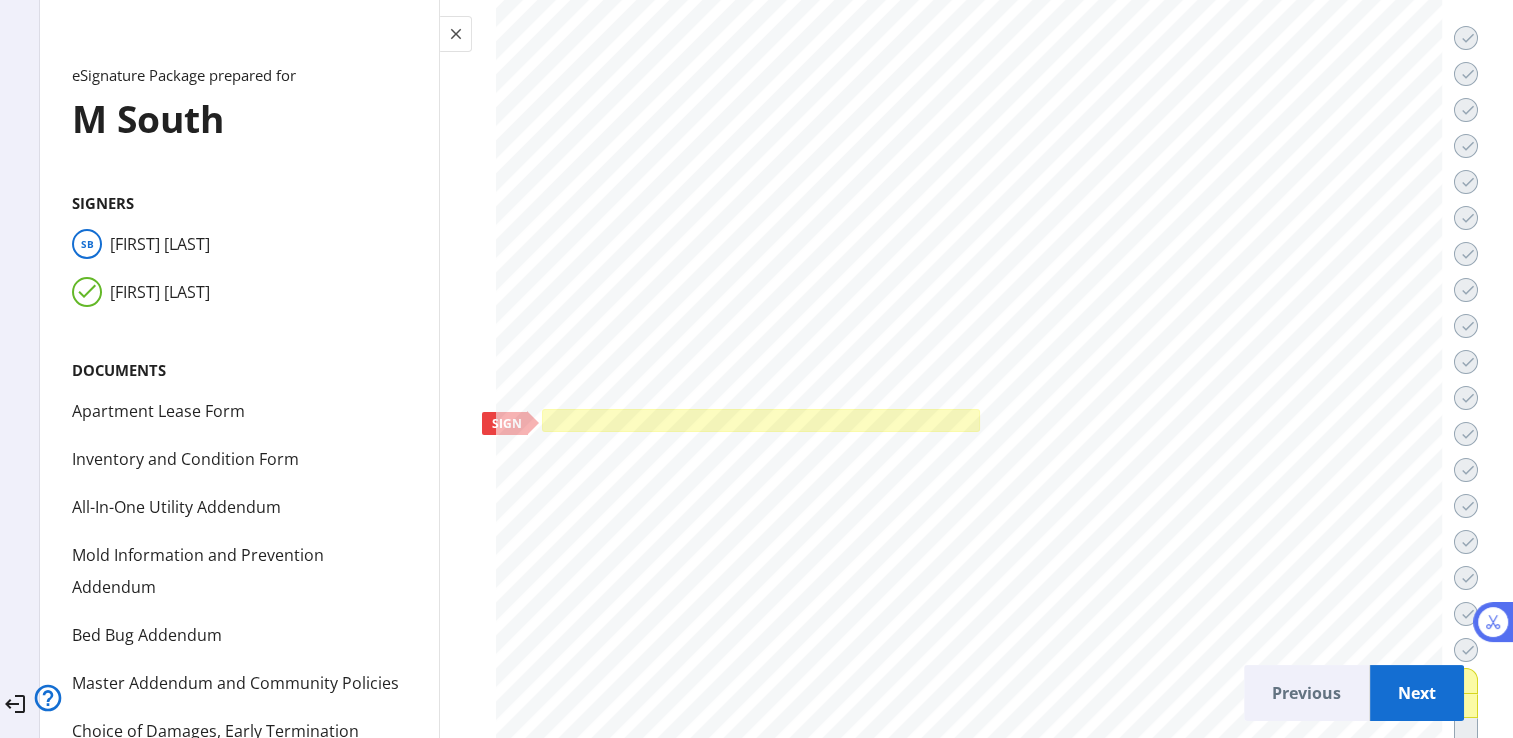 click at bounding box center (761, 421) 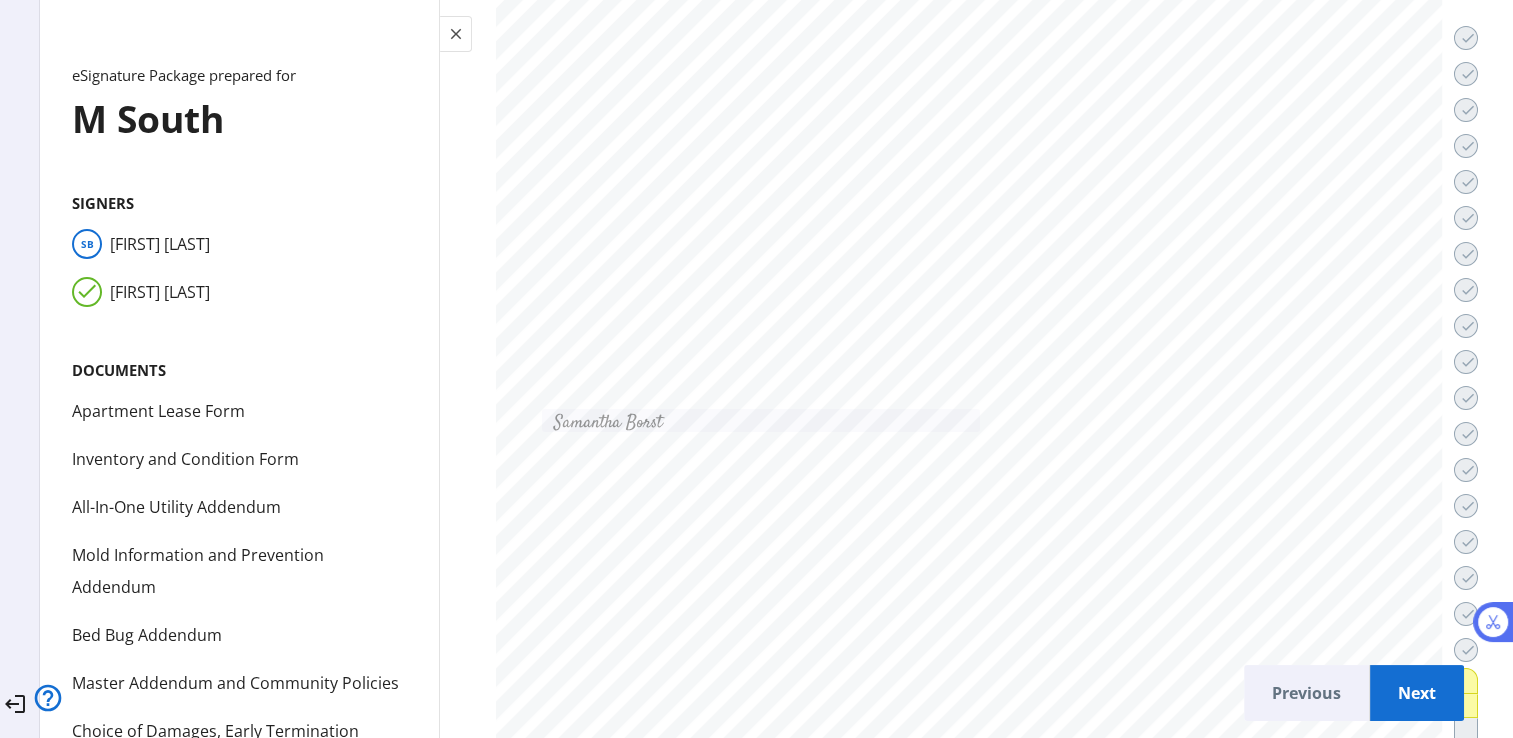 click on "Next" at bounding box center (1417, 693) 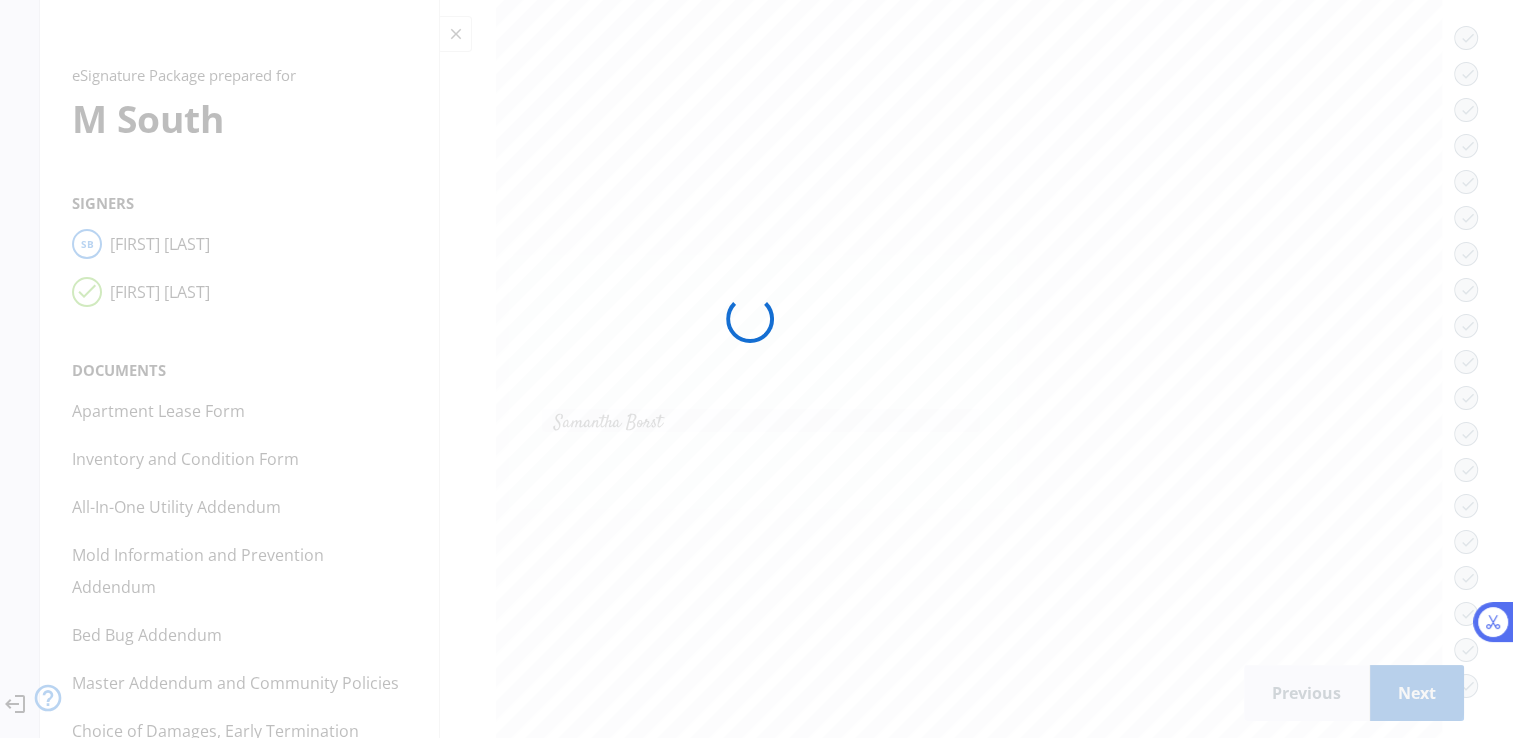 scroll, scrollTop: 0, scrollLeft: 0, axis: both 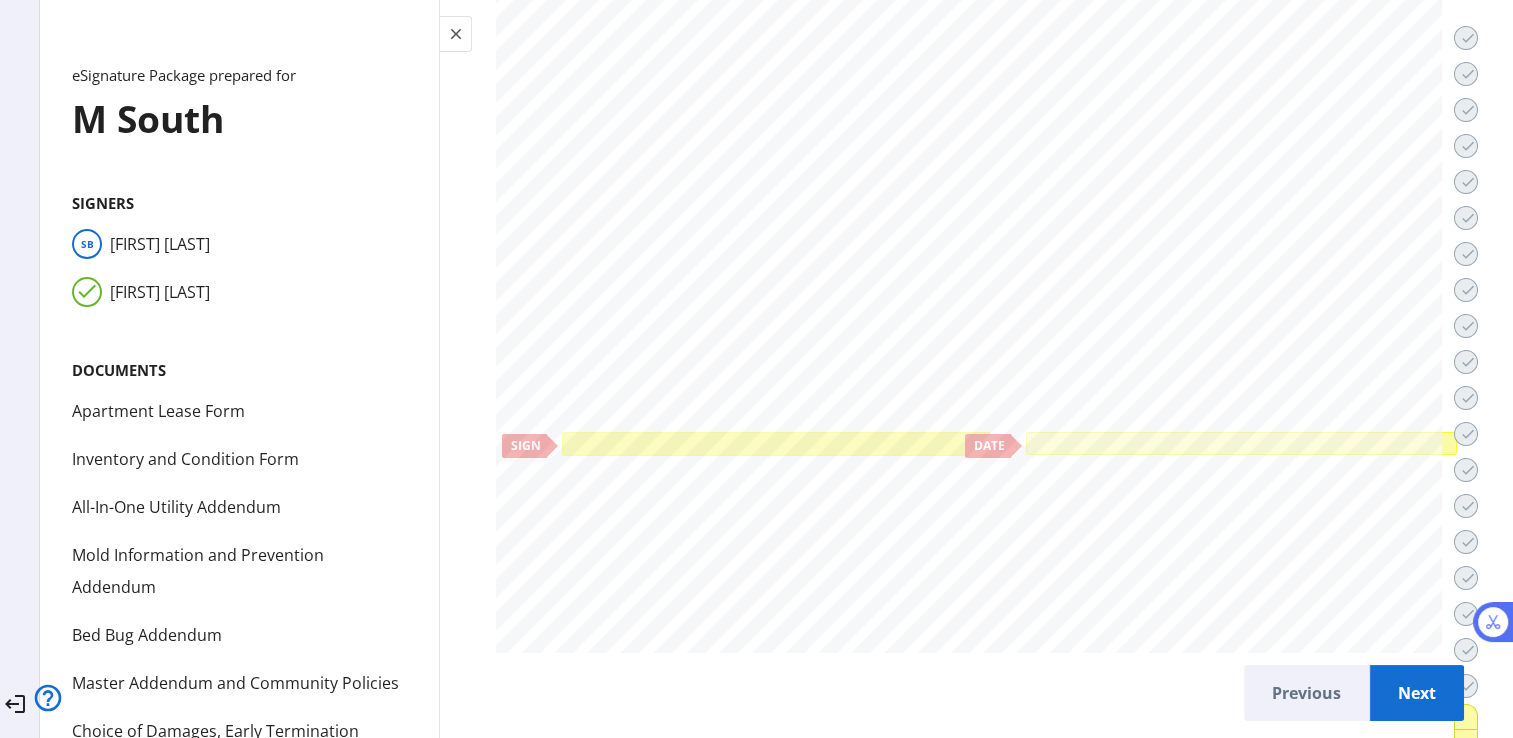 click at bounding box center (776, 443) 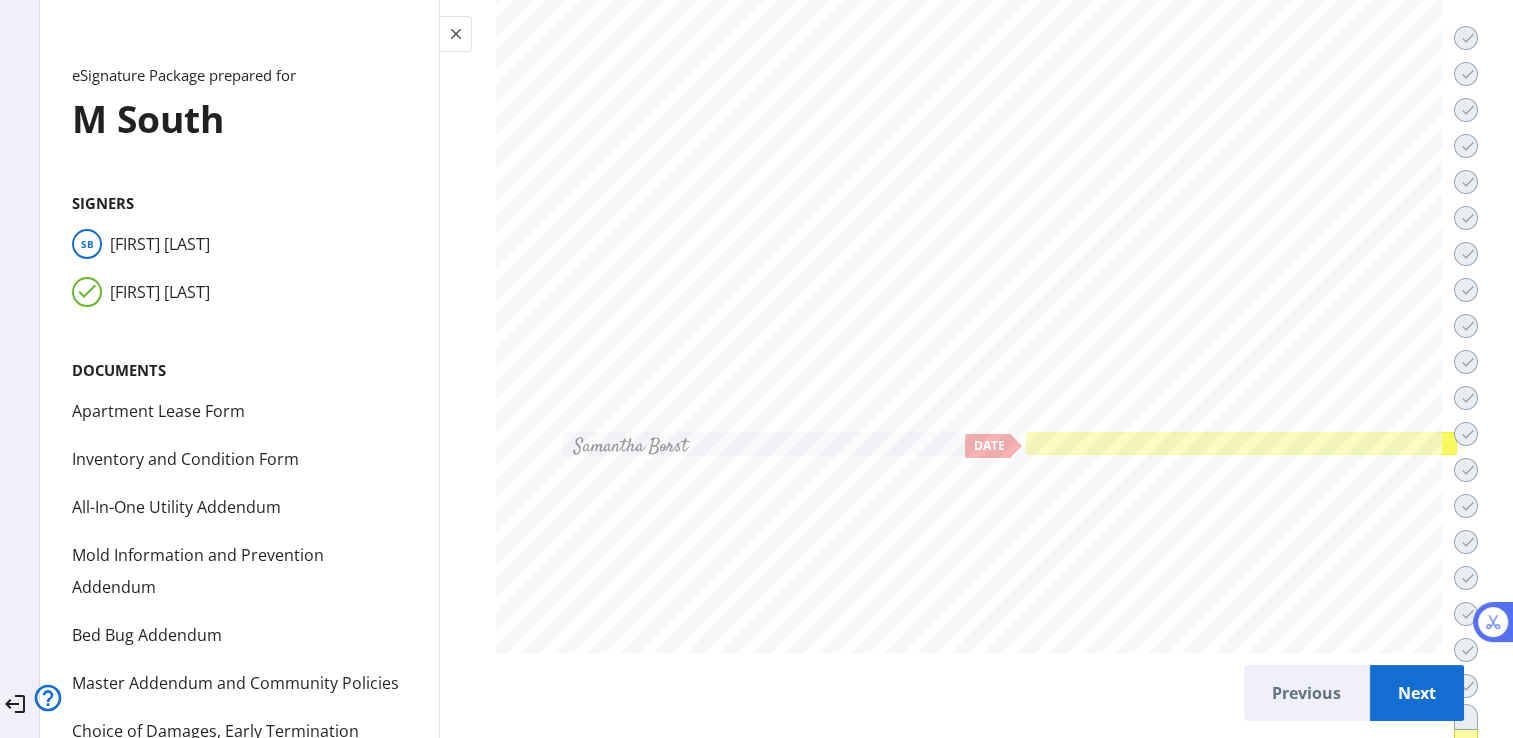 click 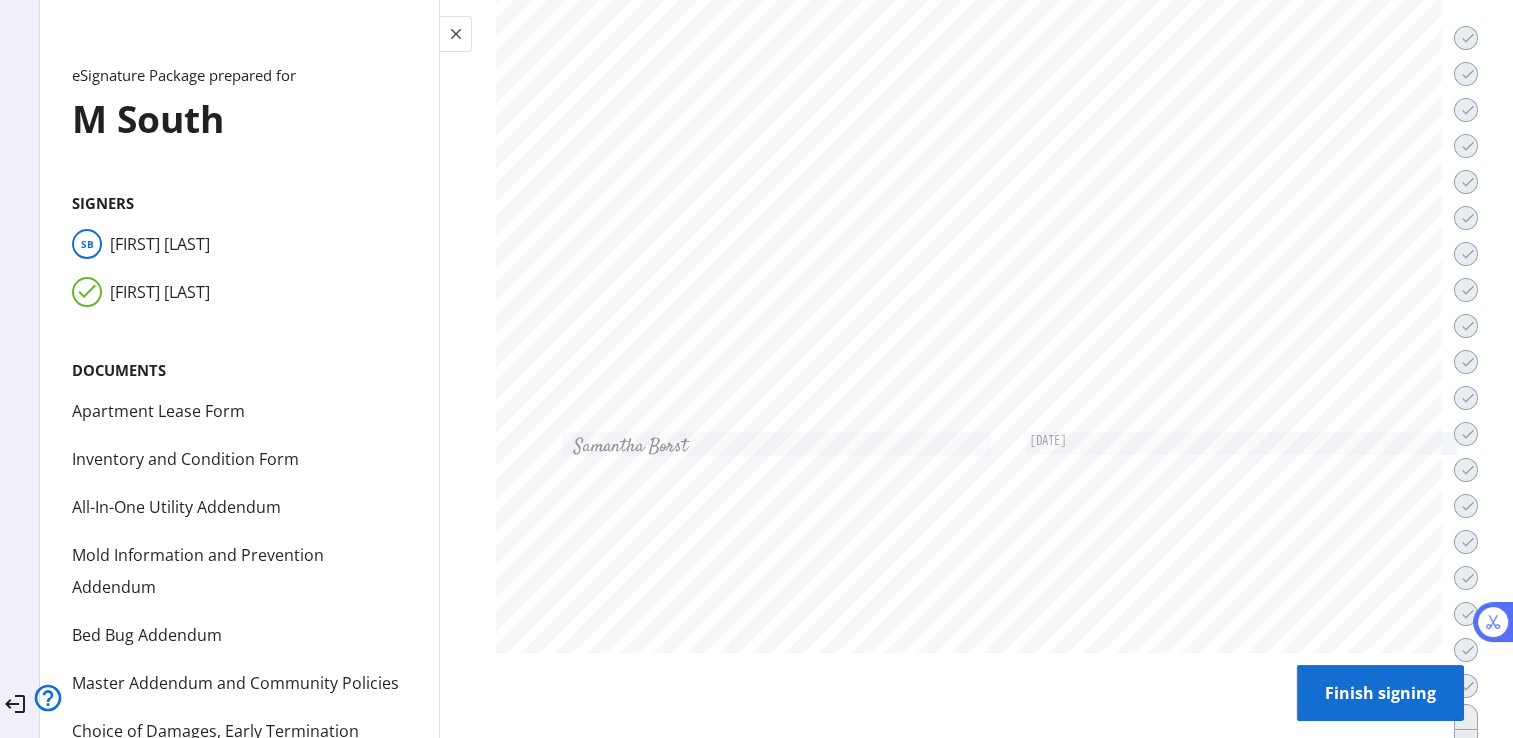 click on "Finish signing" at bounding box center [1380, 693] 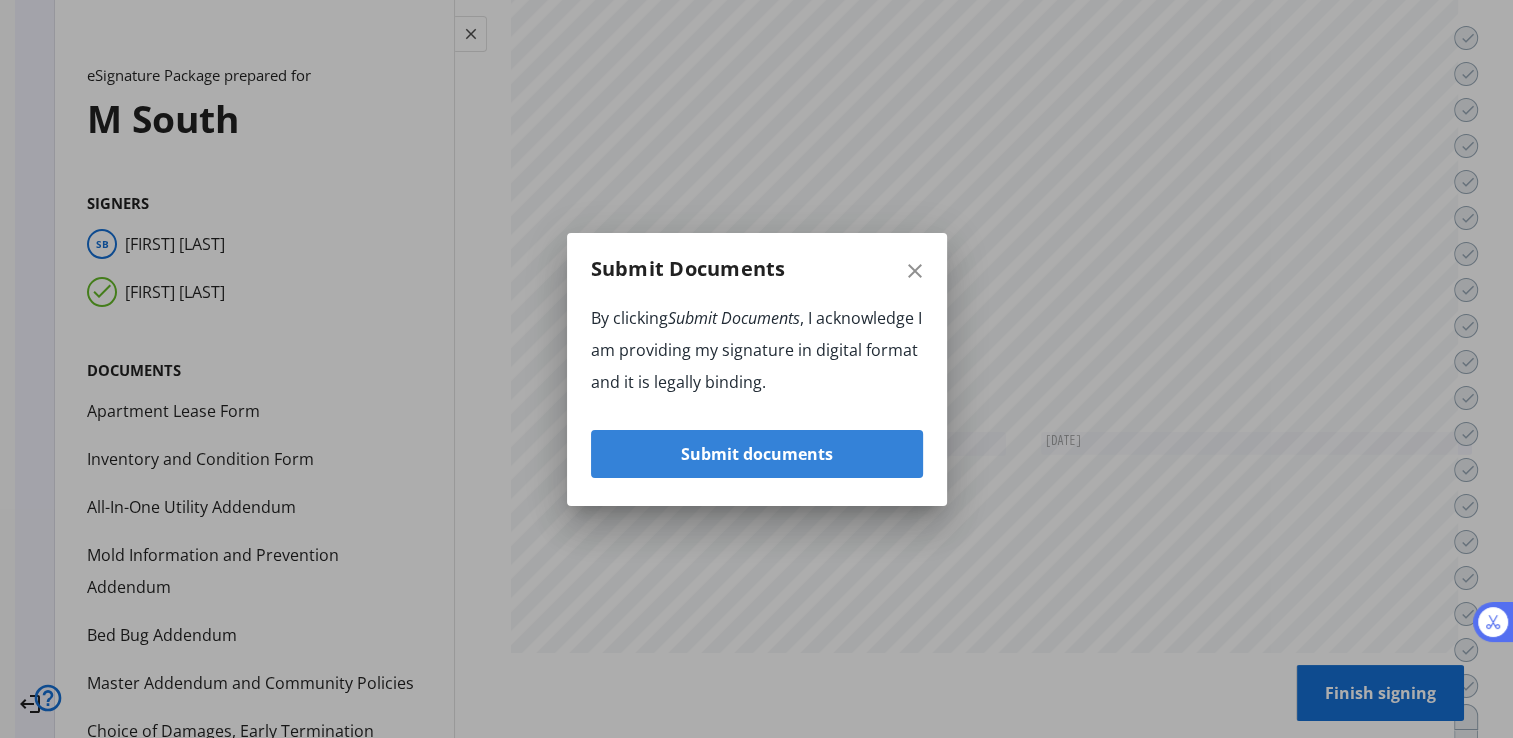 click at bounding box center (757, 454) 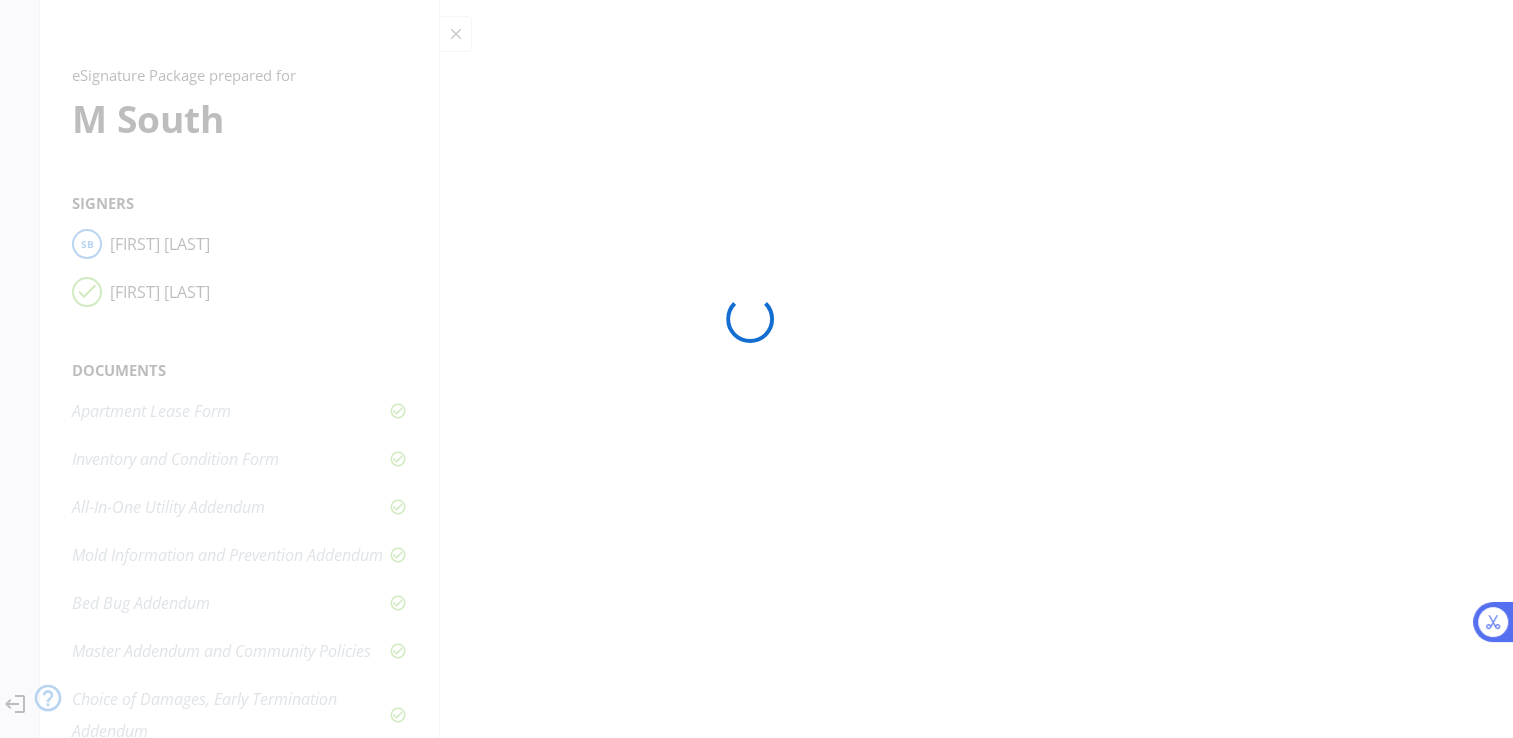 scroll, scrollTop: 0, scrollLeft: 0, axis: both 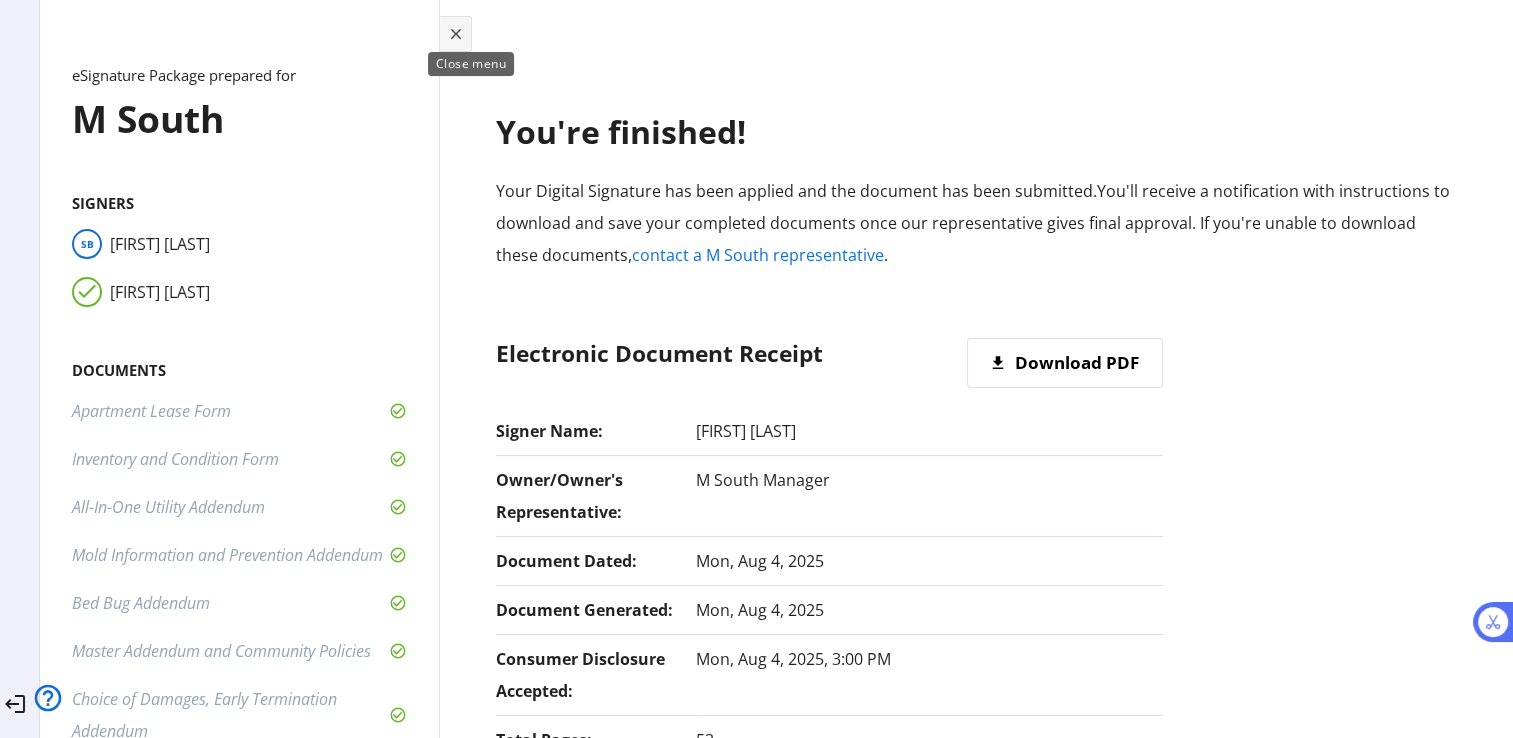 click on "close" 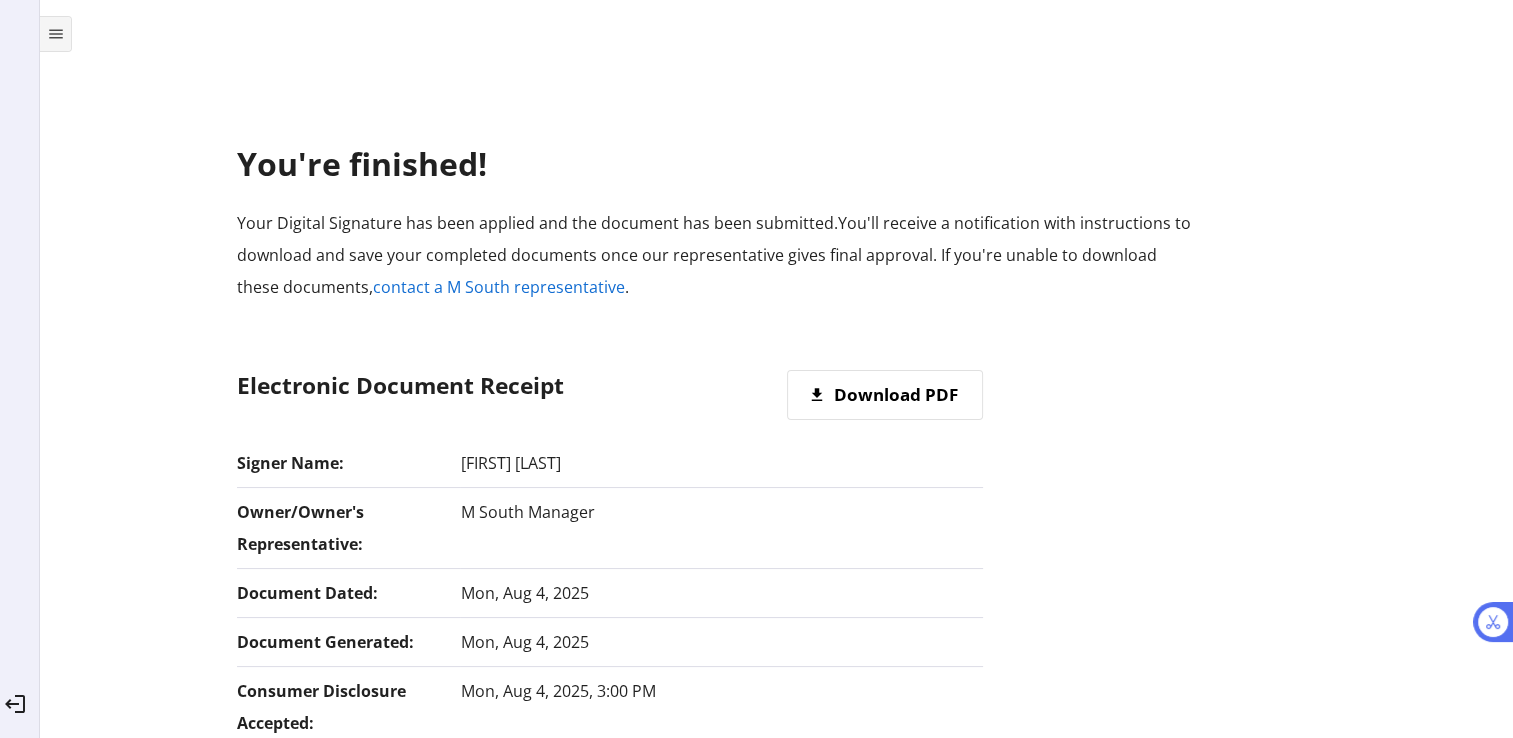 scroll, scrollTop: 0, scrollLeft: 0, axis: both 